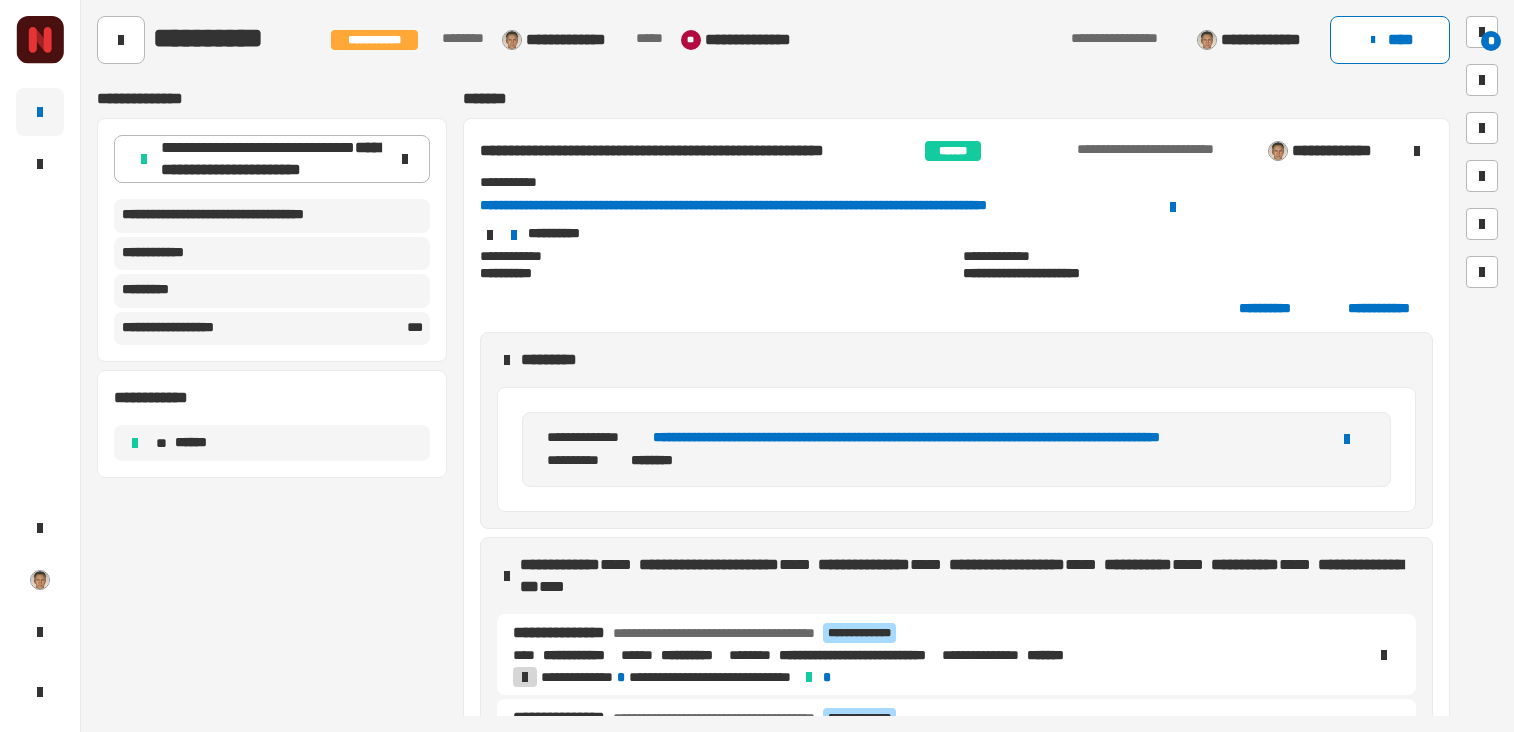scroll, scrollTop: 0, scrollLeft: 0, axis: both 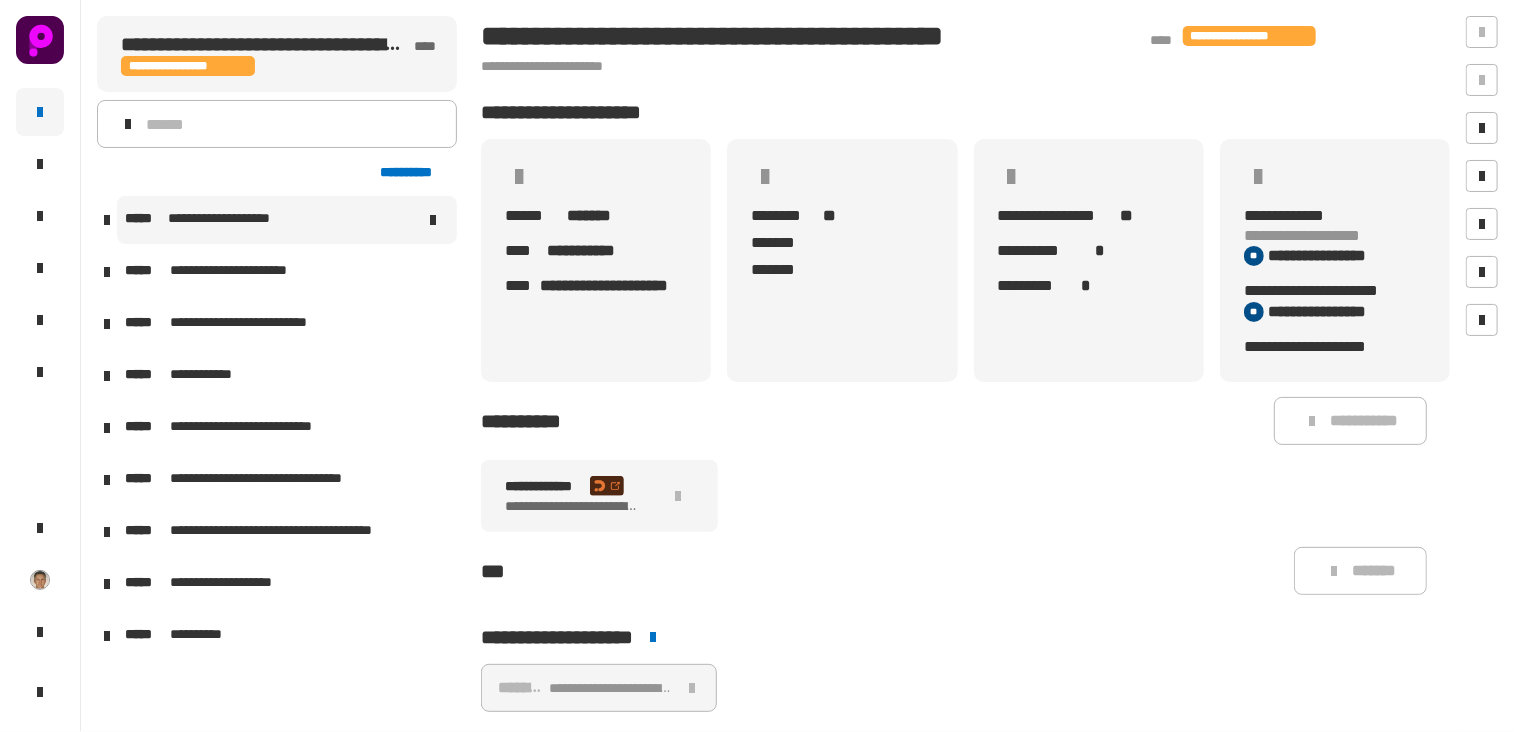 click on "**********" at bounding box center [287, 220] 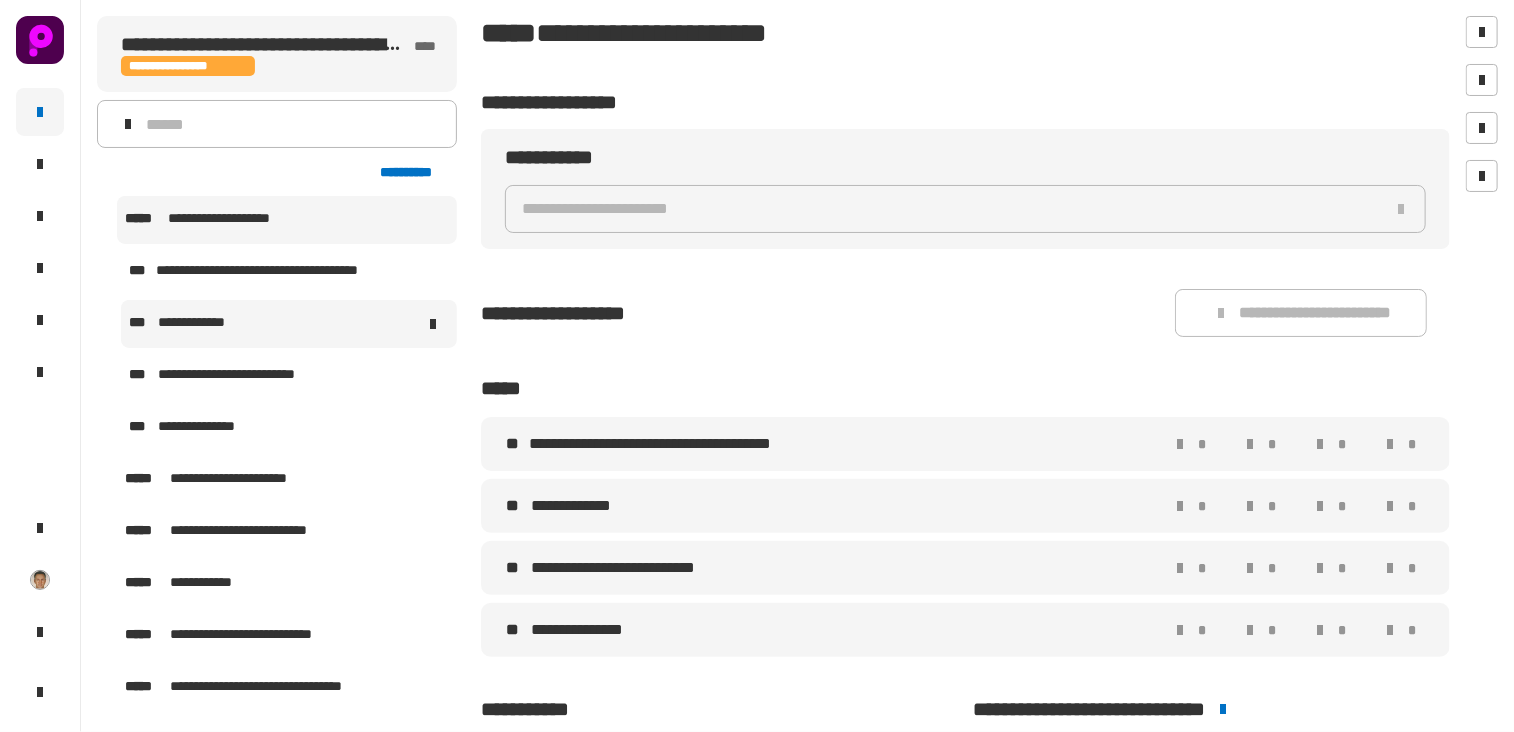 click on "**********" at bounding box center [205, 324] 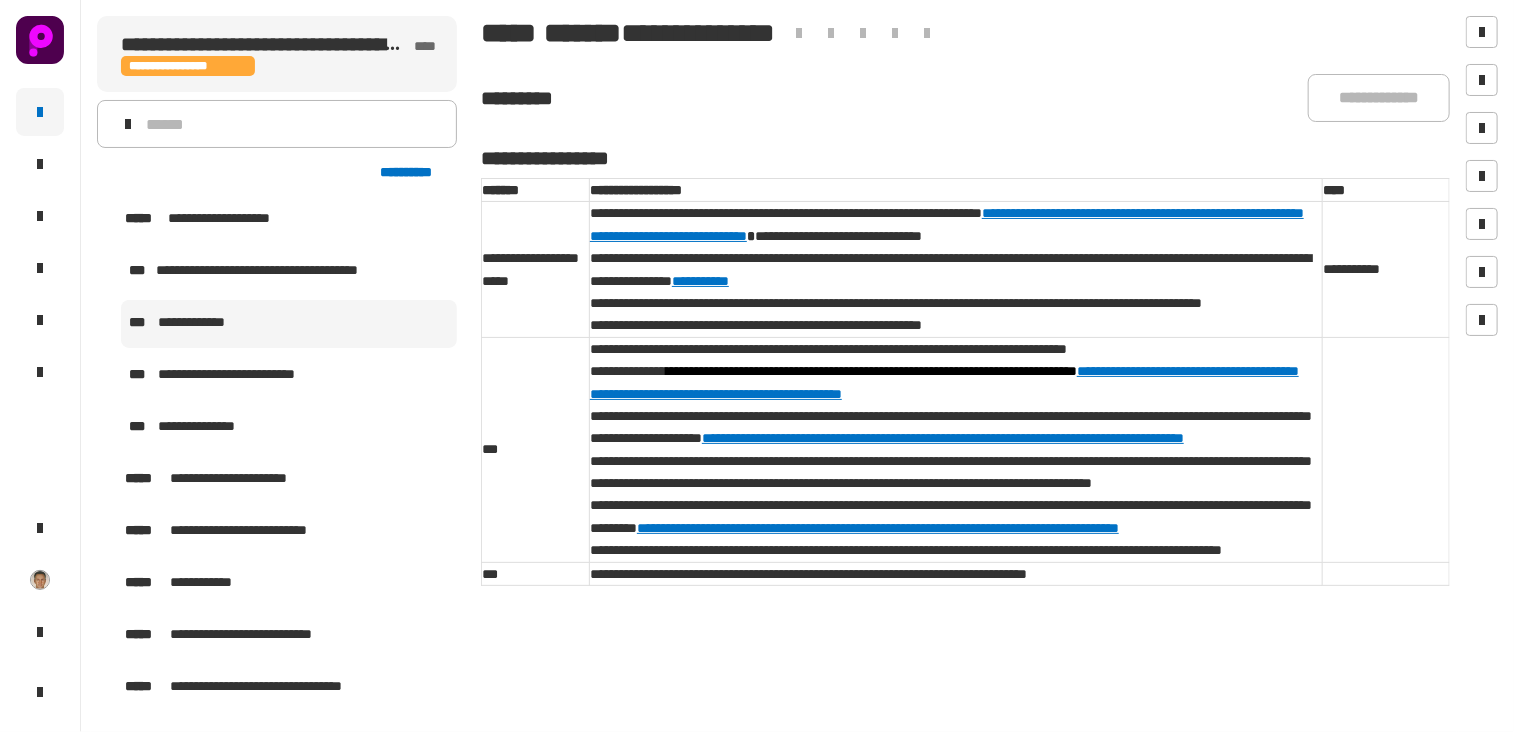 scroll, scrollTop: 12, scrollLeft: 0, axis: vertical 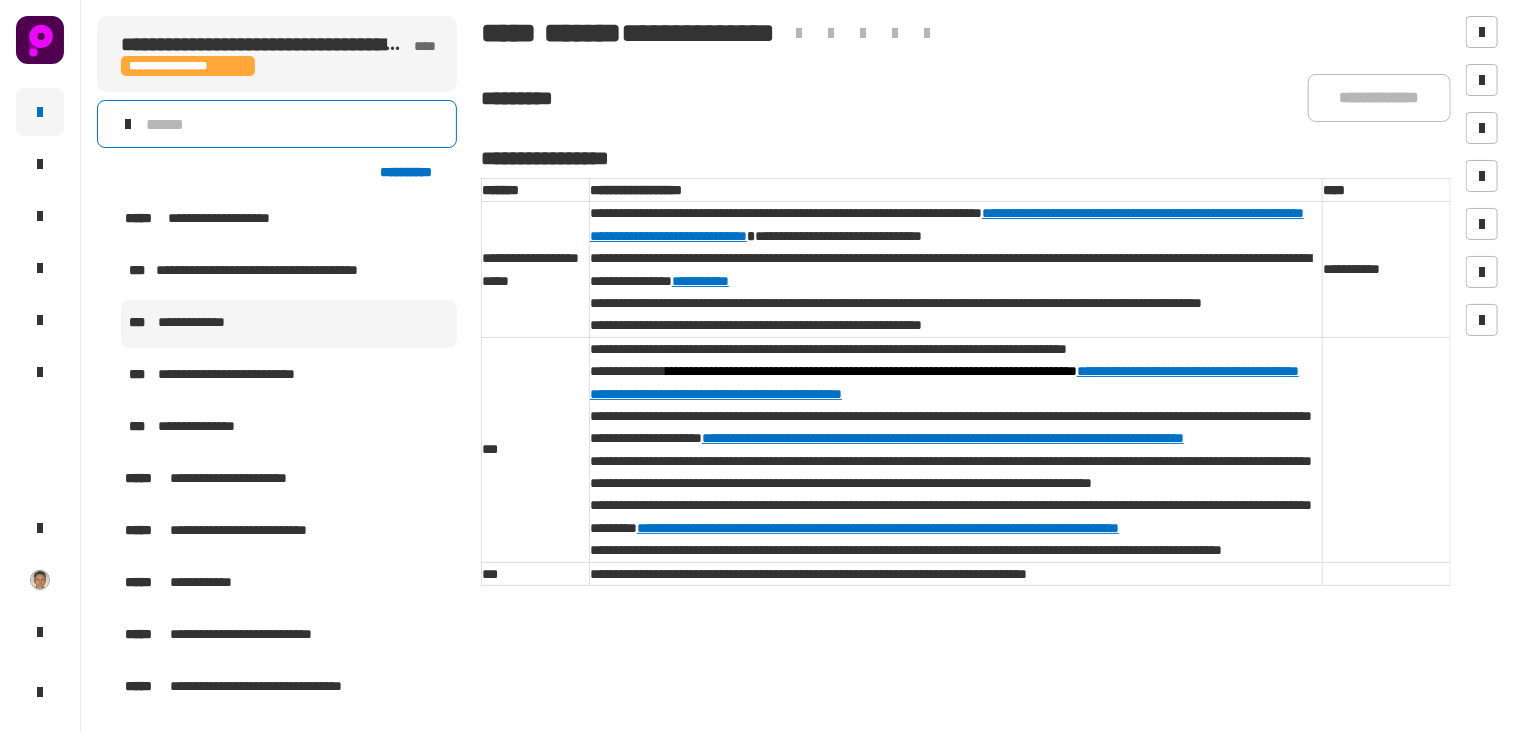 click 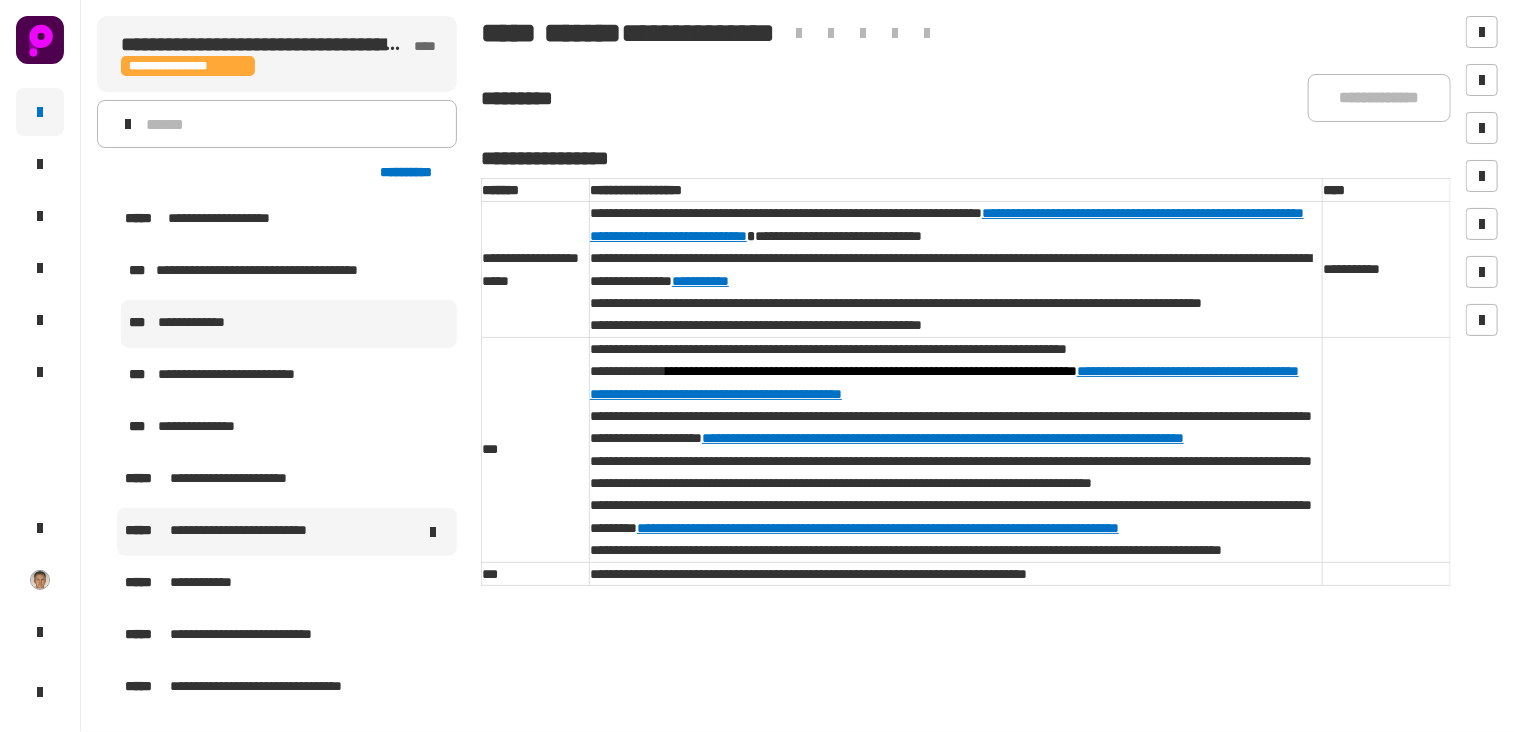 drag, startPoint x: 388, startPoint y: 434, endPoint x: 413, endPoint y: 543, distance: 111.83023 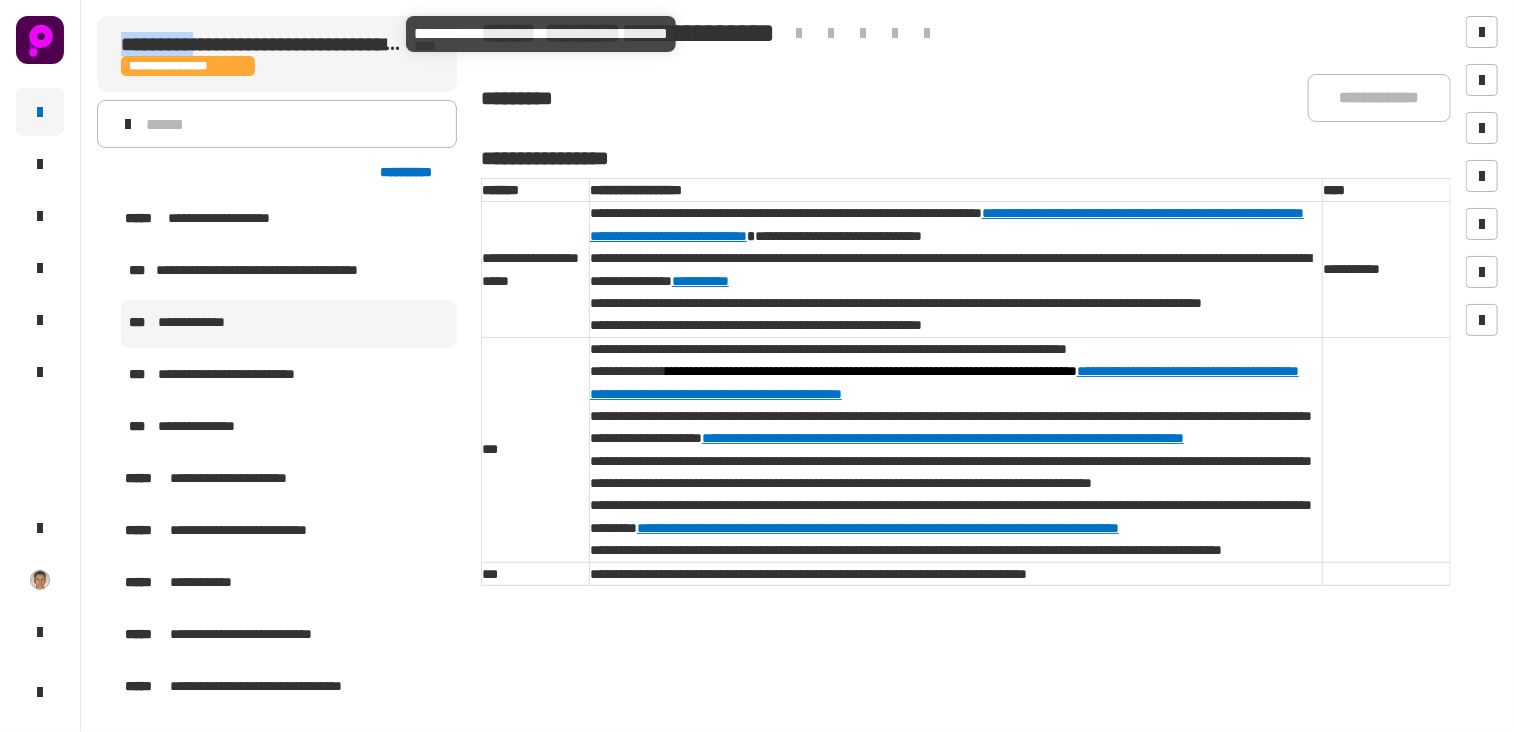 drag, startPoint x: 113, startPoint y: 44, endPoint x: 213, endPoint y: 47, distance: 100.04499 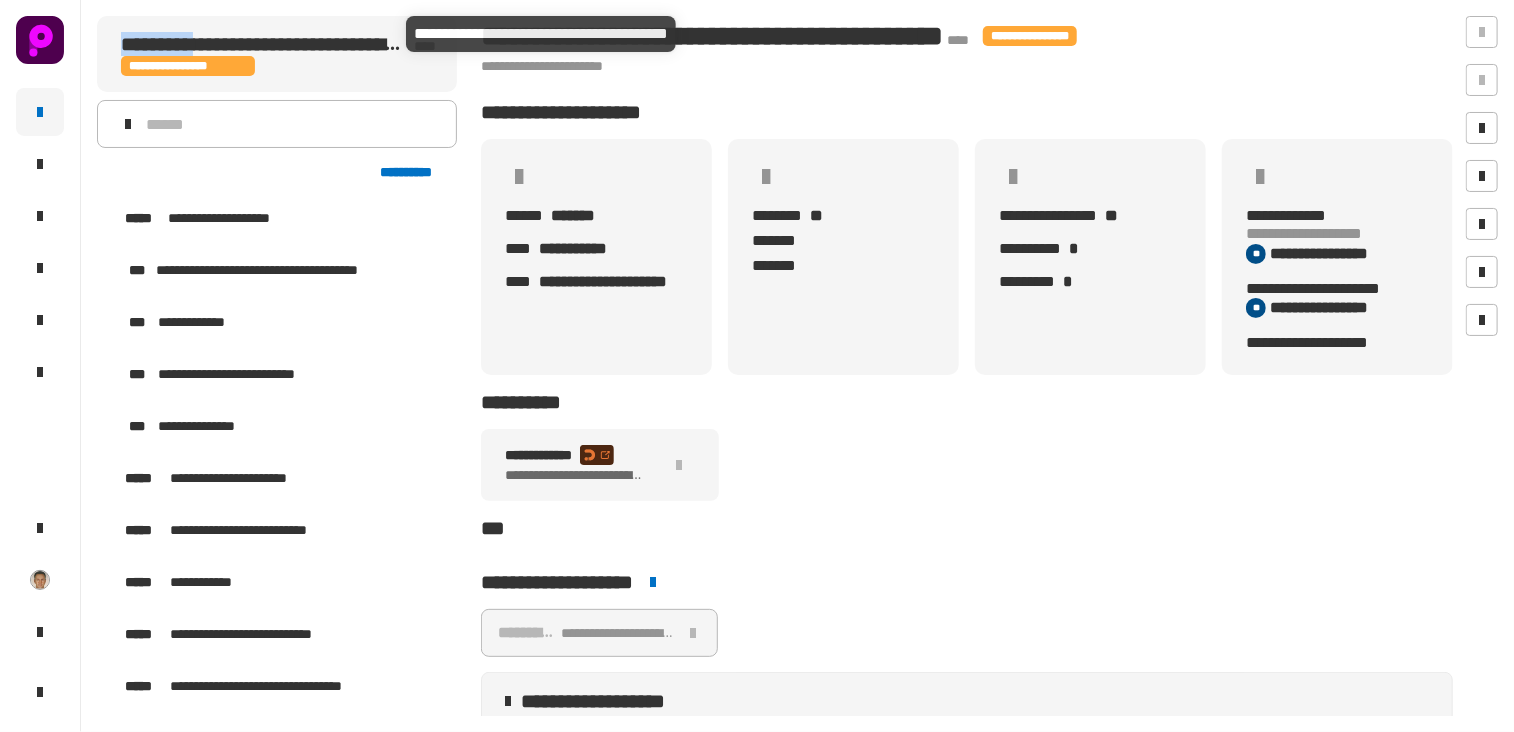 scroll, scrollTop: 0, scrollLeft: 0, axis: both 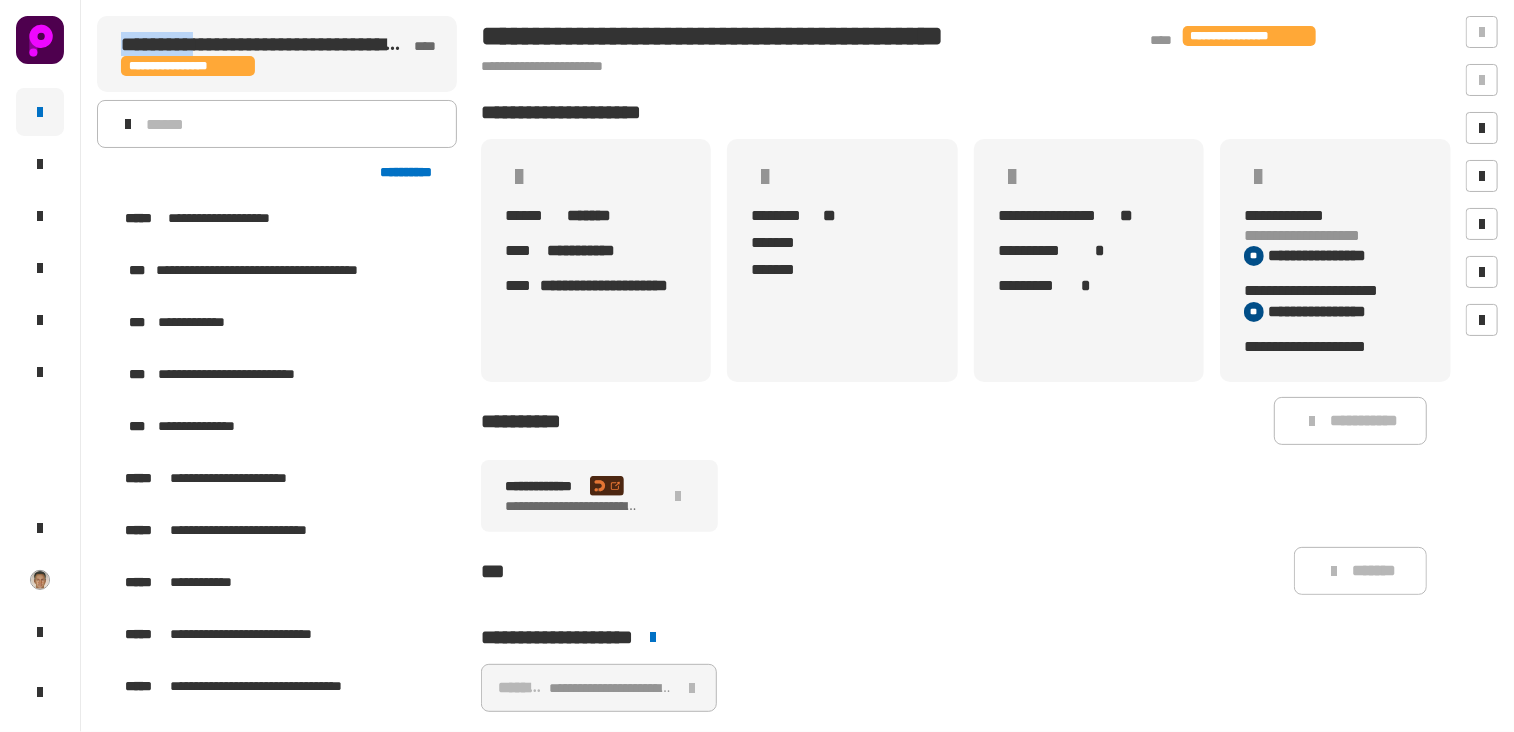 click at bounding box center (107, 480) 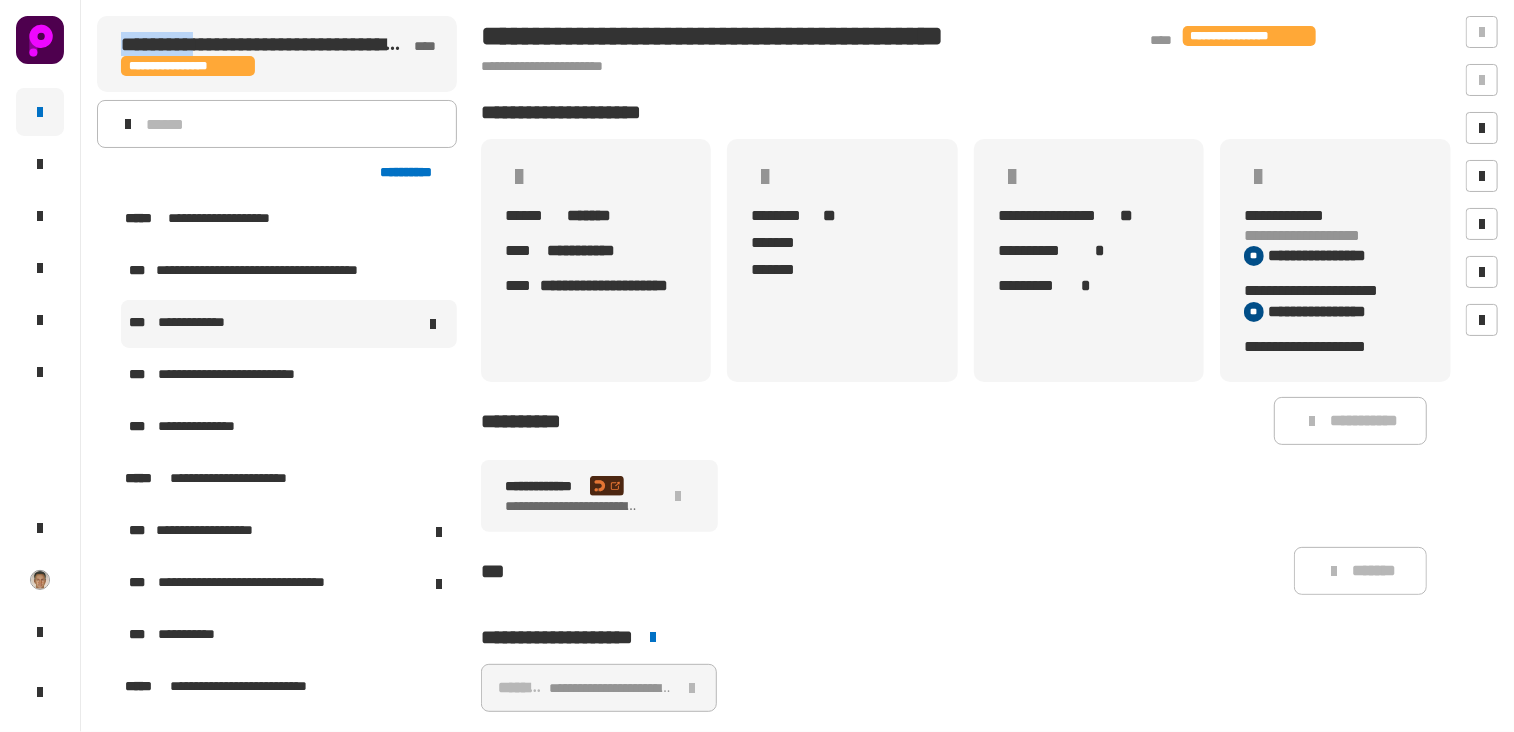 click on "**********" at bounding box center (205, 324) 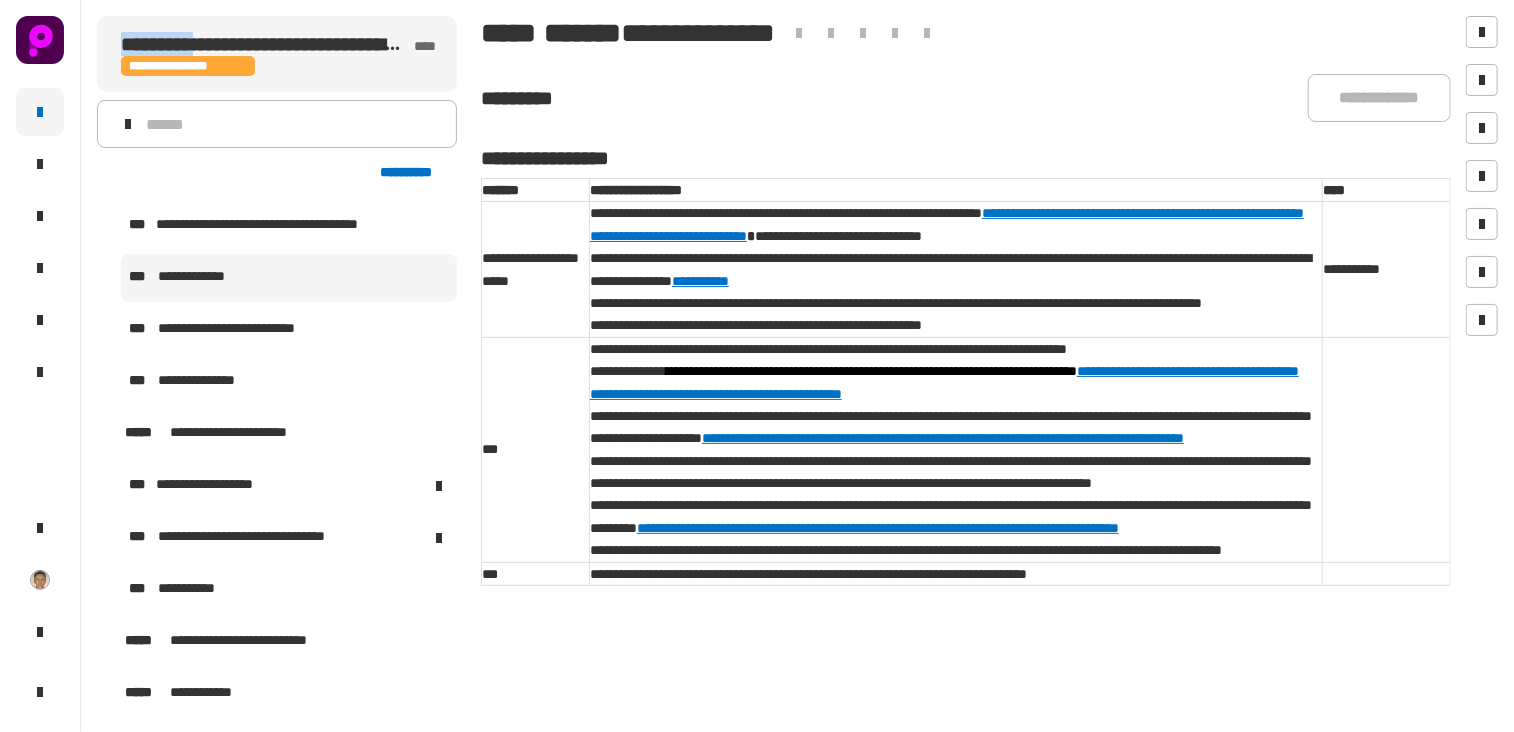 scroll, scrollTop: 53, scrollLeft: 0, axis: vertical 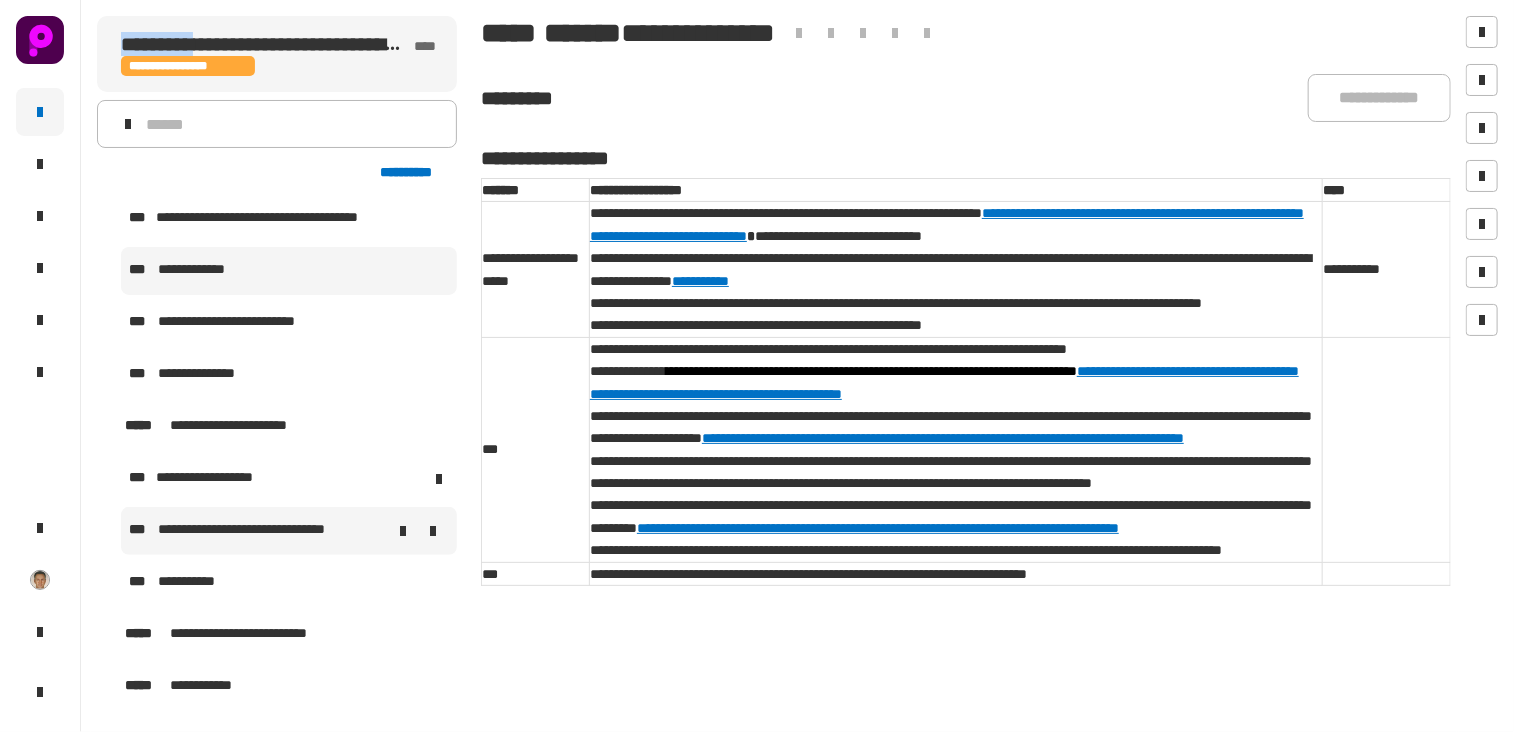 click on "**********" at bounding box center [271, 531] 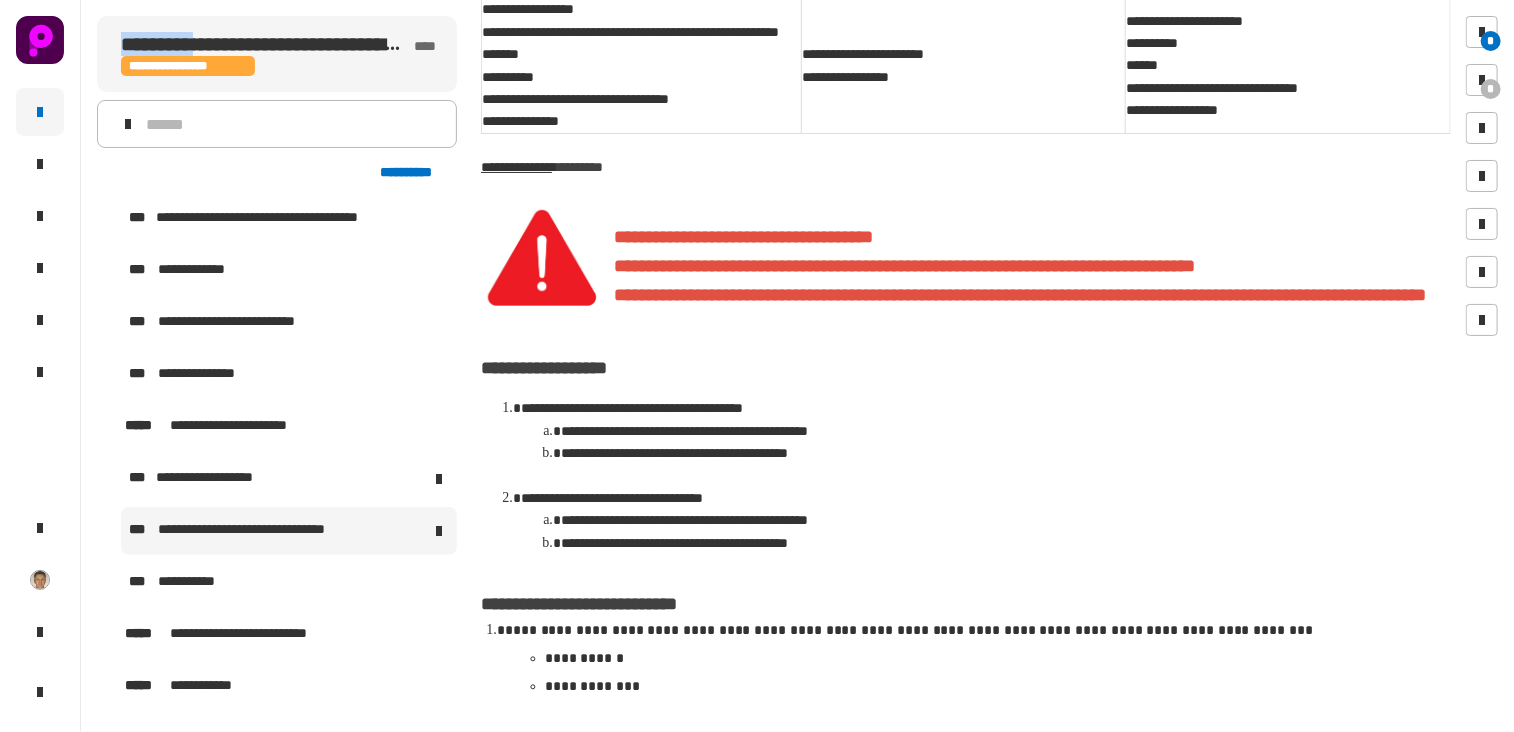 scroll, scrollTop: 181, scrollLeft: 0, axis: vertical 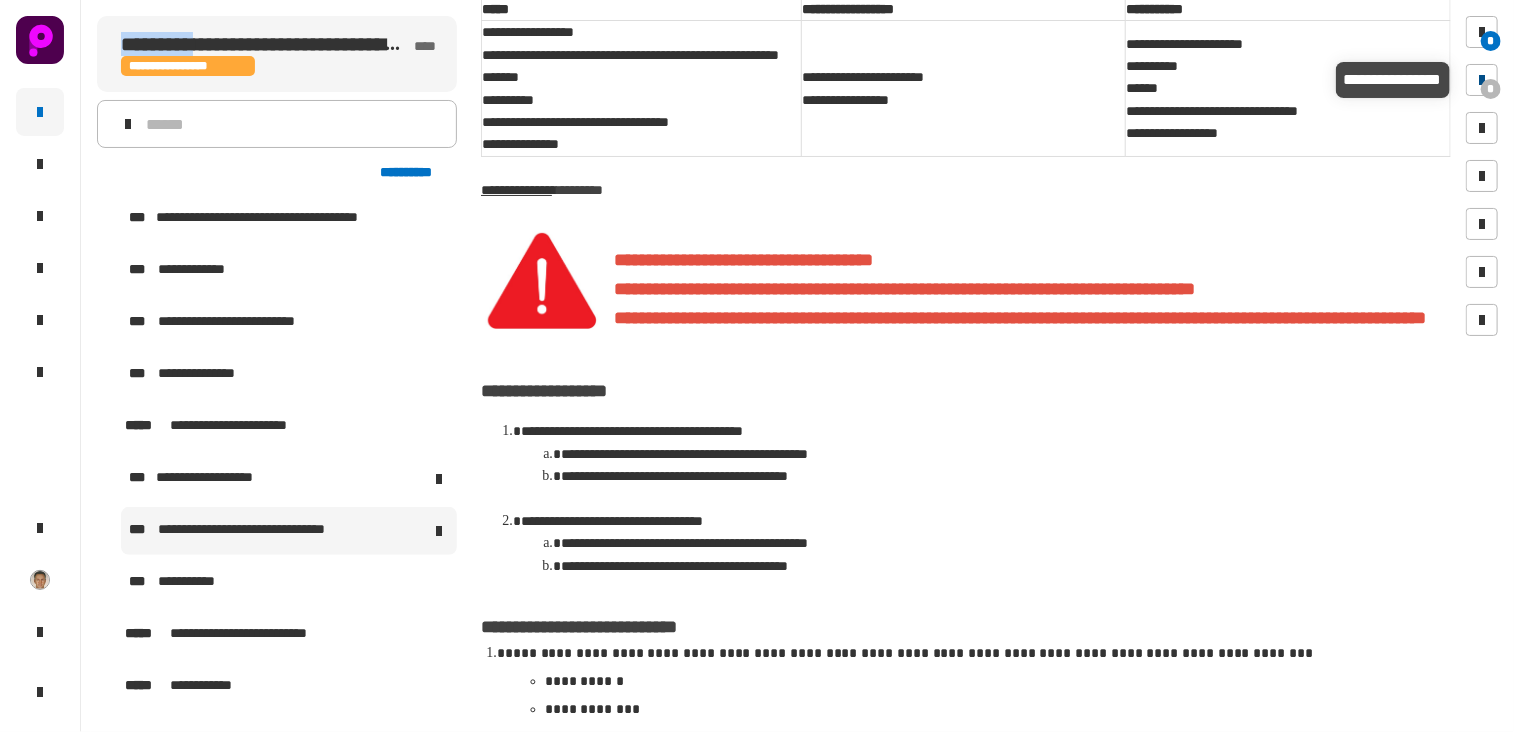 click at bounding box center (1482, 80) 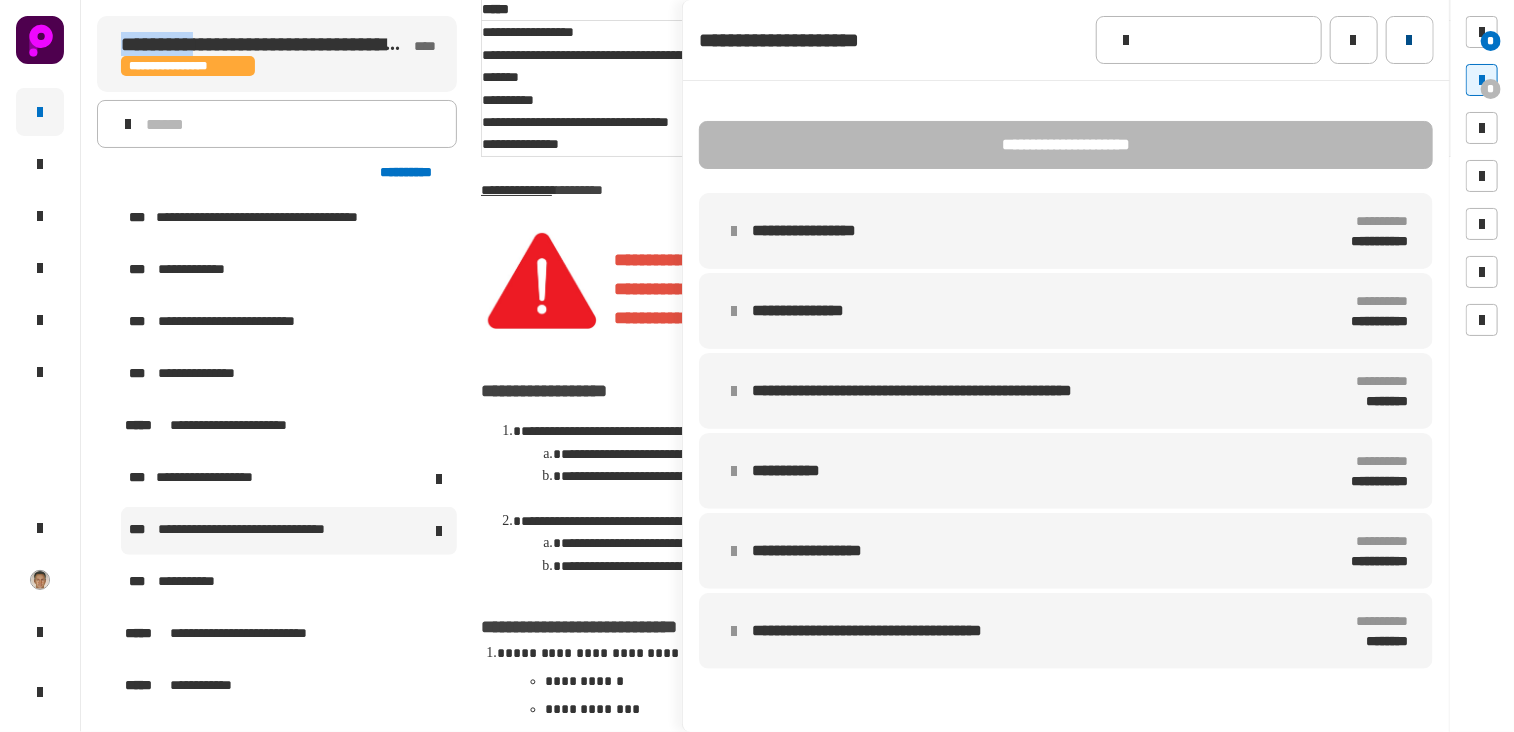 click 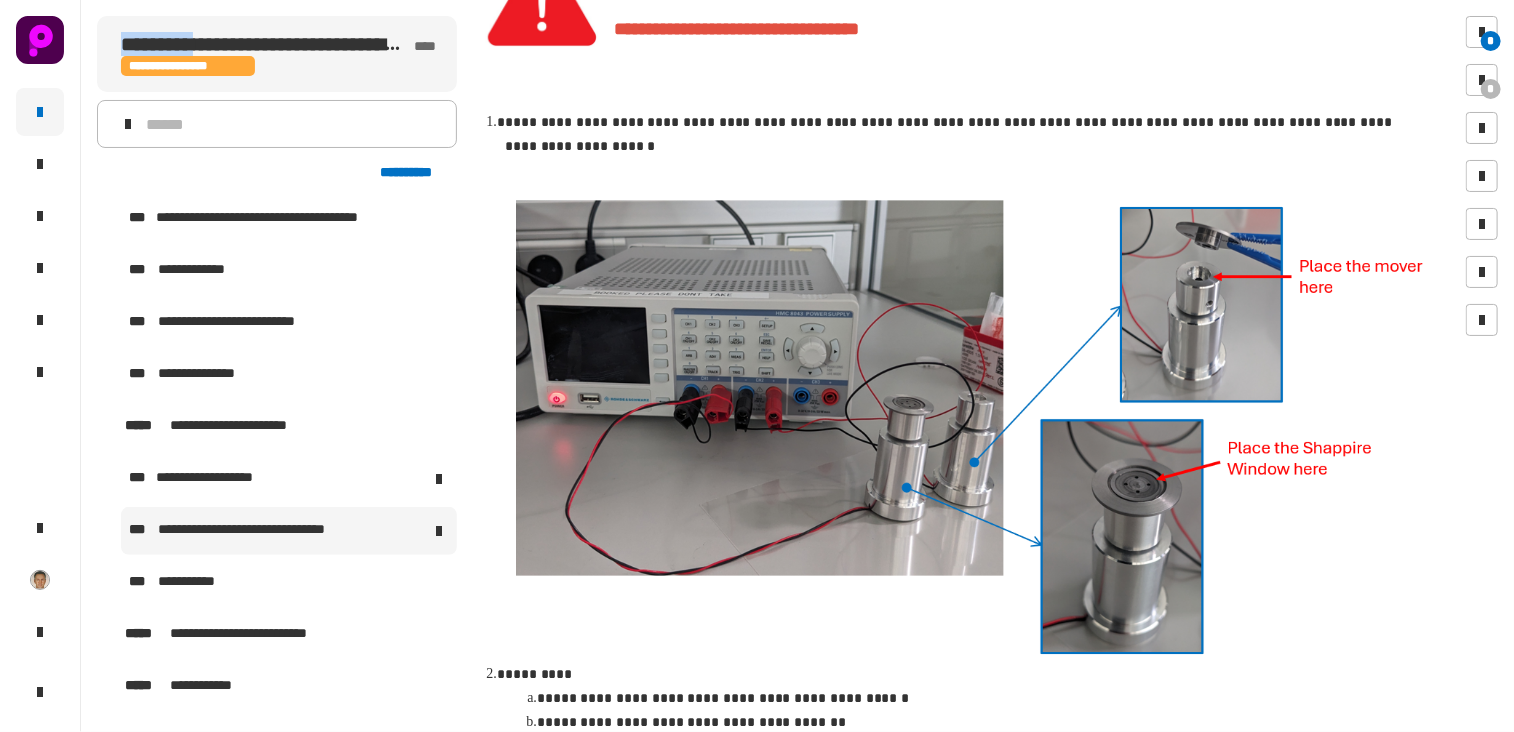 scroll, scrollTop: 1065, scrollLeft: 0, axis: vertical 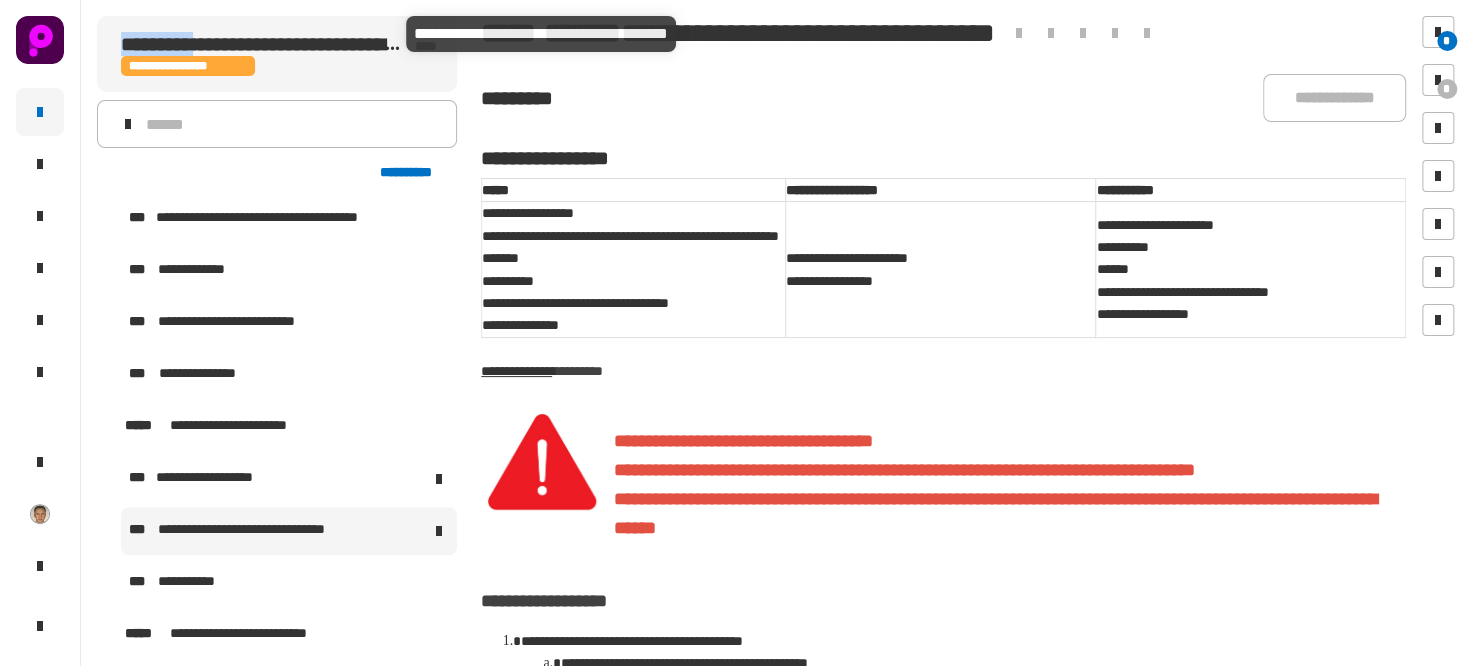 drag, startPoint x: 120, startPoint y: 43, endPoint x: 216, endPoint y: 47, distance: 96.0833 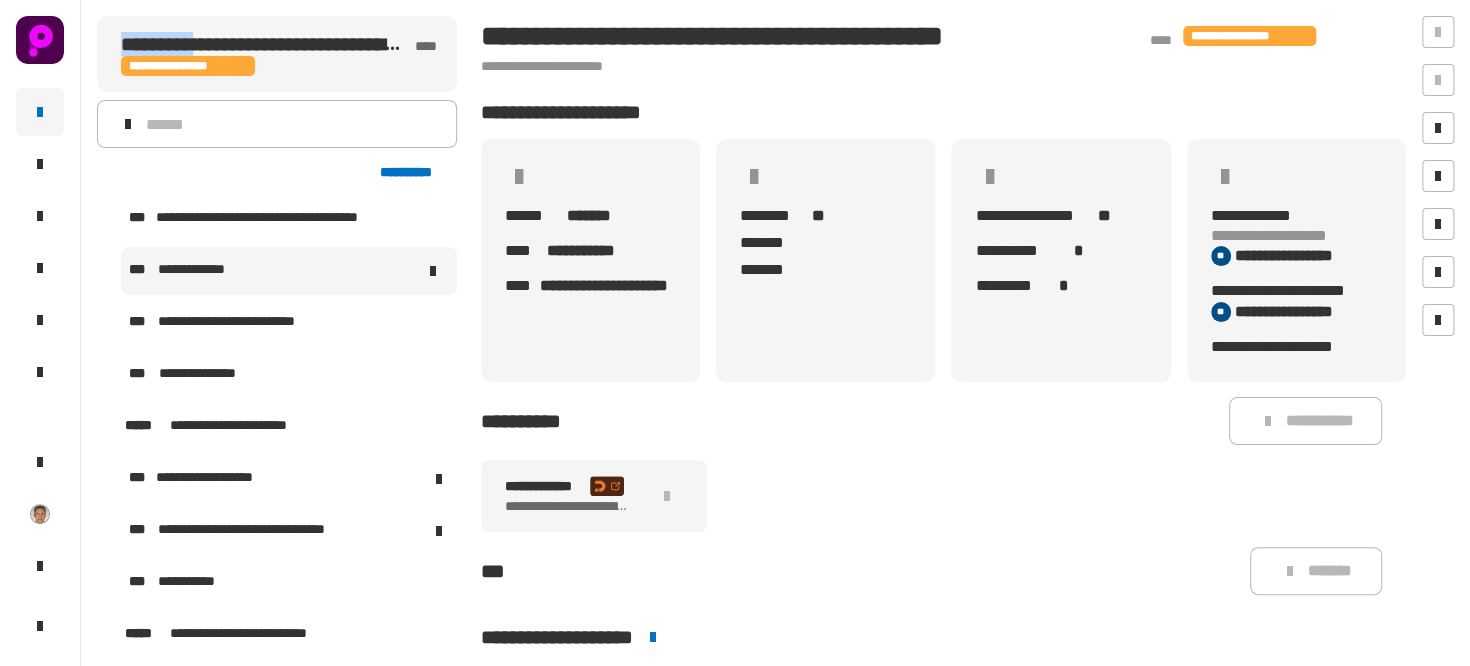click on "**********" at bounding box center (205, 271) 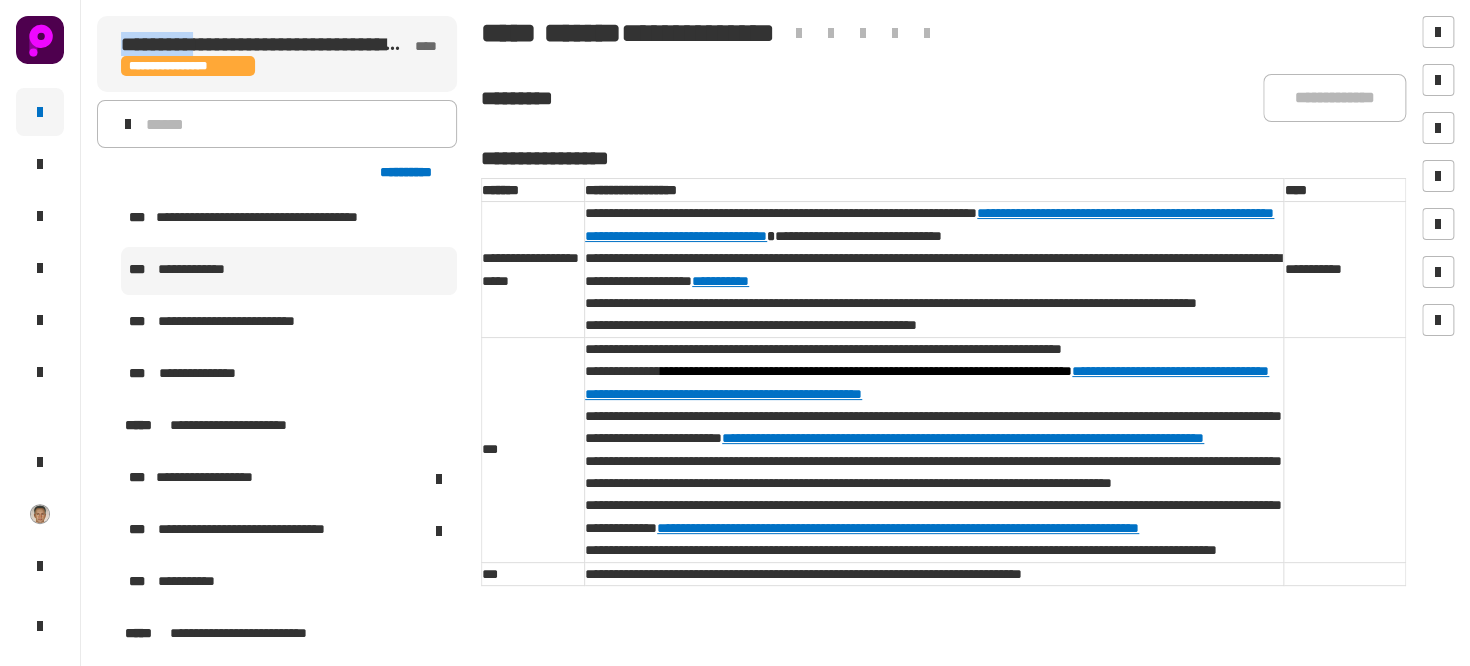scroll, scrollTop: 77, scrollLeft: 0, axis: vertical 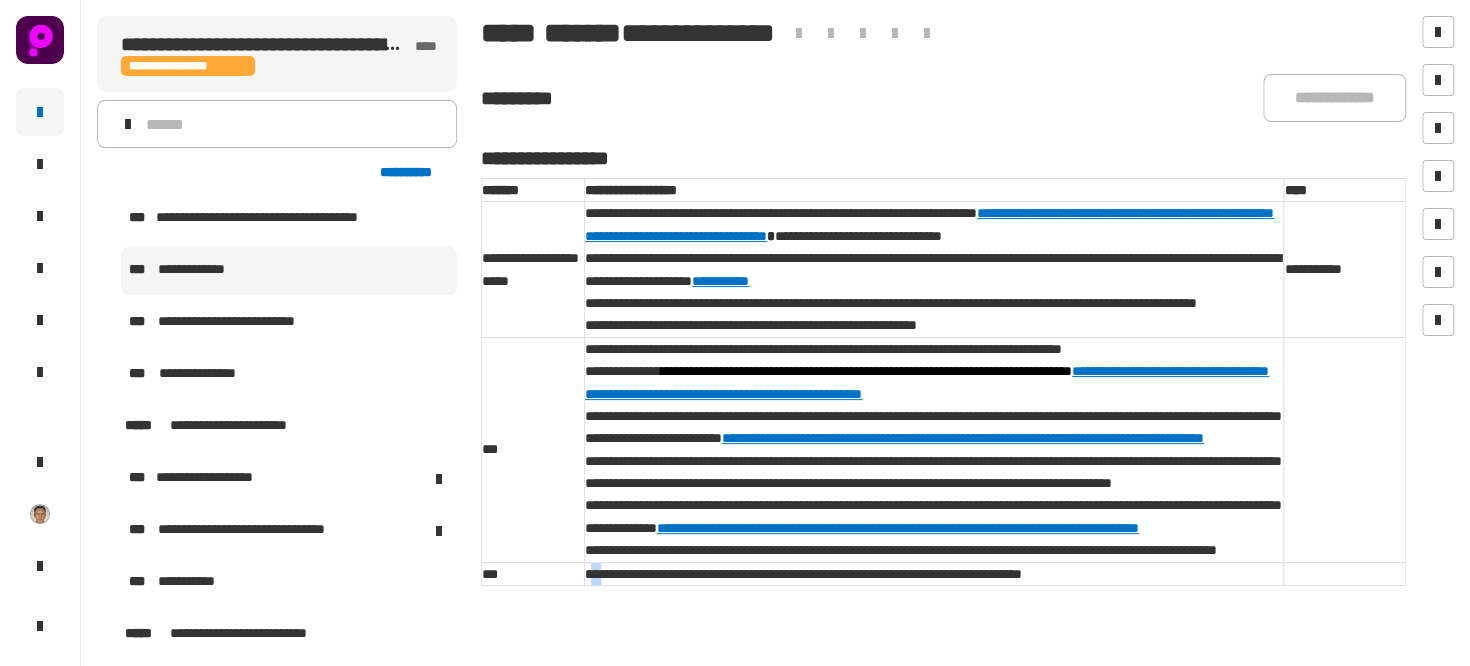 drag, startPoint x: 588, startPoint y: 600, endPoint x: 606, endPoint y: 608, distance: 19.697716 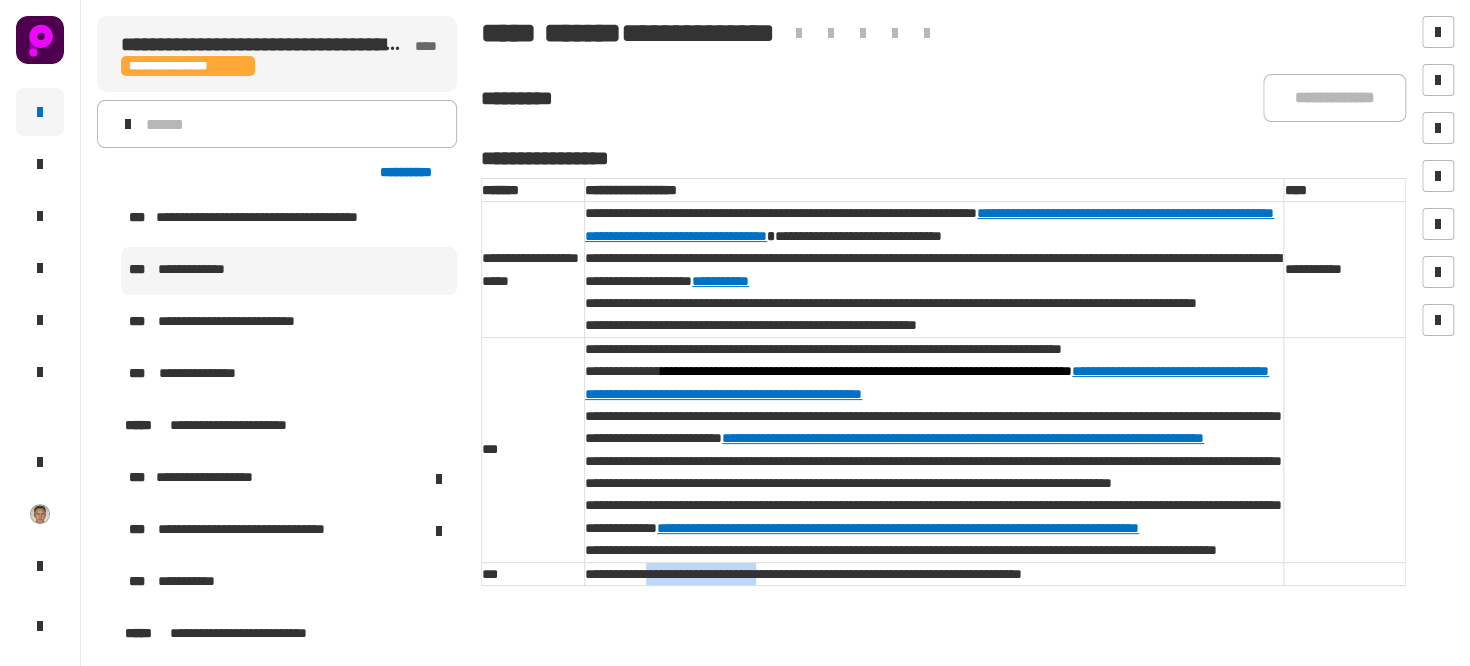 drag, startPoint x: 673, startPoint y: 606, endPoint x: 800, endPoint y: 603, distance: 127.03543 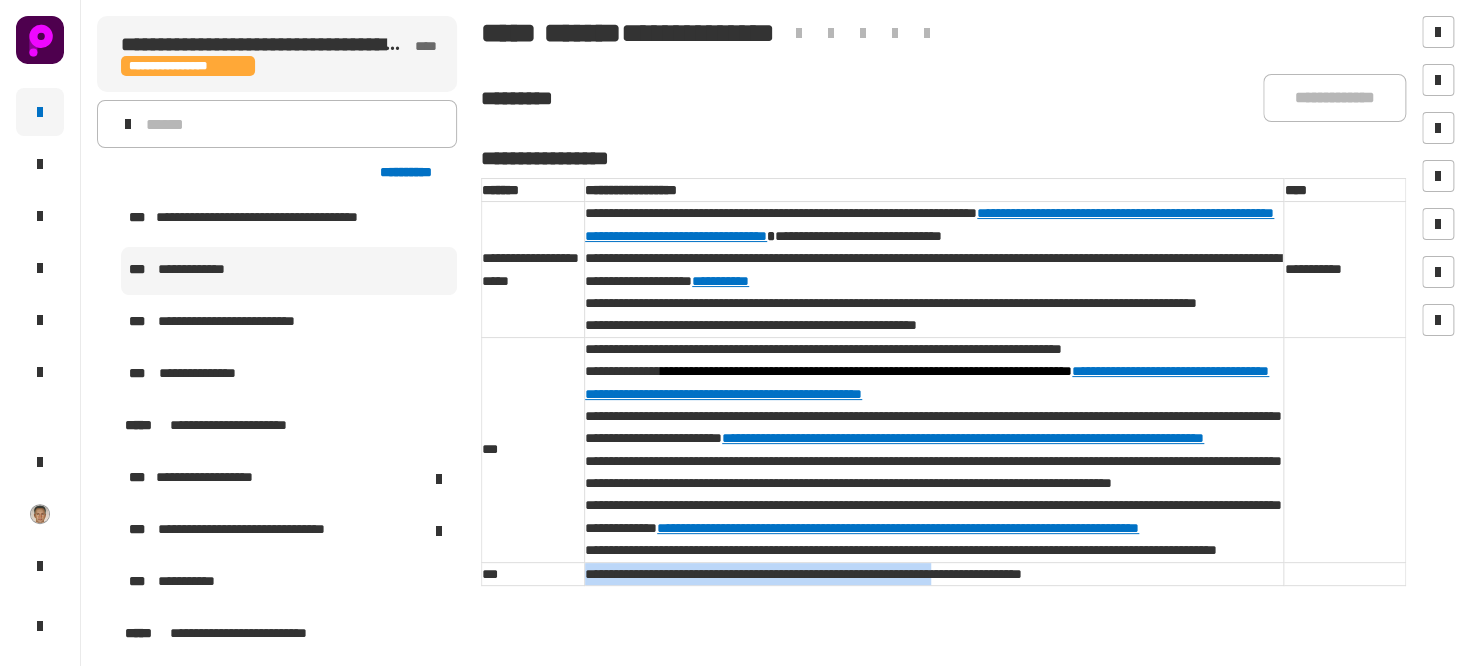 drag, startPoint x: 584, startPoint y: 603, endPoint x: 1023, endPoint y: 606, distance: 439.01025 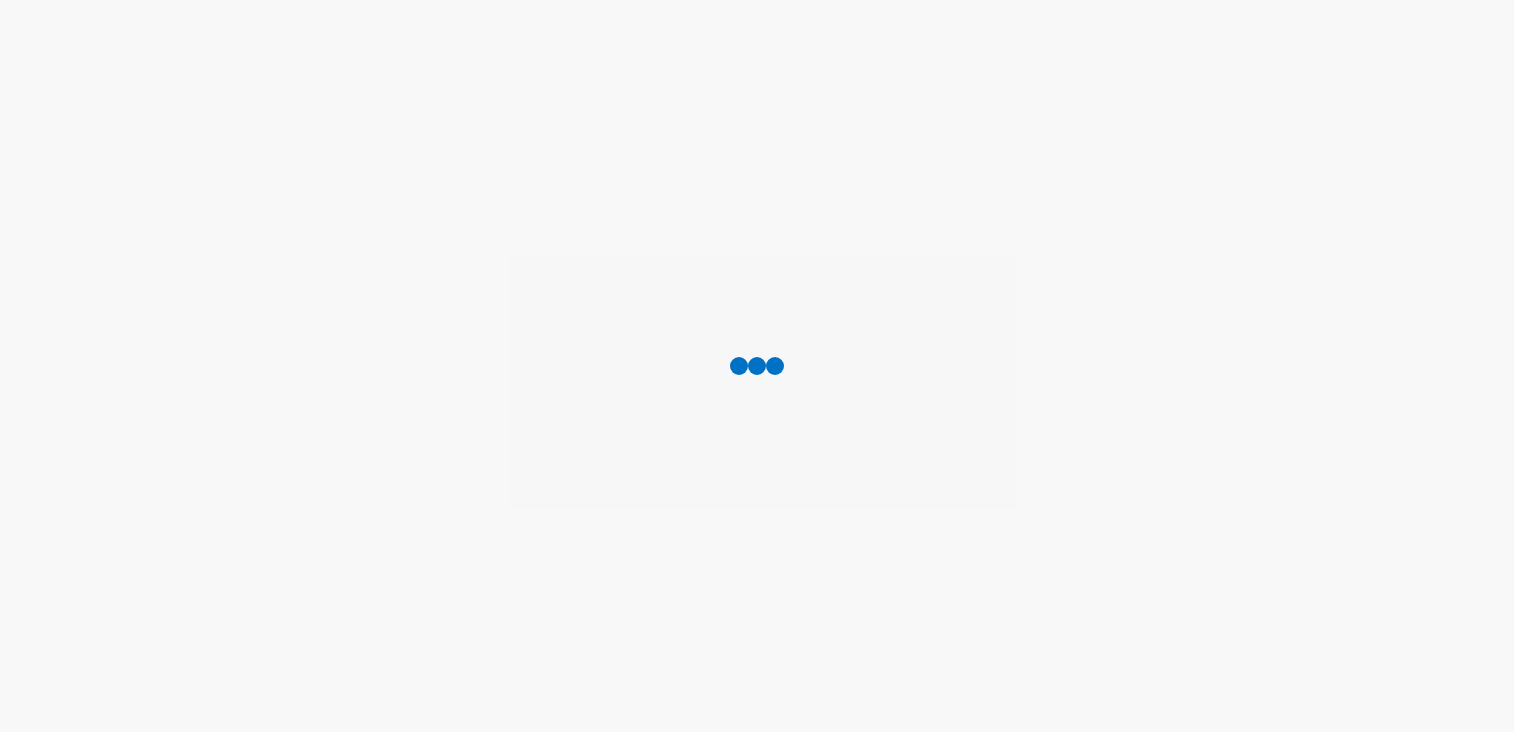scroll, scrollTop: 0, scrollLeft: 0, axis: both 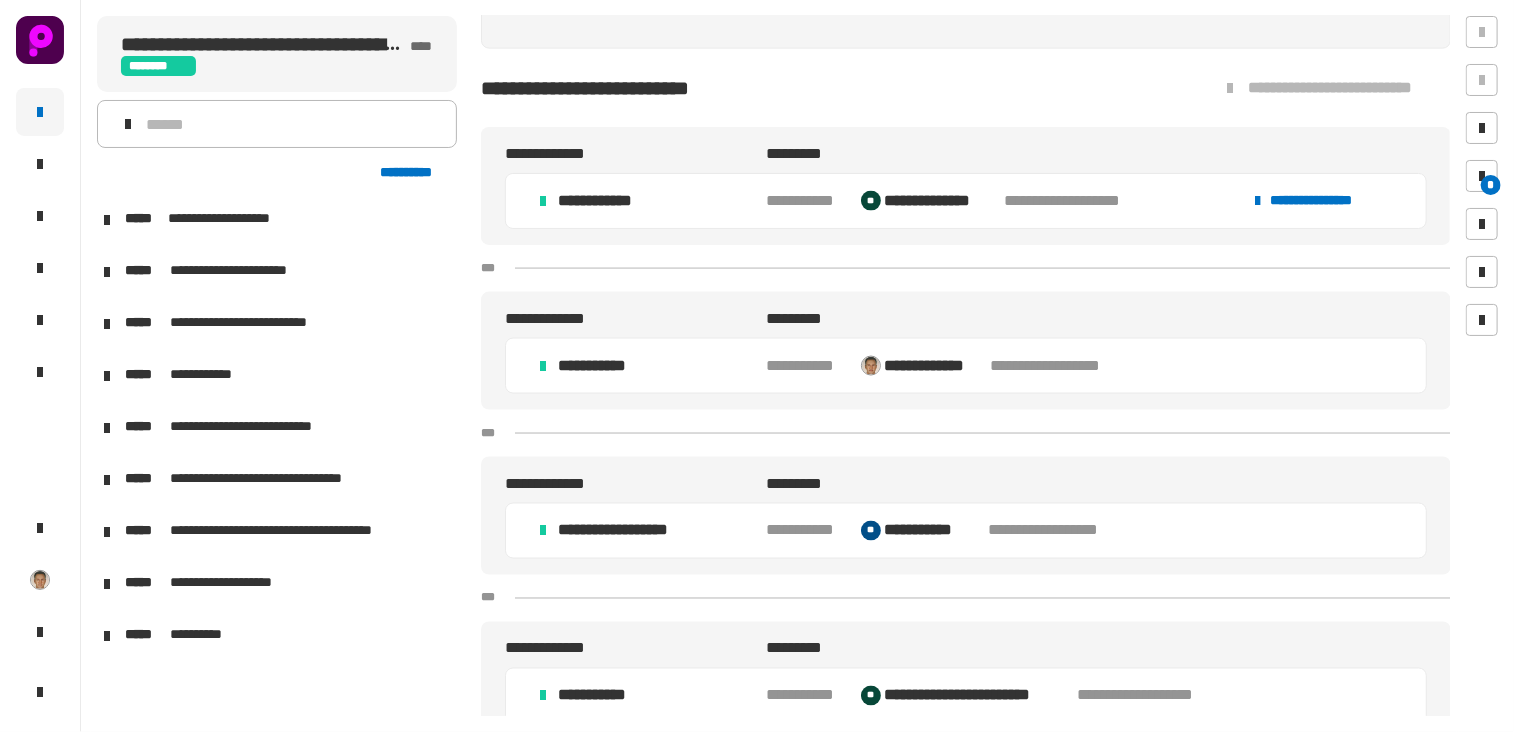 click on "**********" 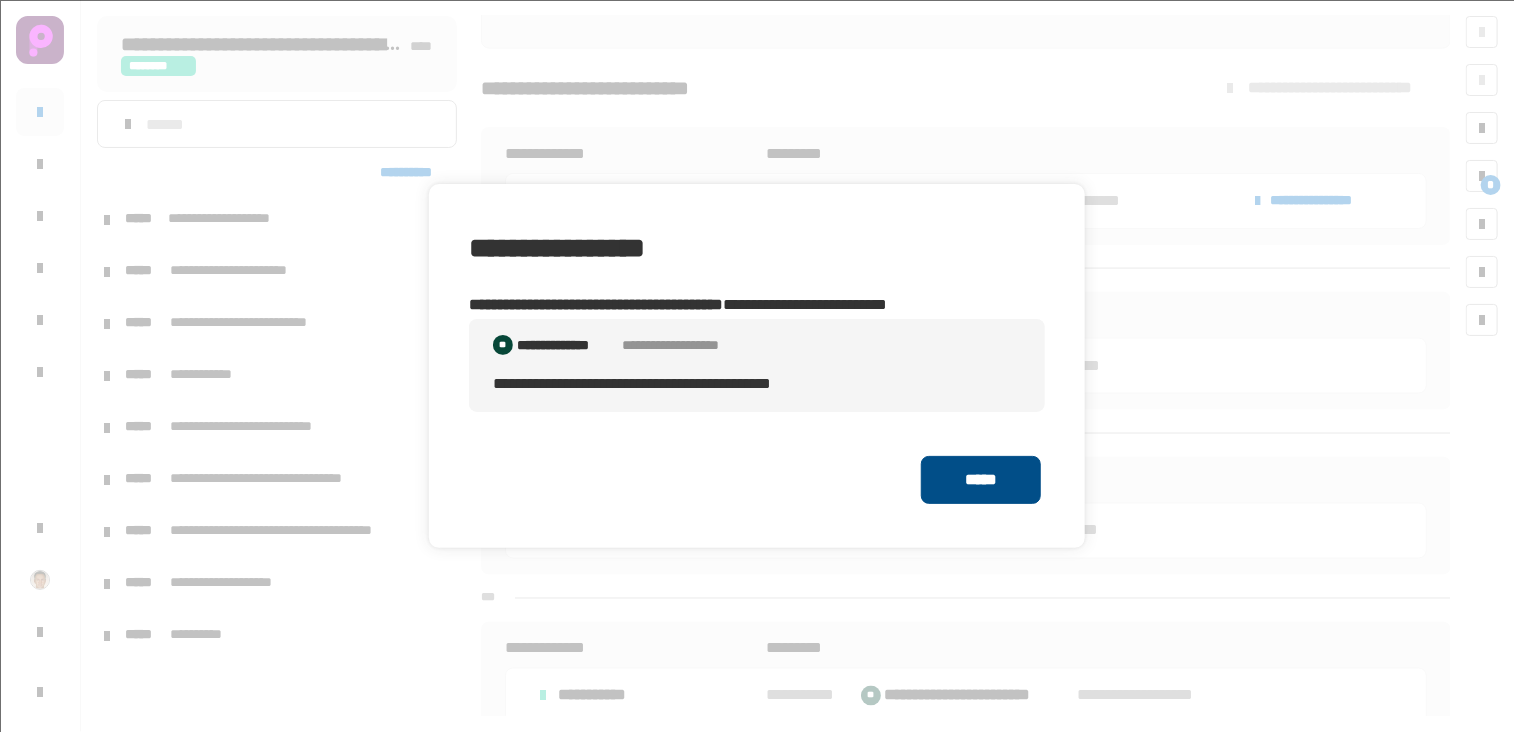 click on "*****" 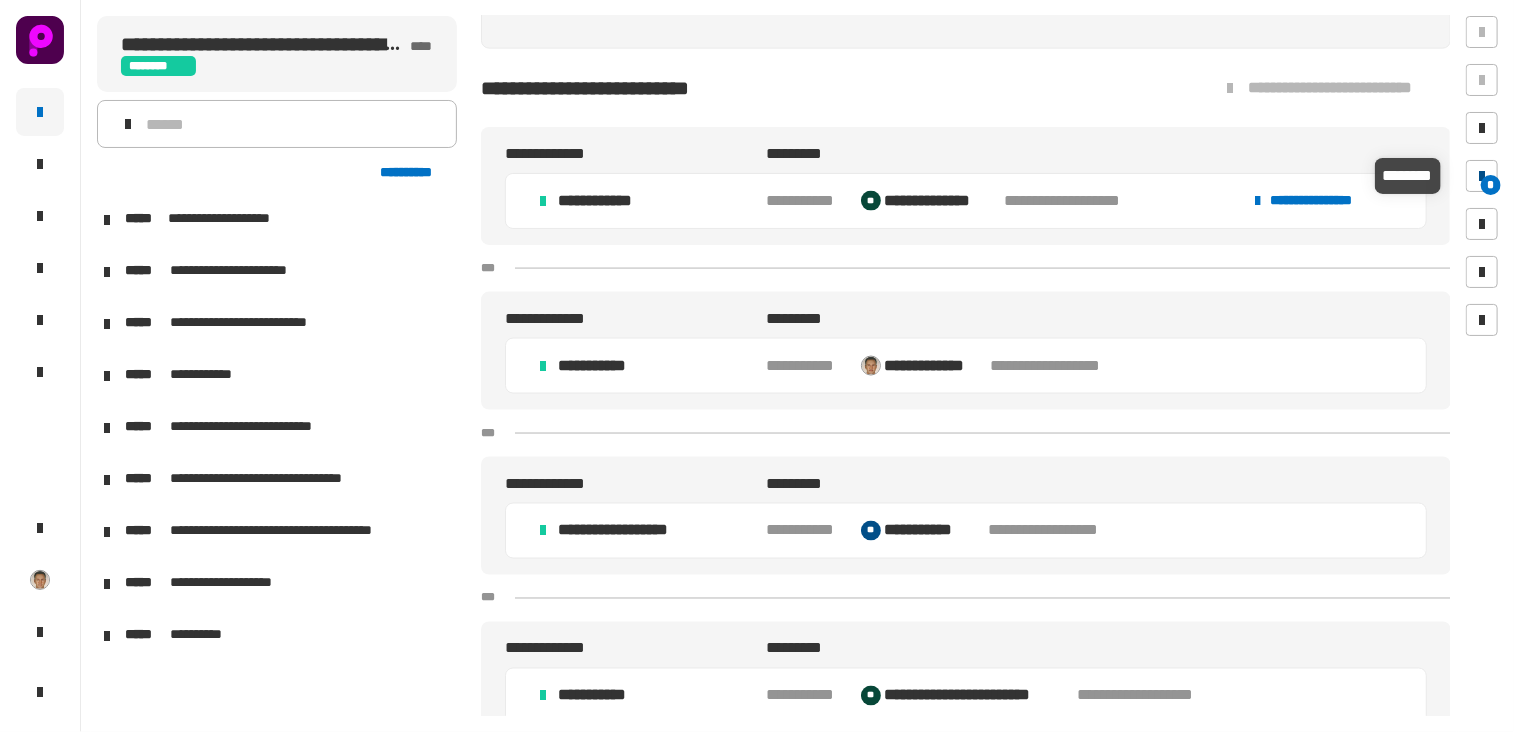 click at bounding box center [1482, 176] 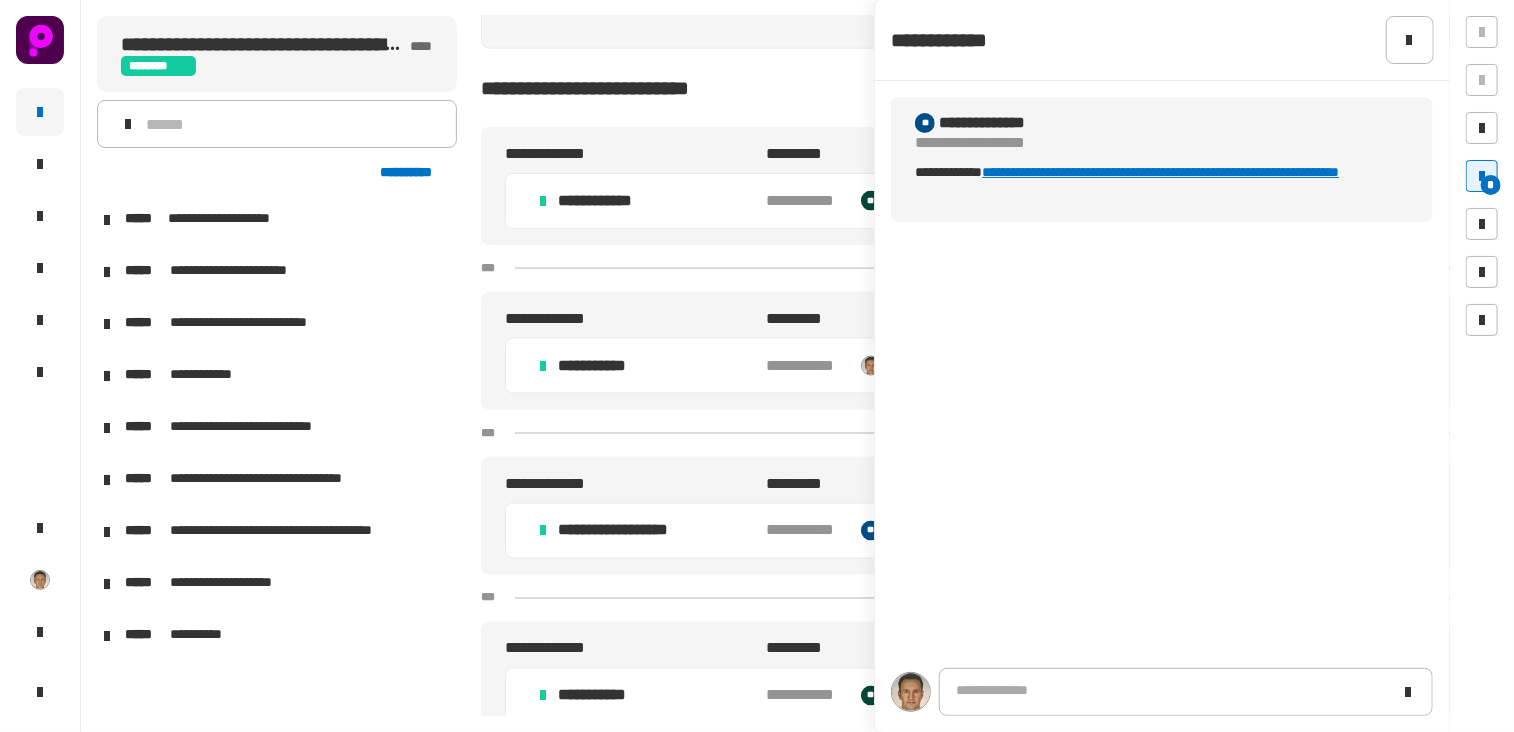 click on "**********" at bounding box center [1160, 172] 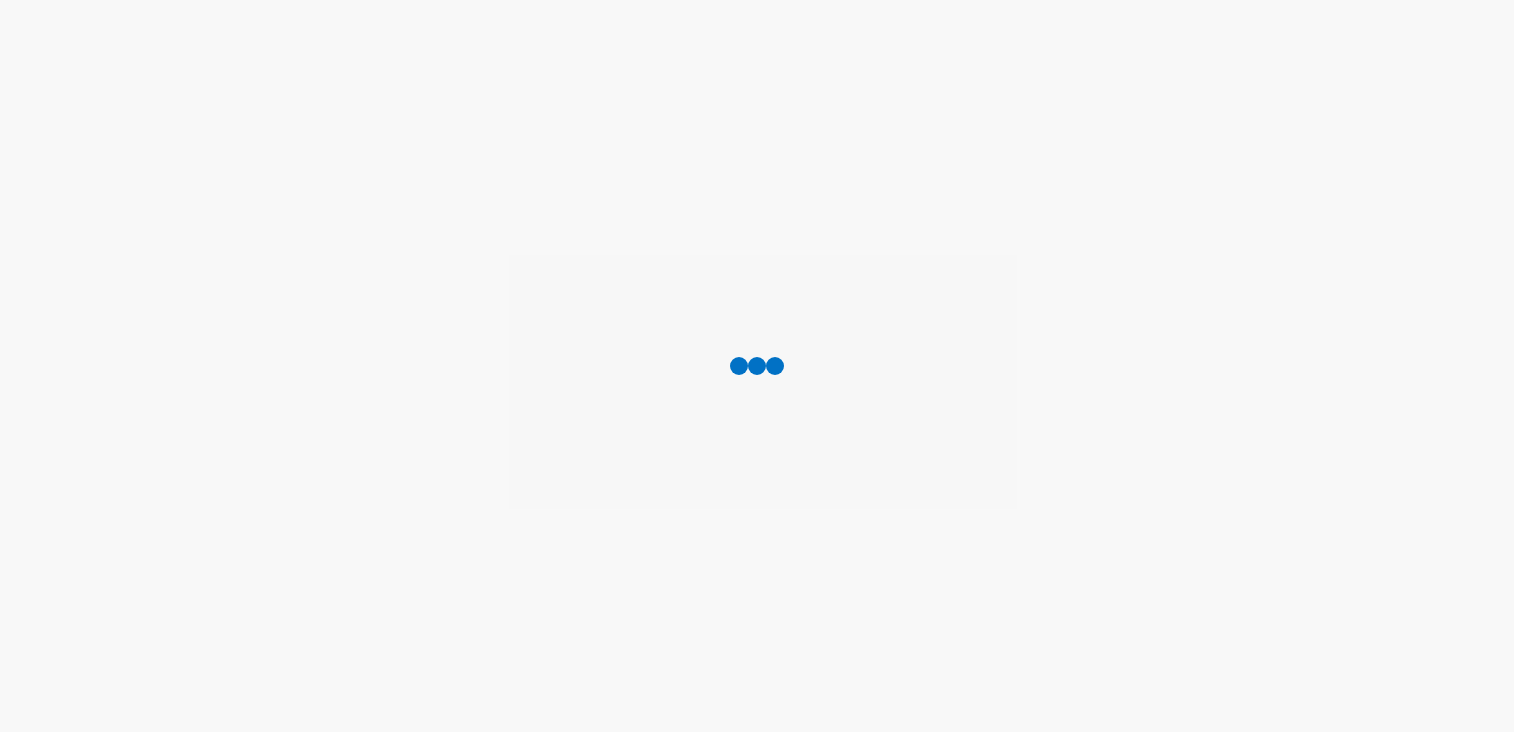 scroll, scrollTop: 0, scrollLeft: 0, axis: both 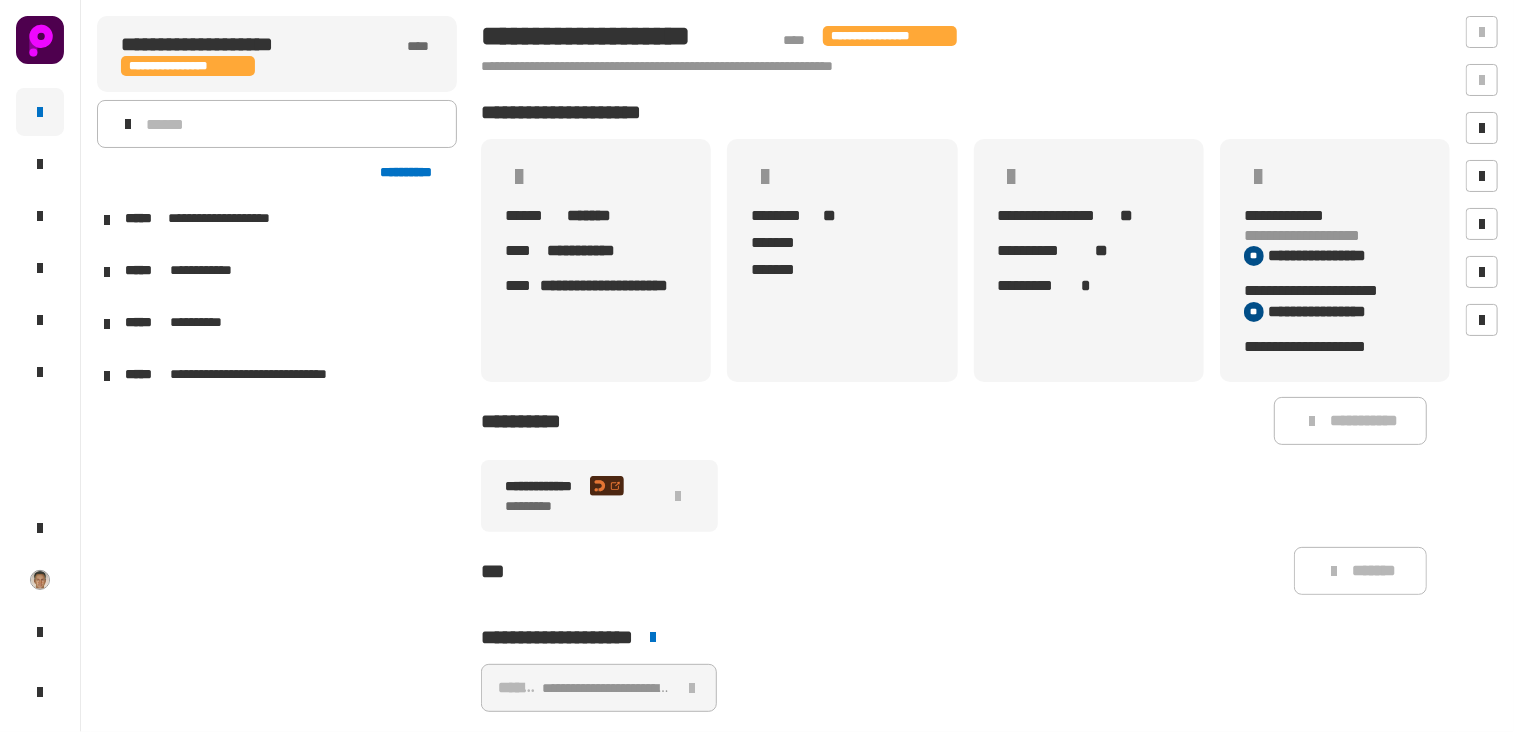 click at bounding box center (107, 220) 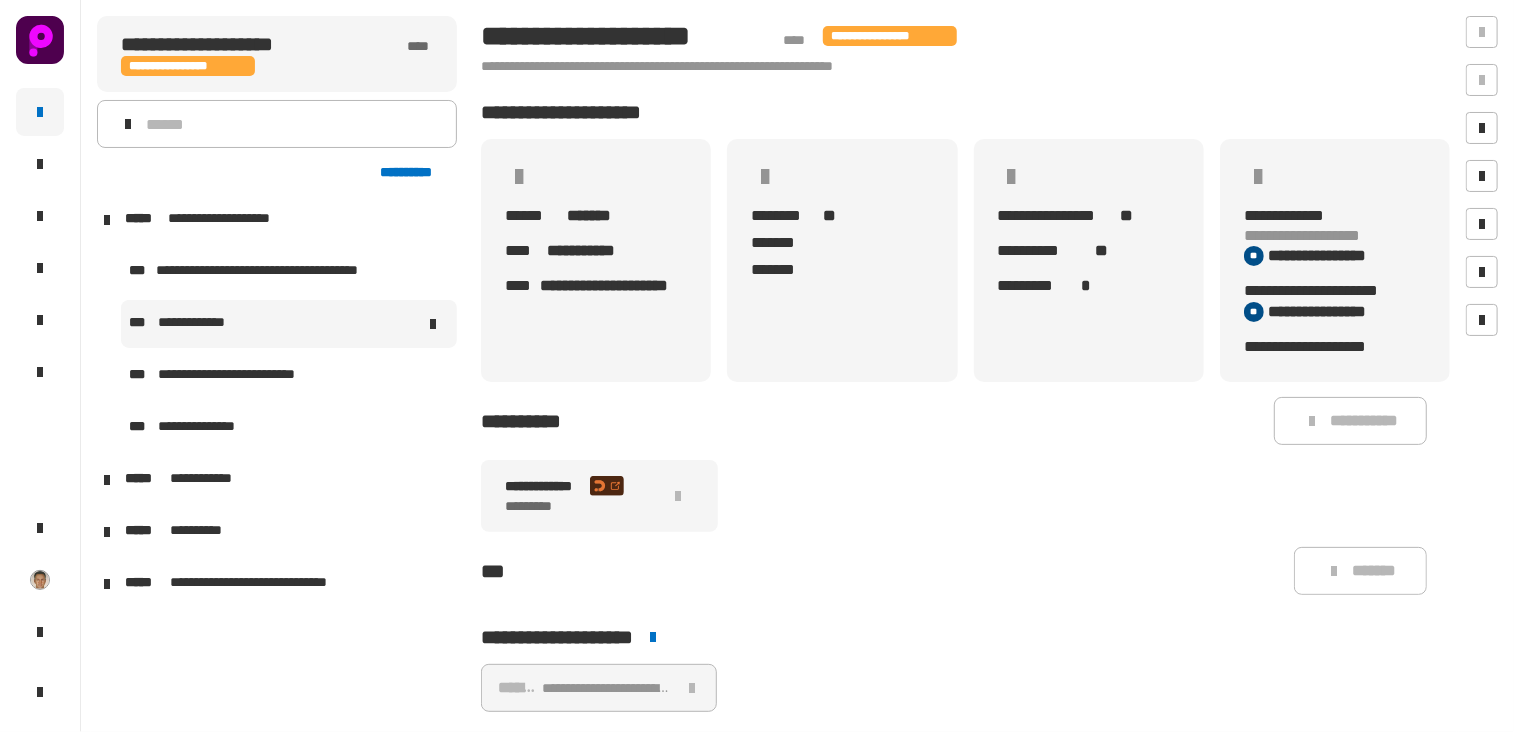 click on "**********" at bounding box center [205, 324] 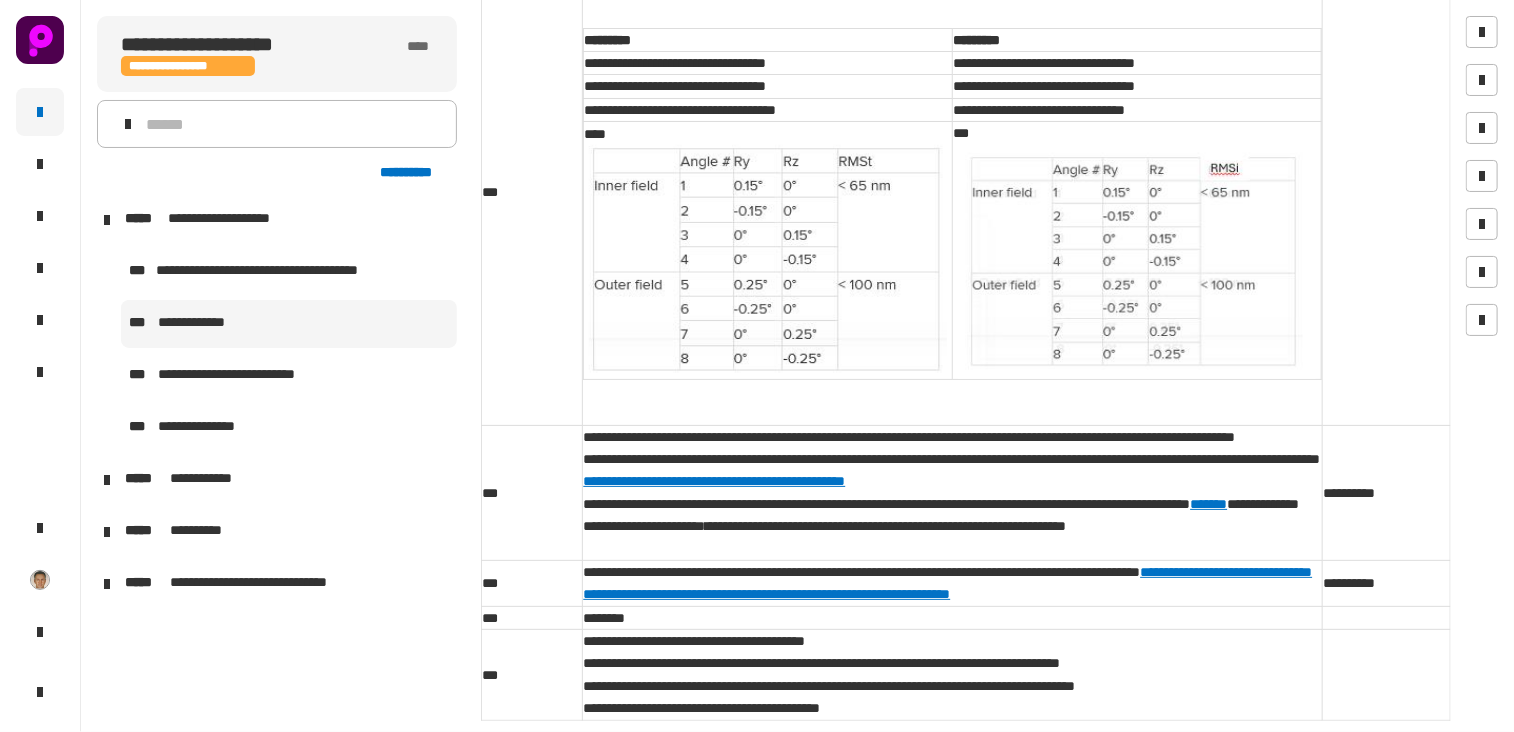 scroll, scrollTop: 291, scrollLeft: 0, axis: vertical 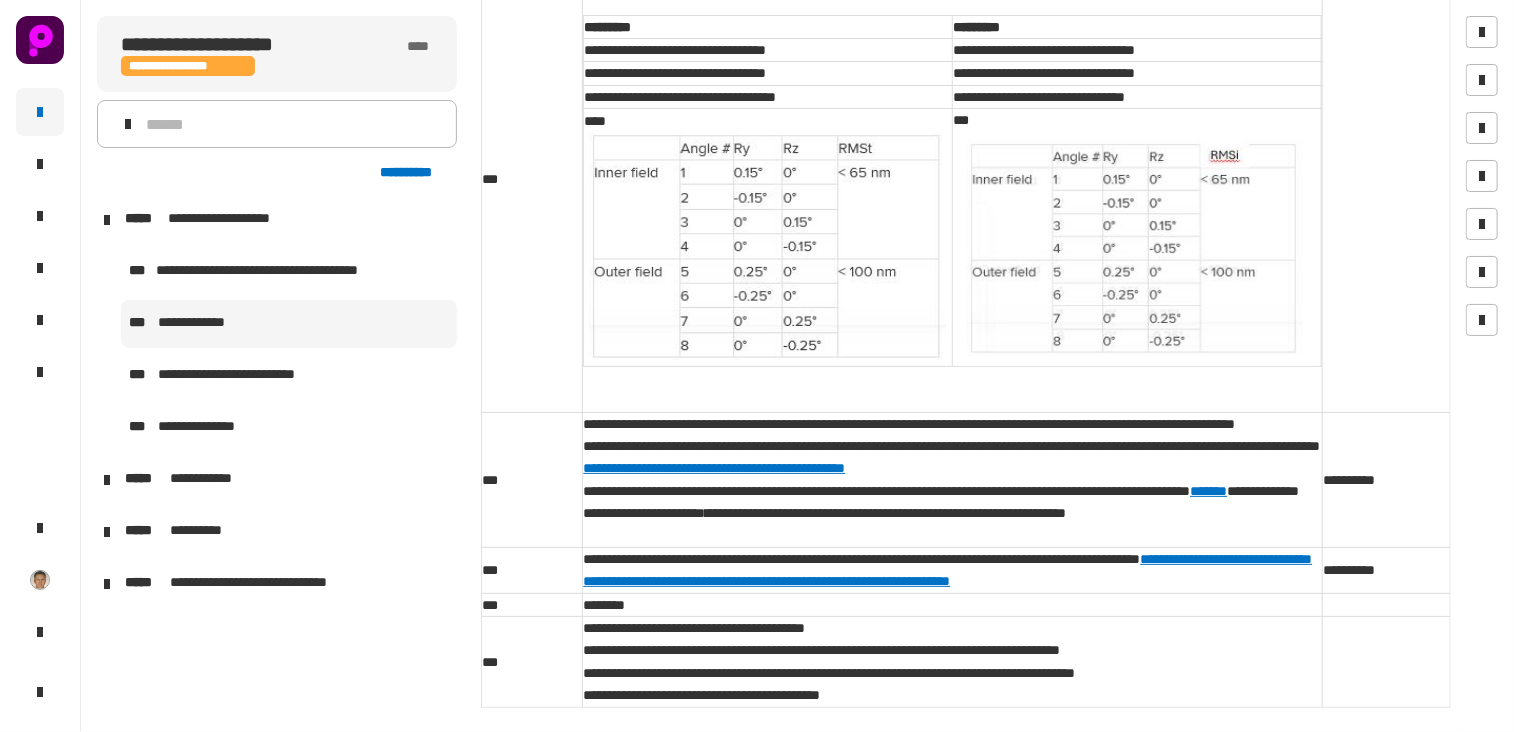 click on "**********" 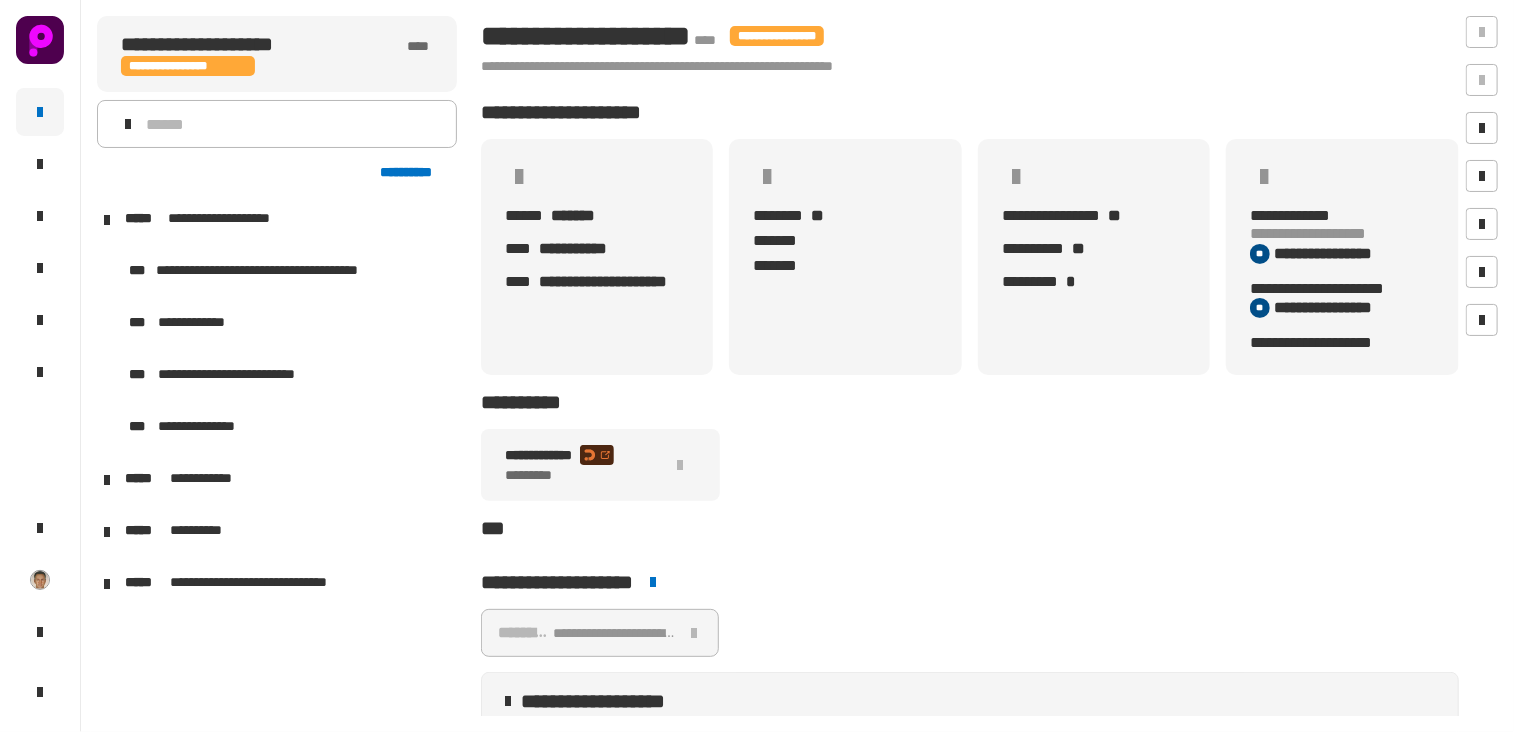 scroll, scrollTop: 0, scrollLeft: 0, axis: both 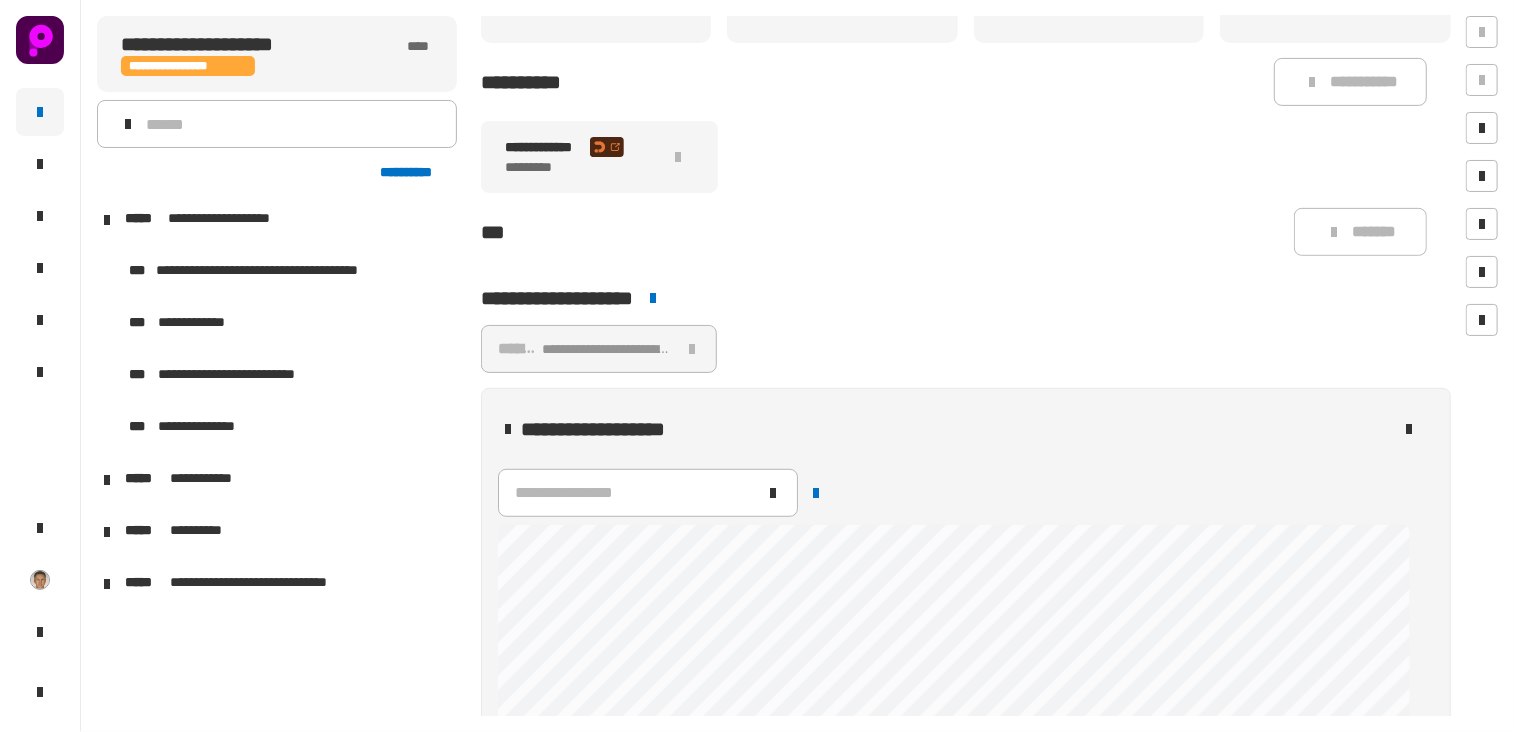 click 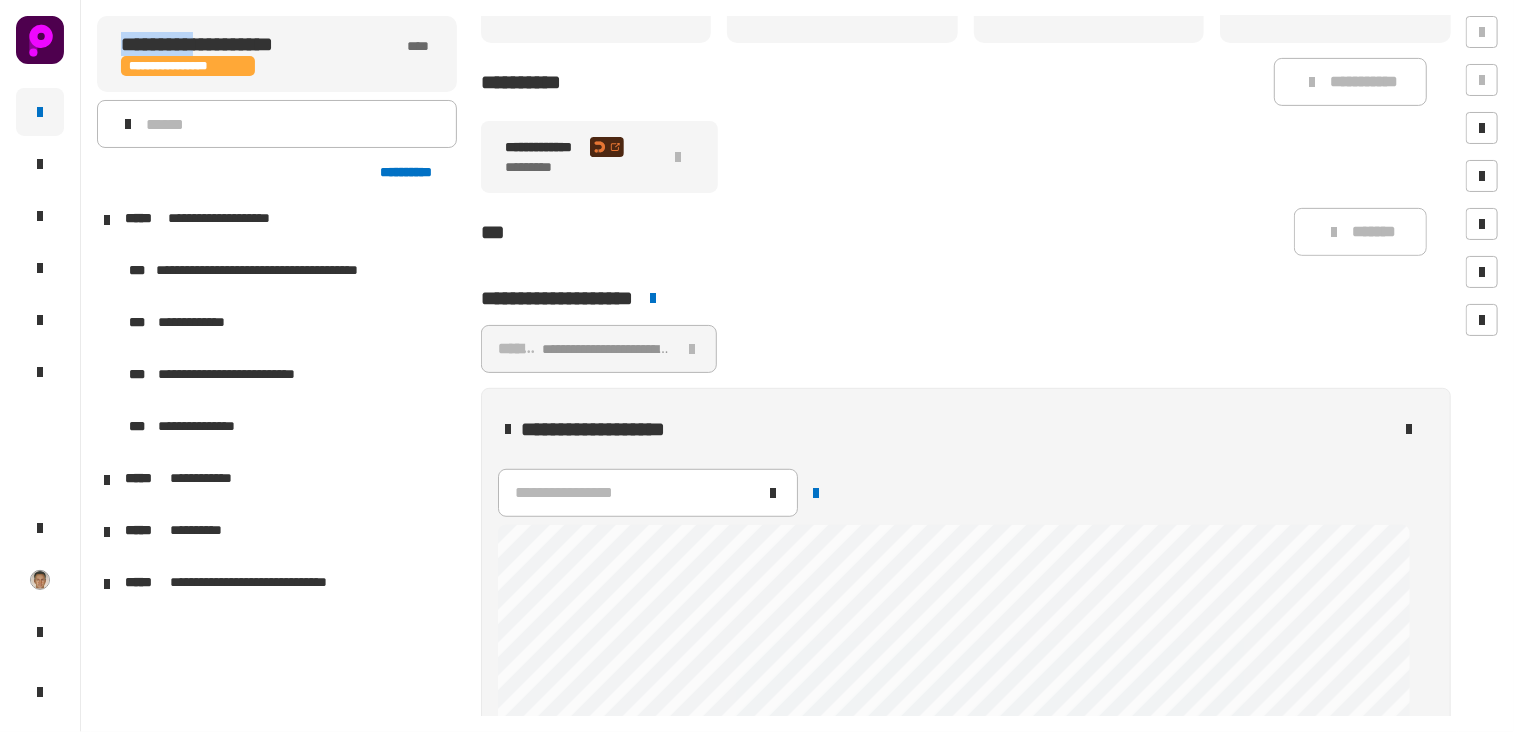 drag, startPoint x: 117, startPoint y: 41, endPoint x: 212, endPoint y: 51, distance: 95.524864 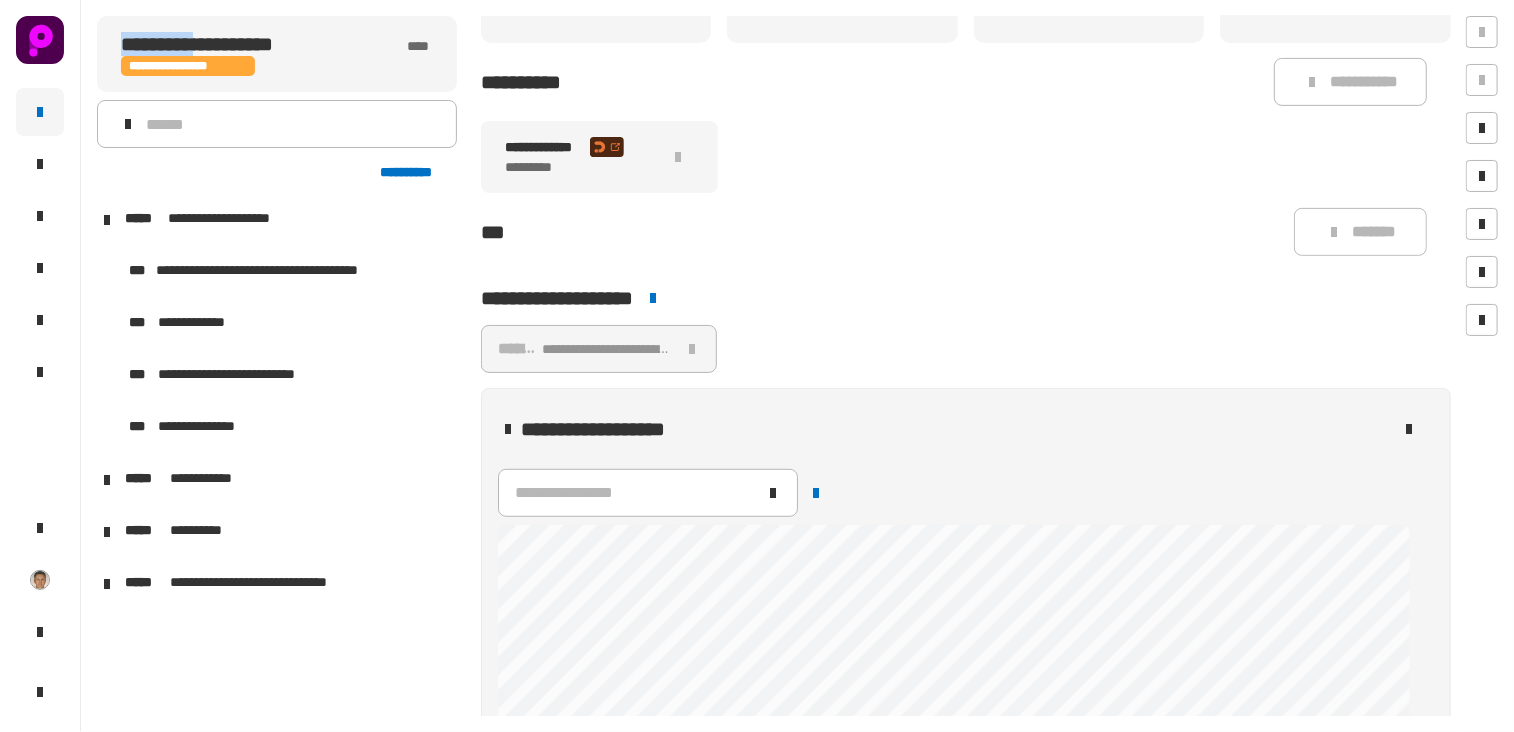 copy on "*********" 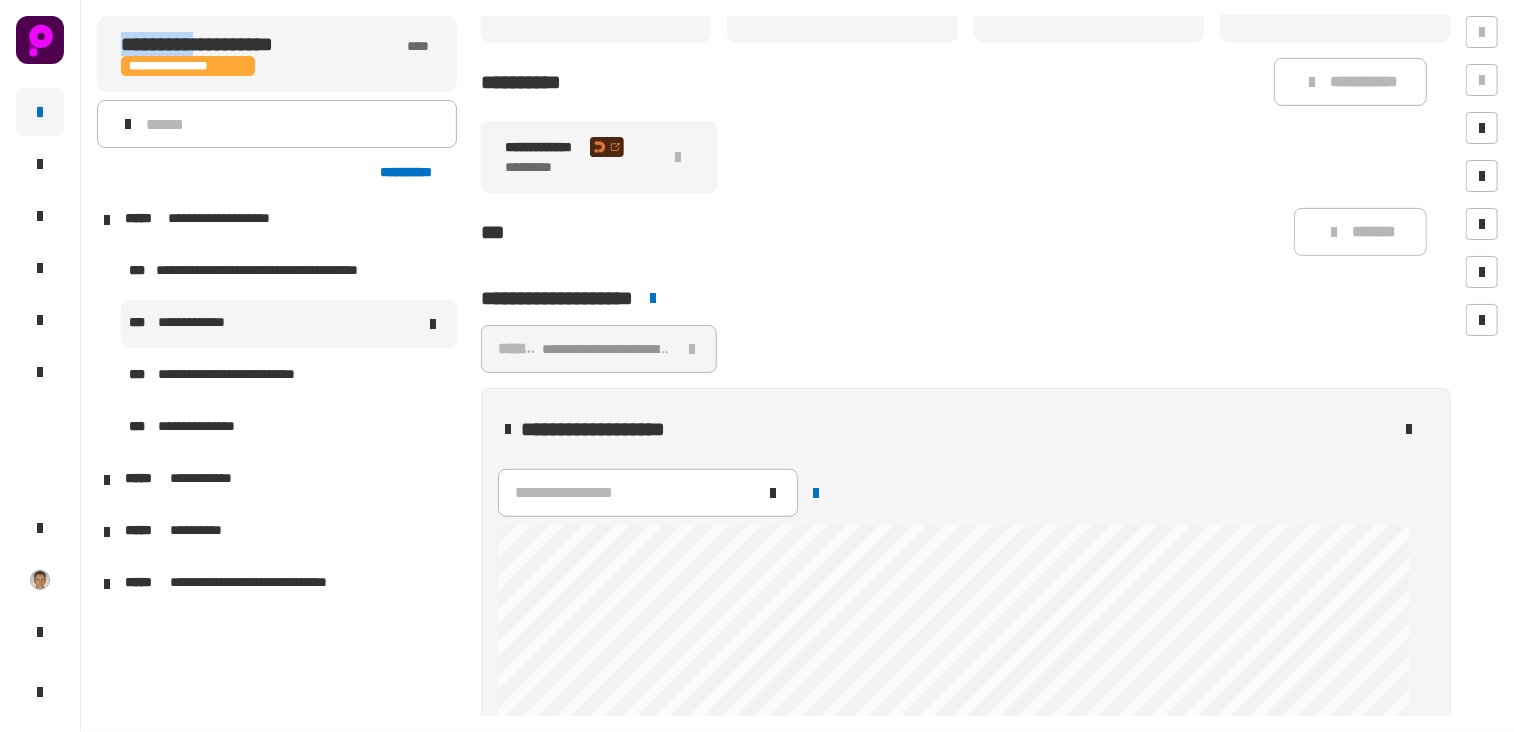 click on "**********" at bounding box center [205, 324] 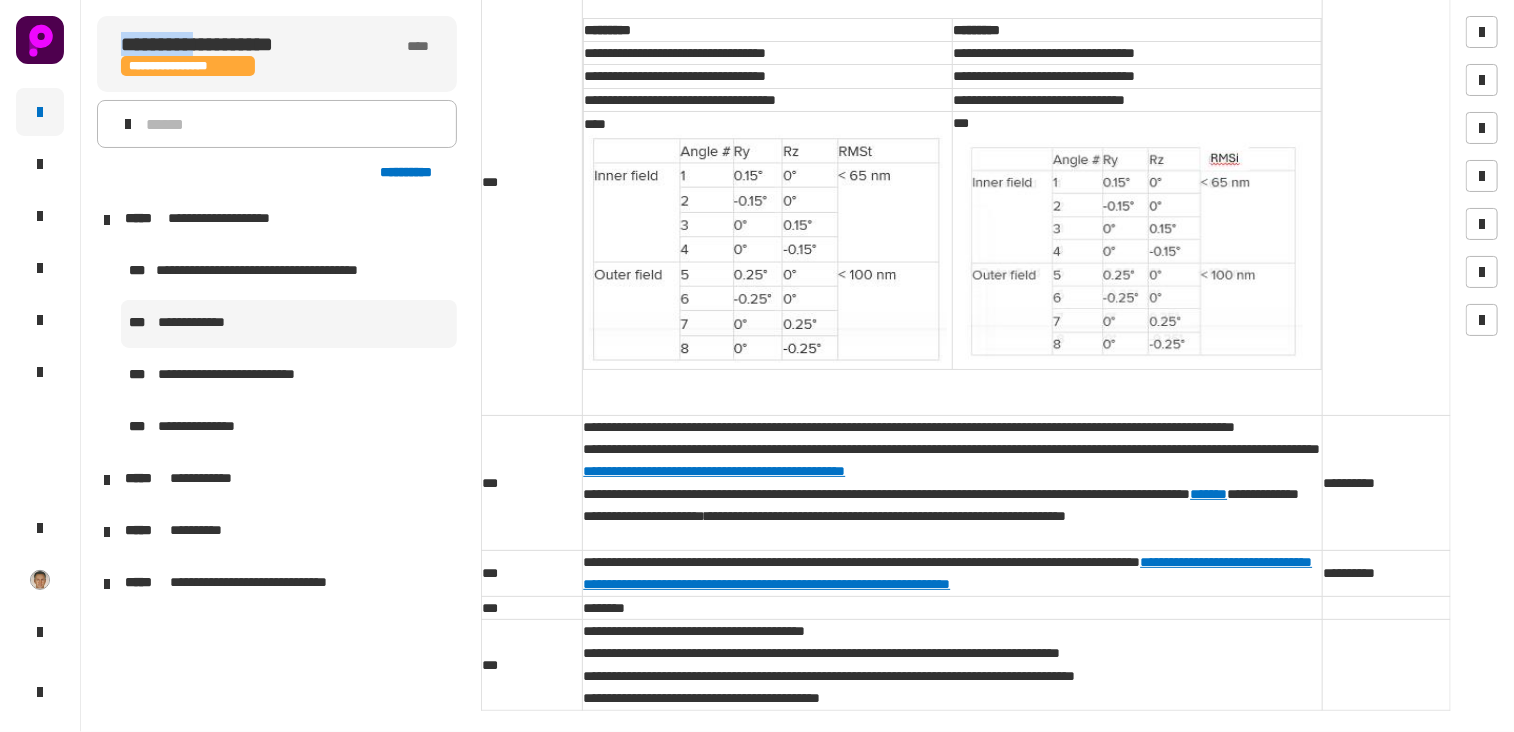 scroll, scrollTop: 291, scrollLeft: 0, axis: vertical 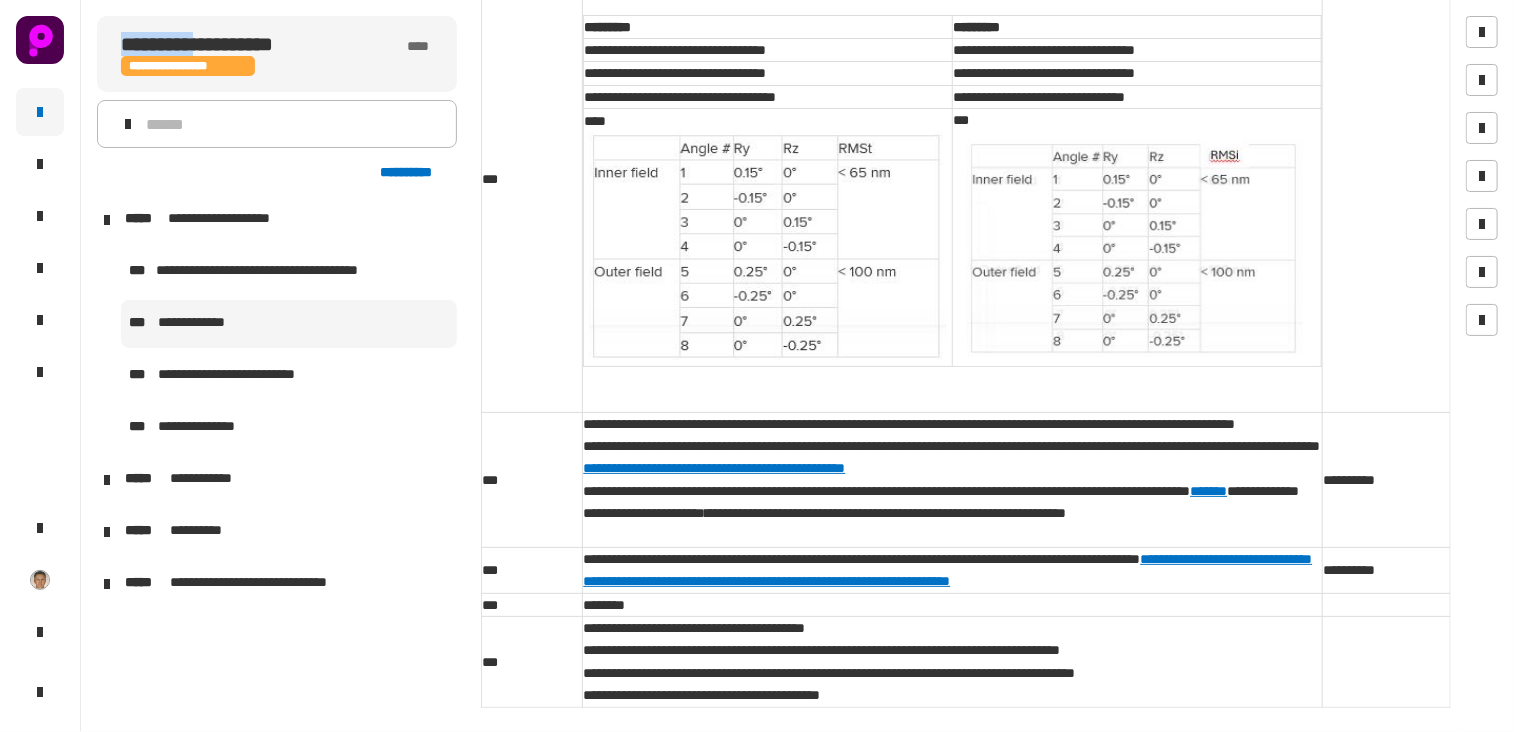 click at bounding box center (107, 220) 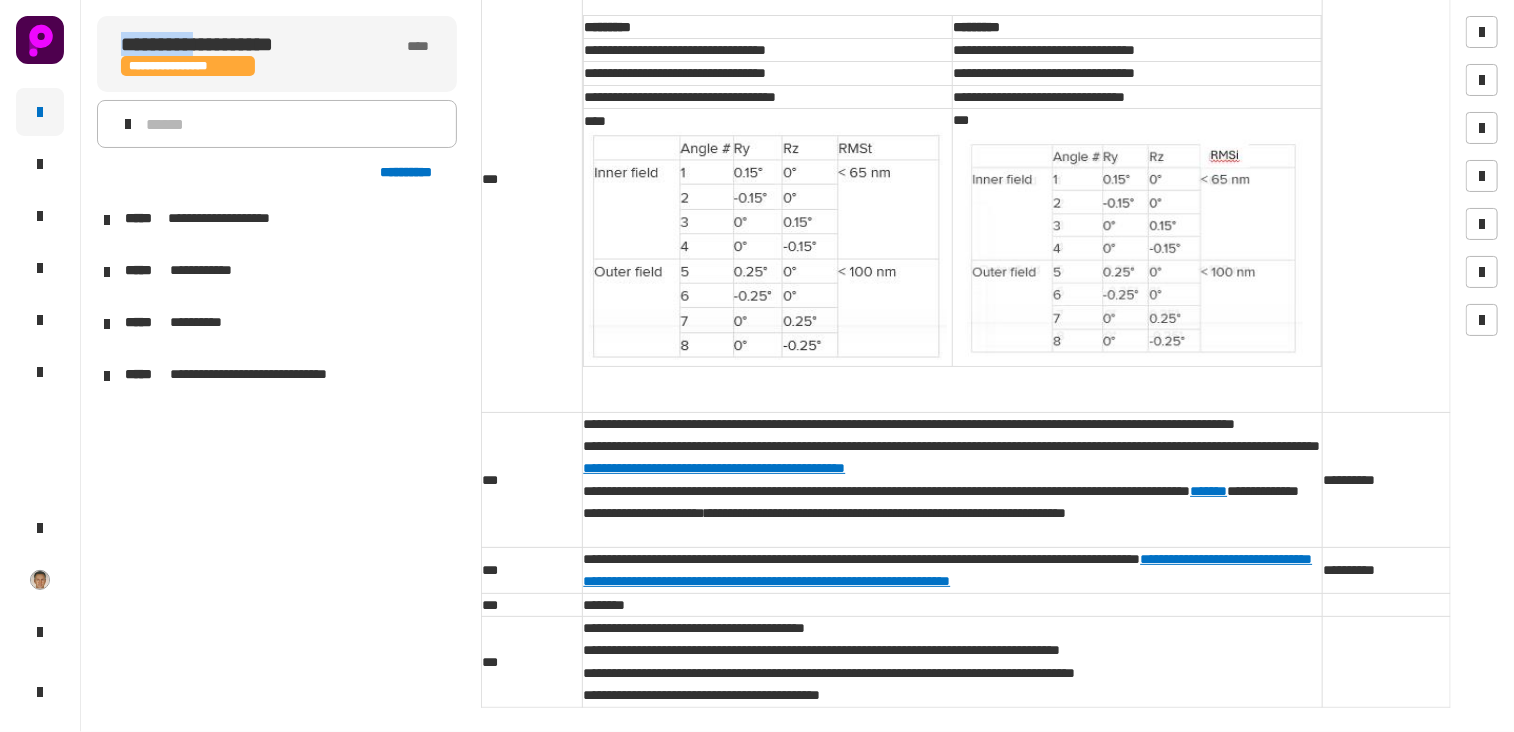 click at bounding box center [107, 220] 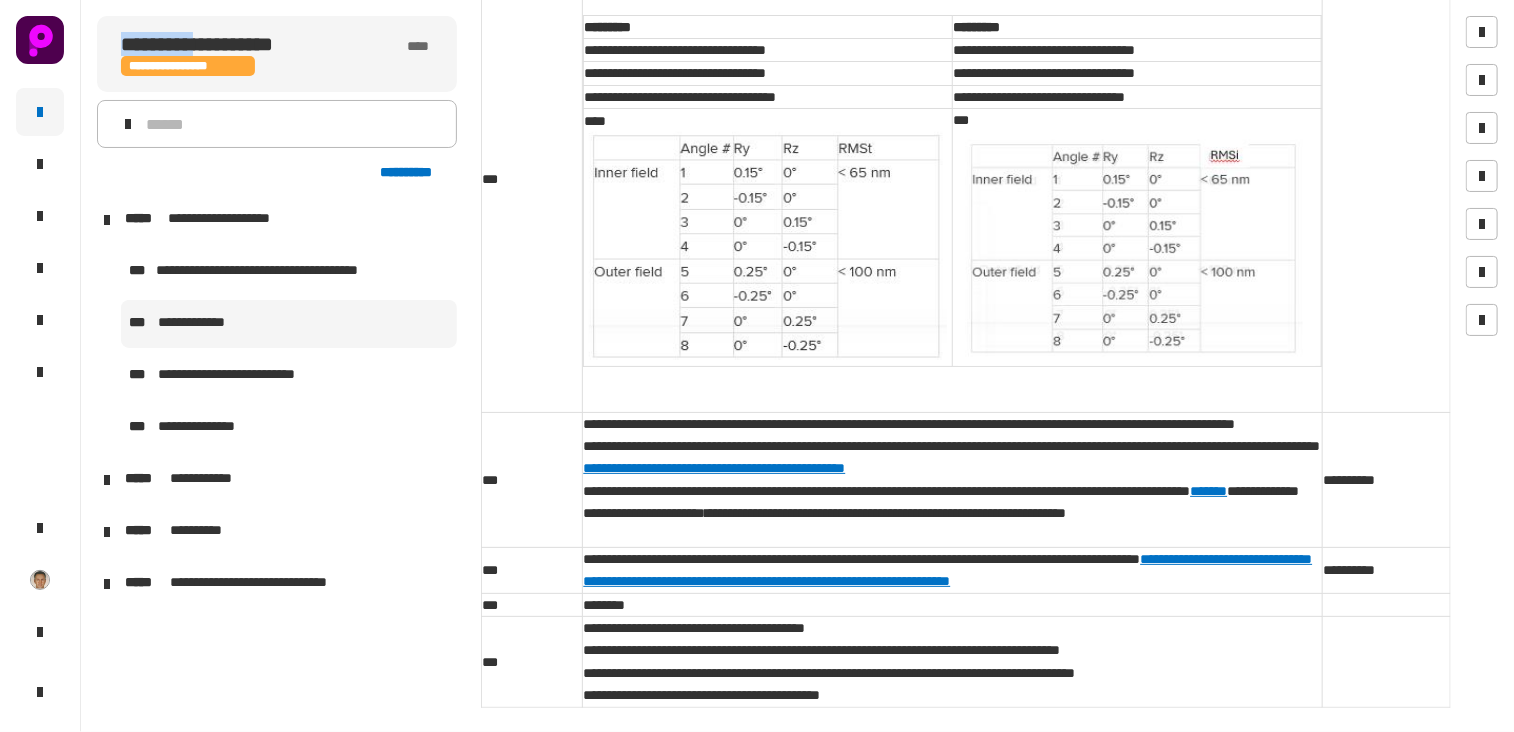click at bounding box center [107, 480] 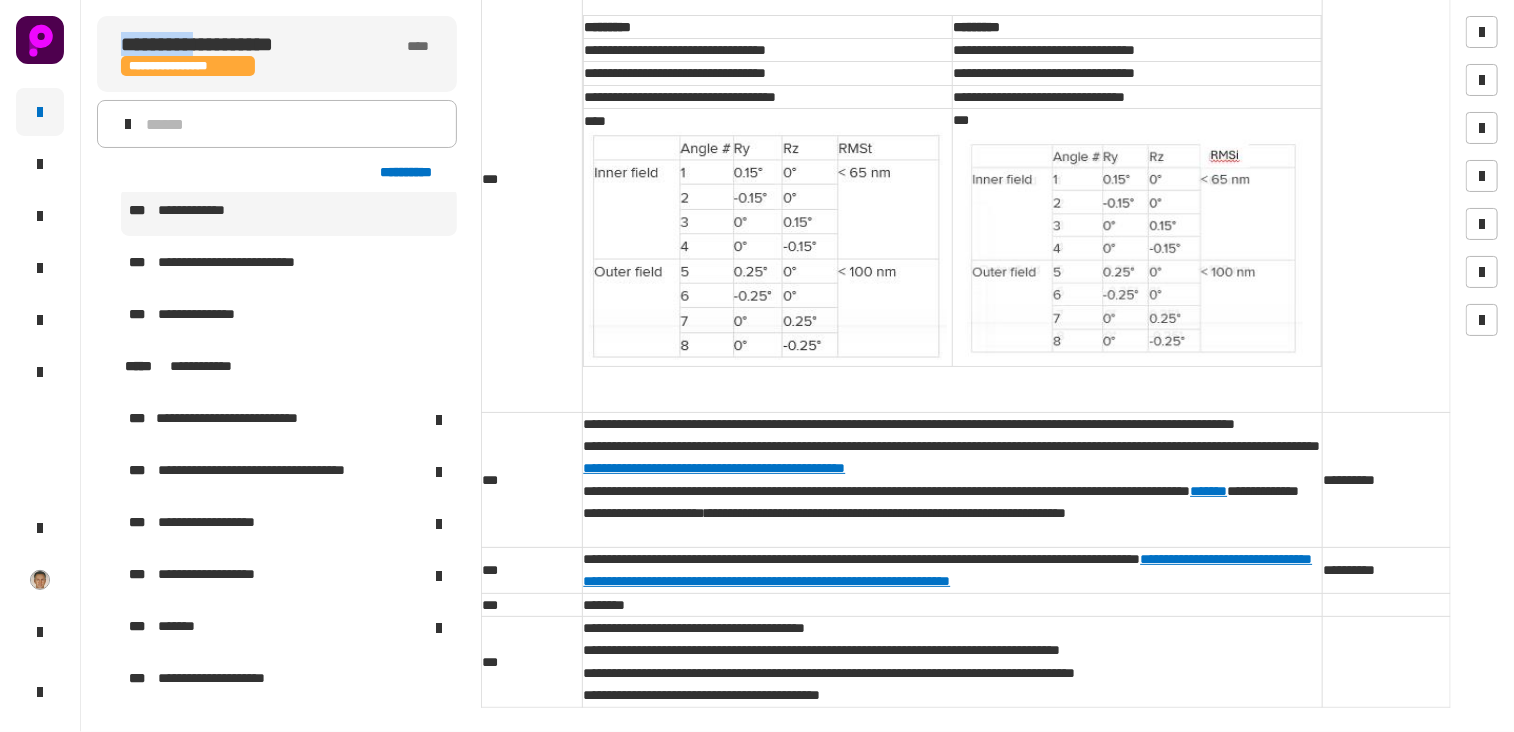 scroll, scrollTop: 115, scrollLeft: 0, axis: vertical 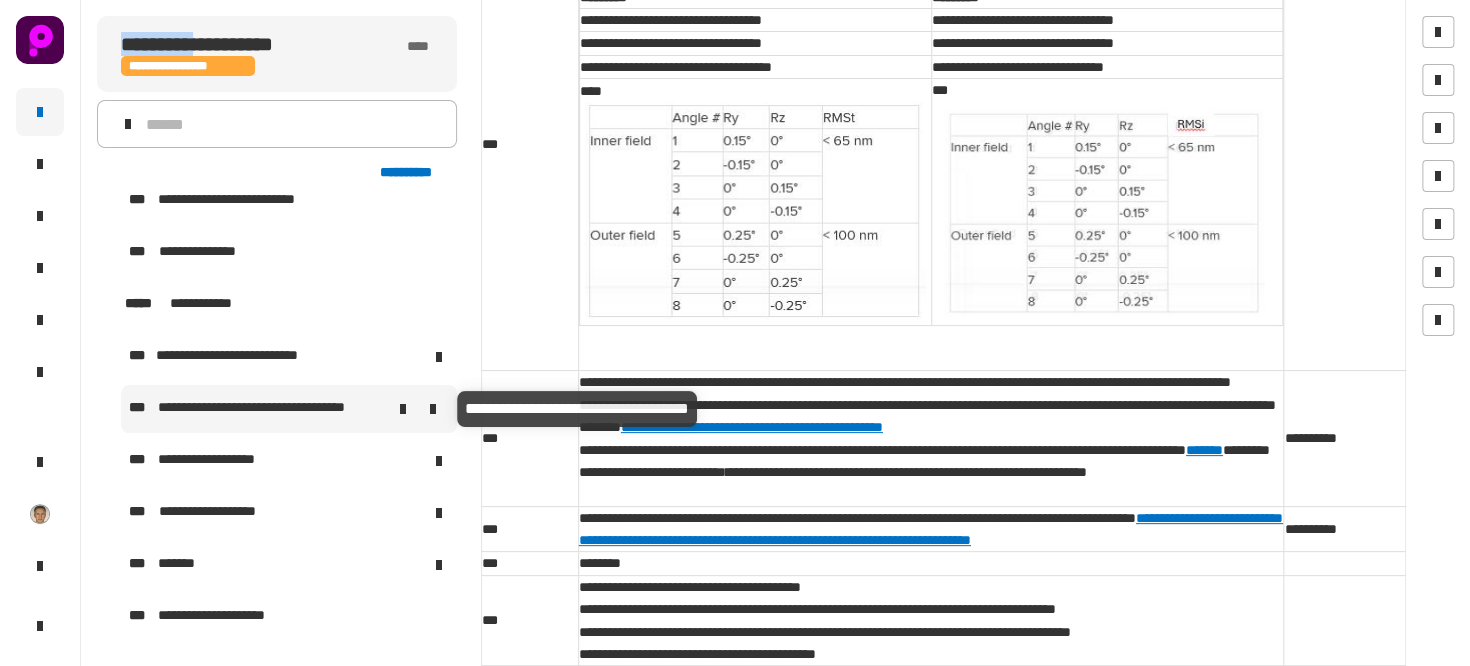 click on "**********" at bounding box center [275, 409] 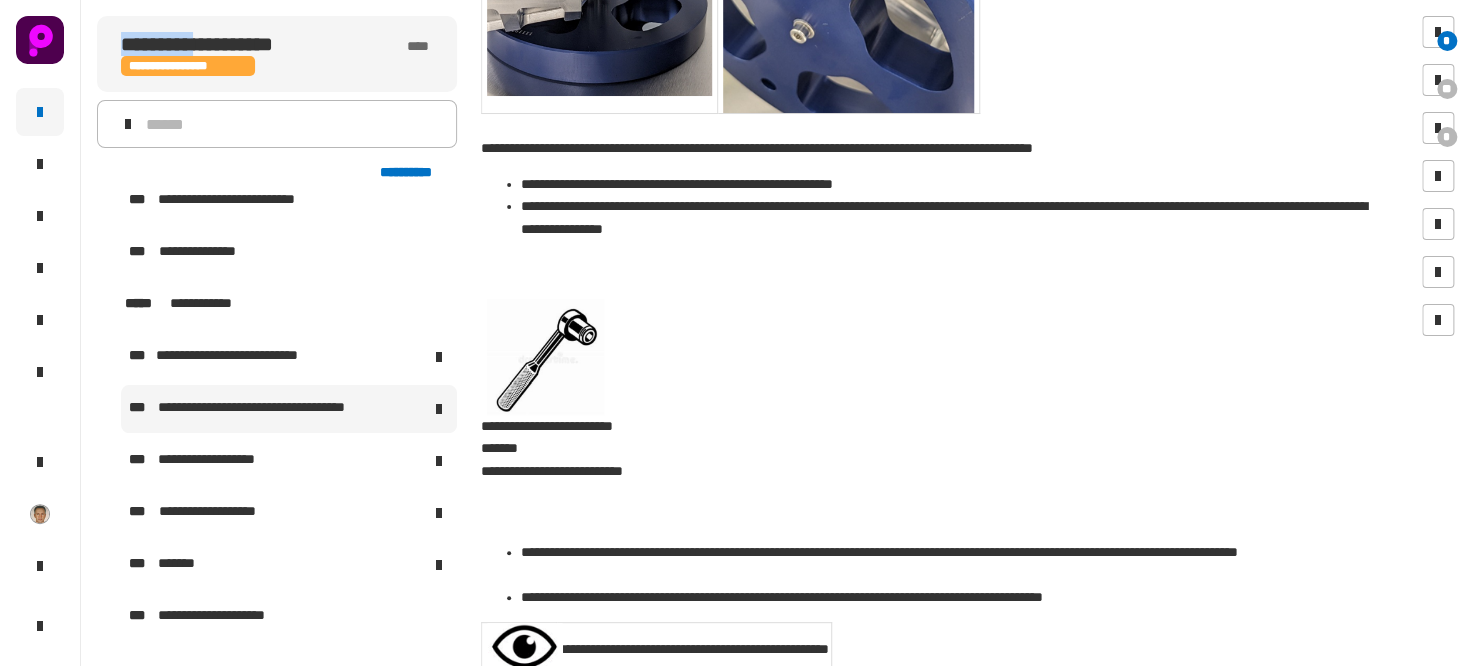 scroll, scrollTop: 1919, scrollLeft: 0, axis: vertical 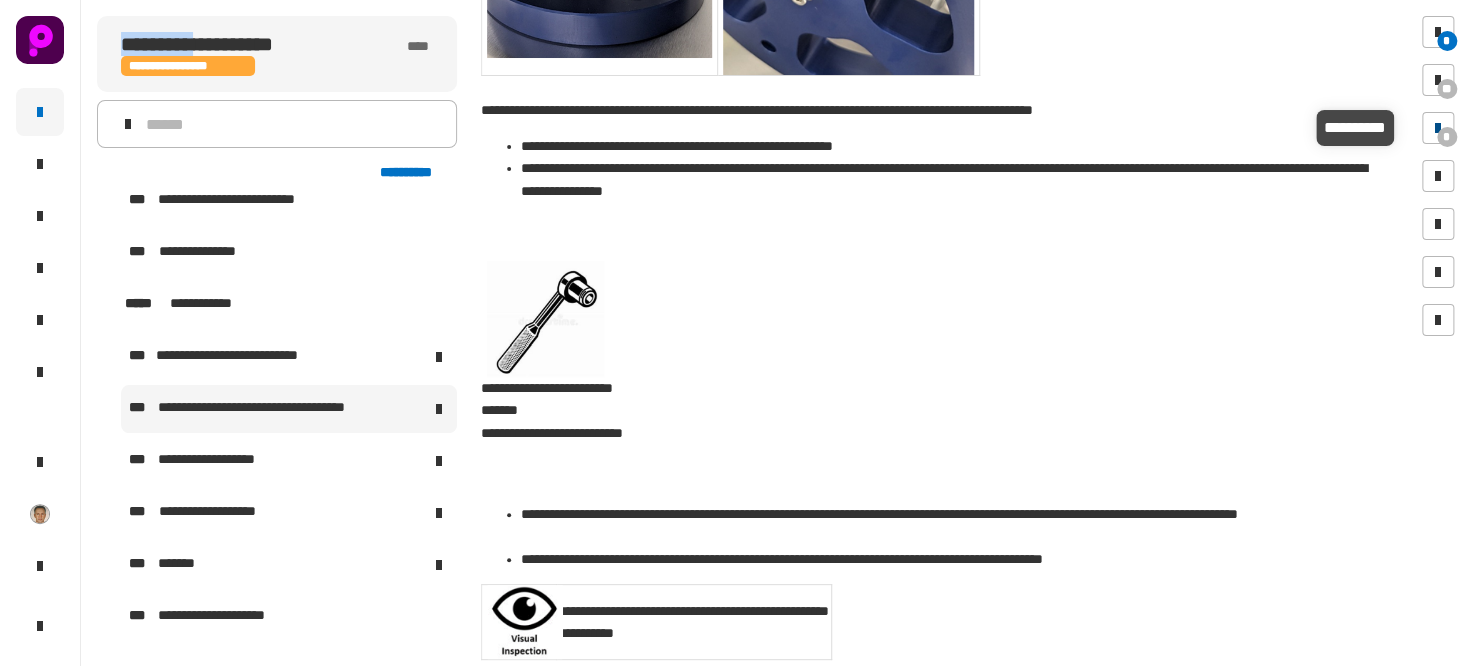 click at bounding box center [1438, 128] 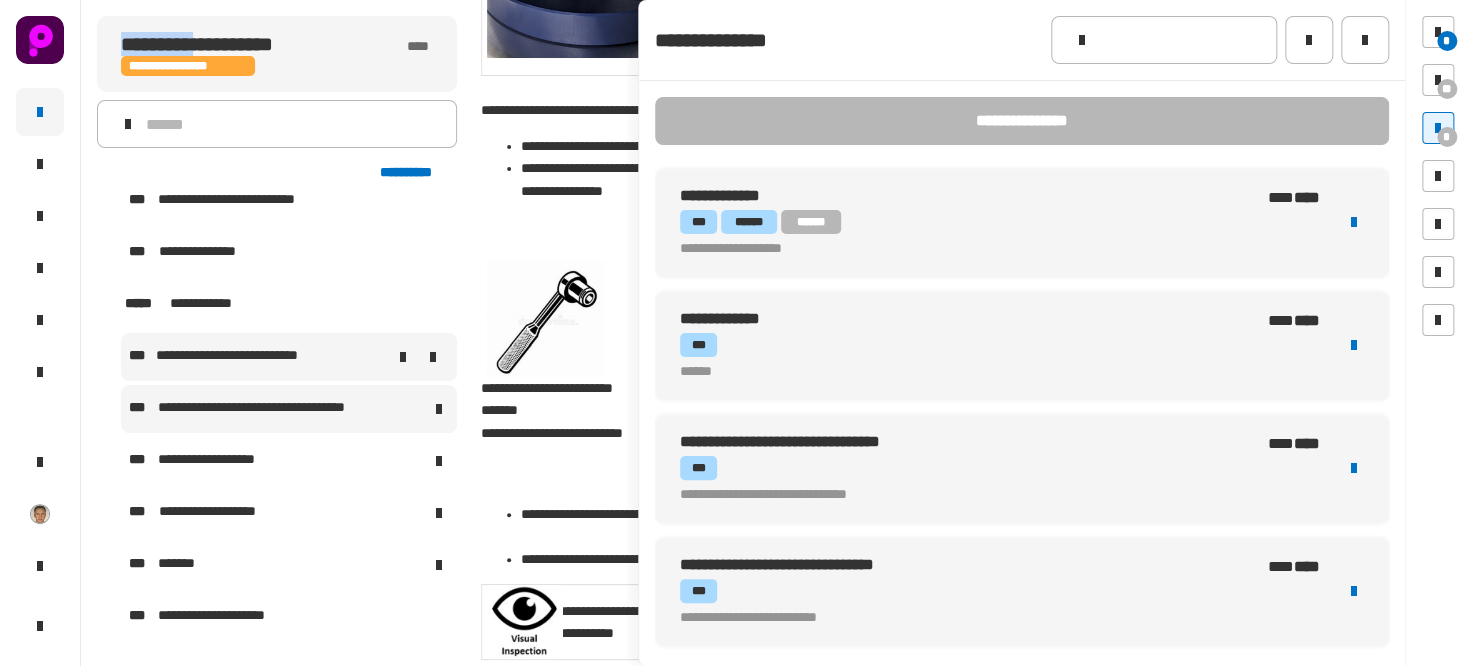 click on "**********" at bounding box center (237, 357) 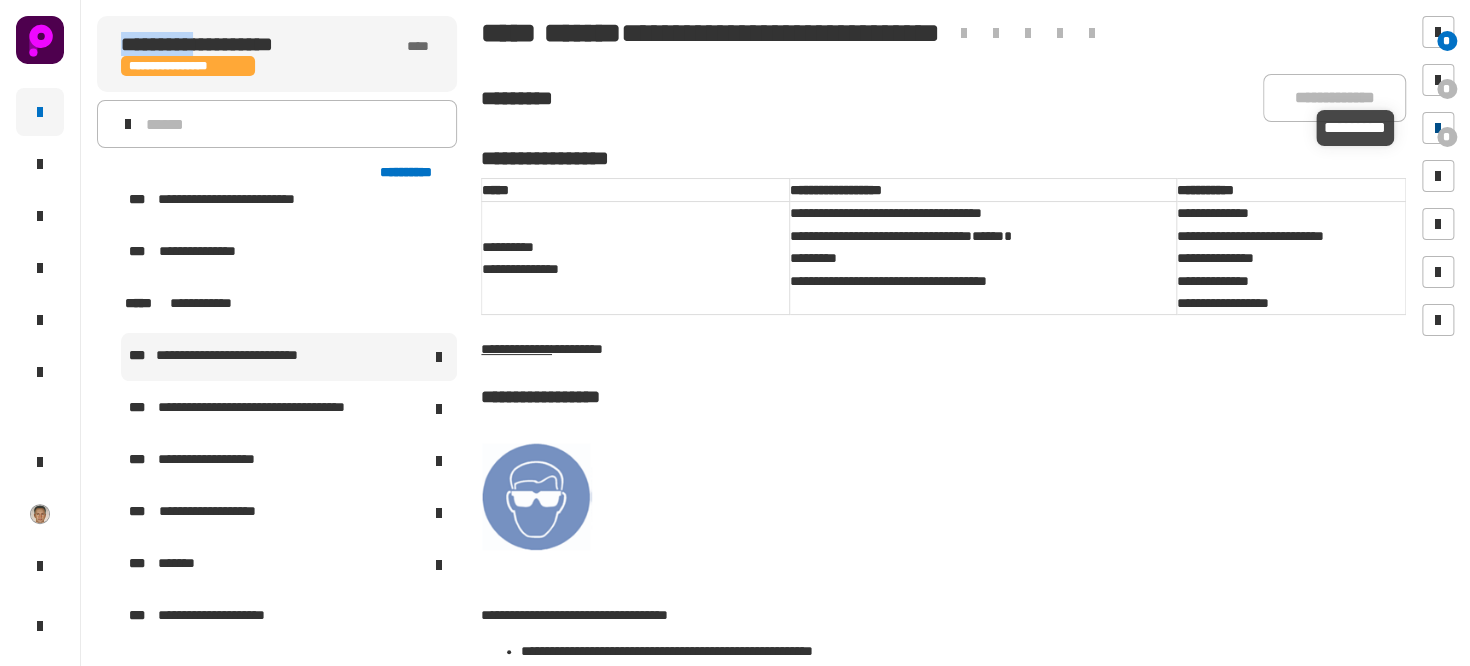 click at bounding box center (1438, 128) 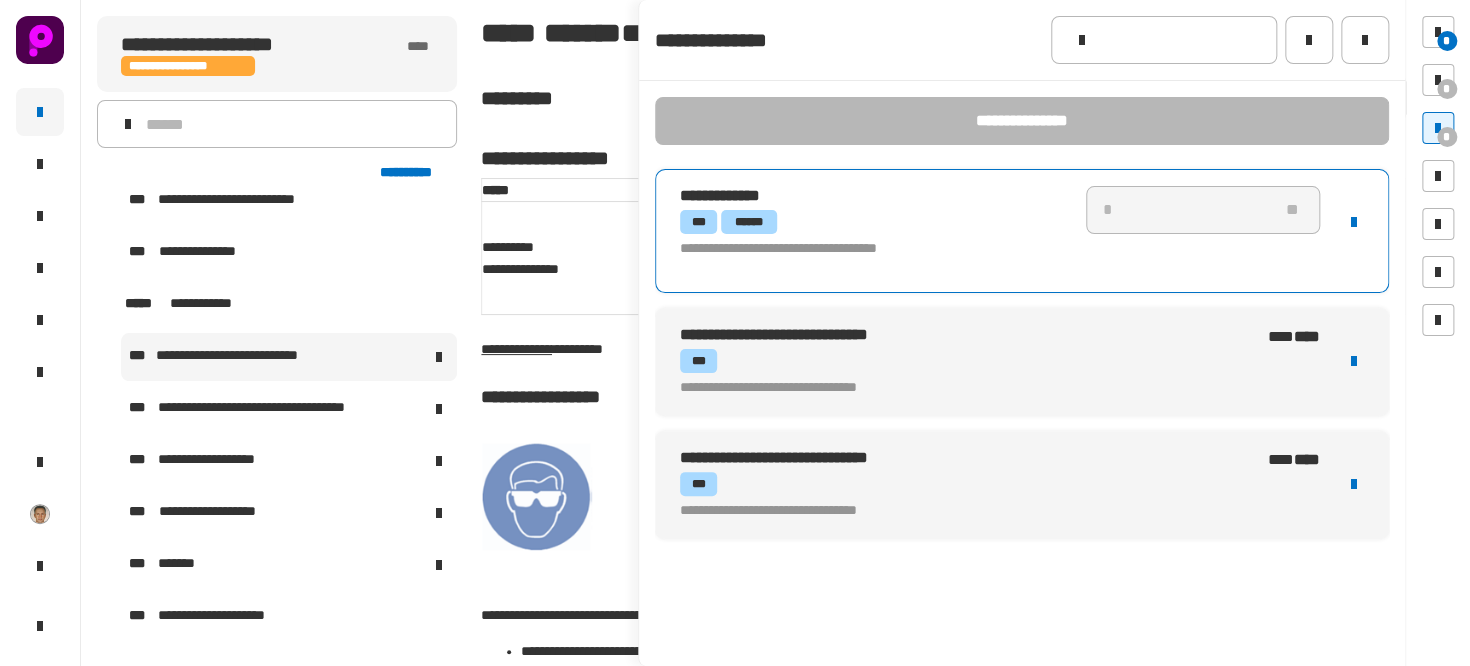 click on "**********" at bounding box center [870, 248] 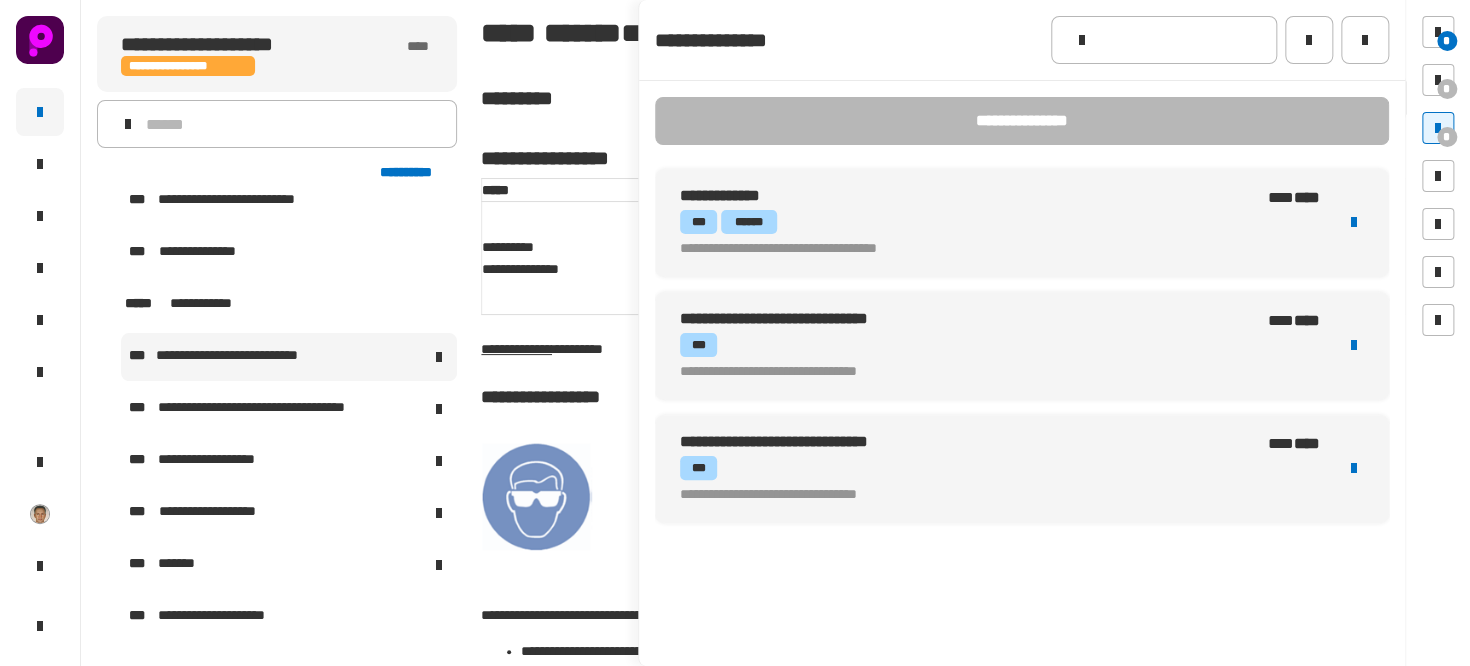click on "**********" at bounding box center [965, 248] 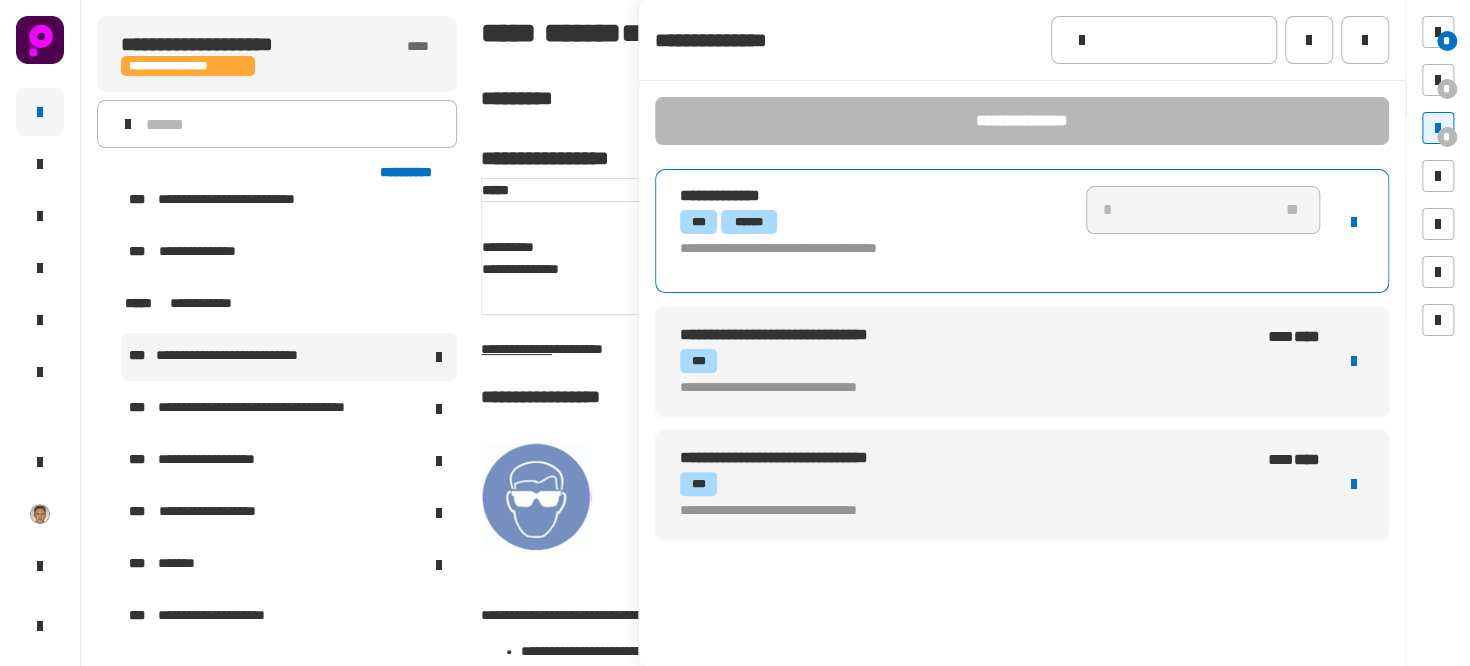click on "**********" at bounding box center [995, 248] 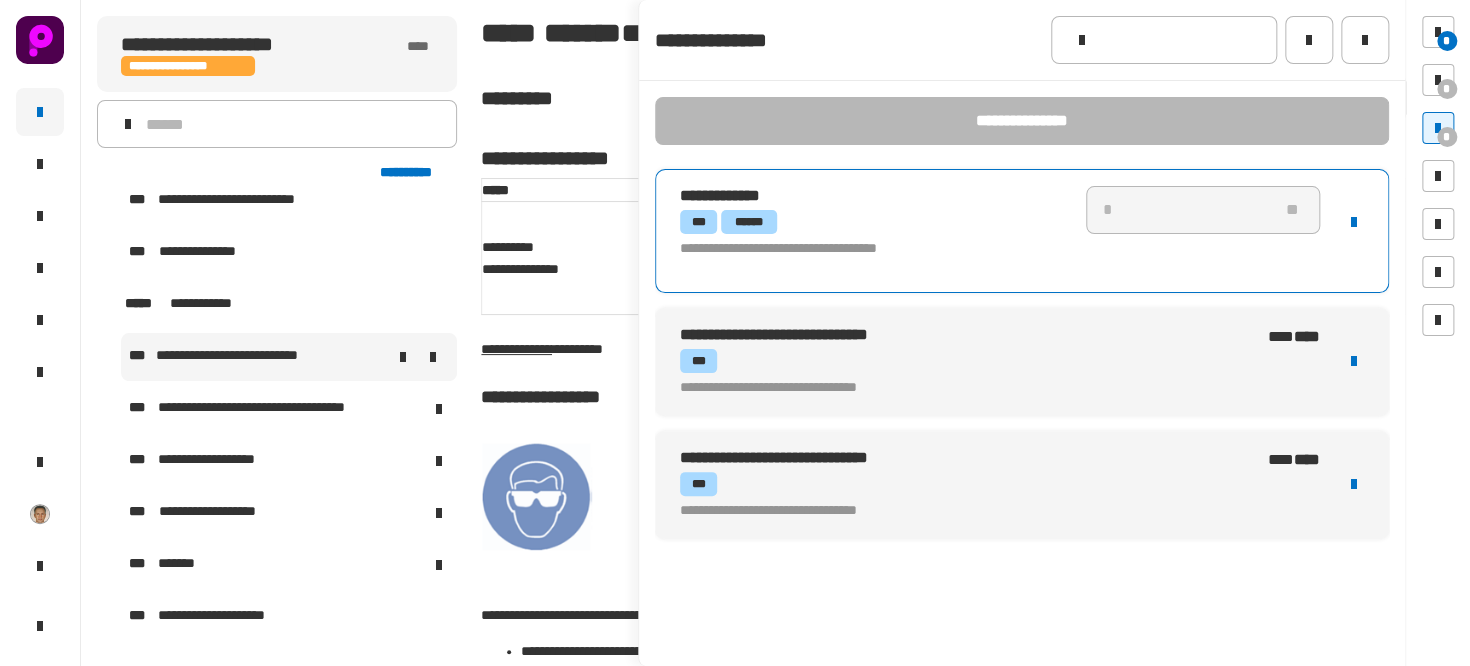 click on "**********" at bounding box center (237, 357) 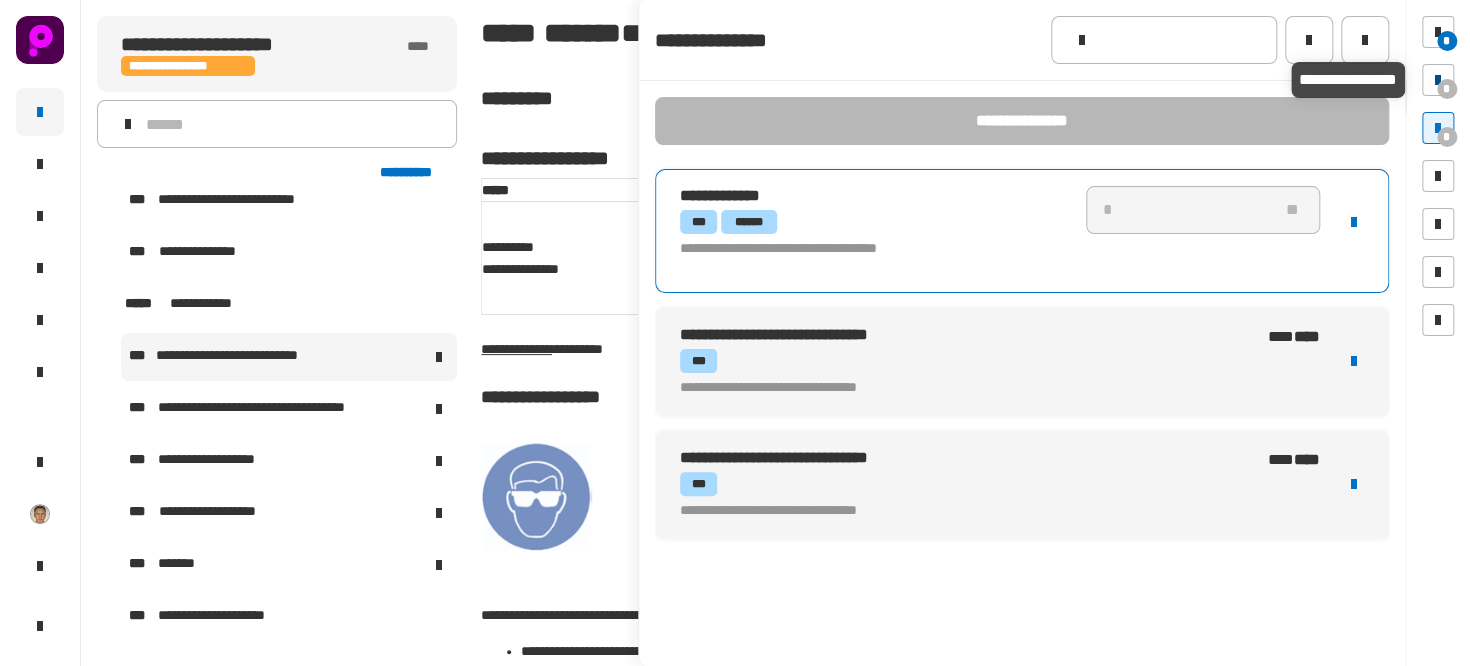 click at bounding box center (1438, 80) 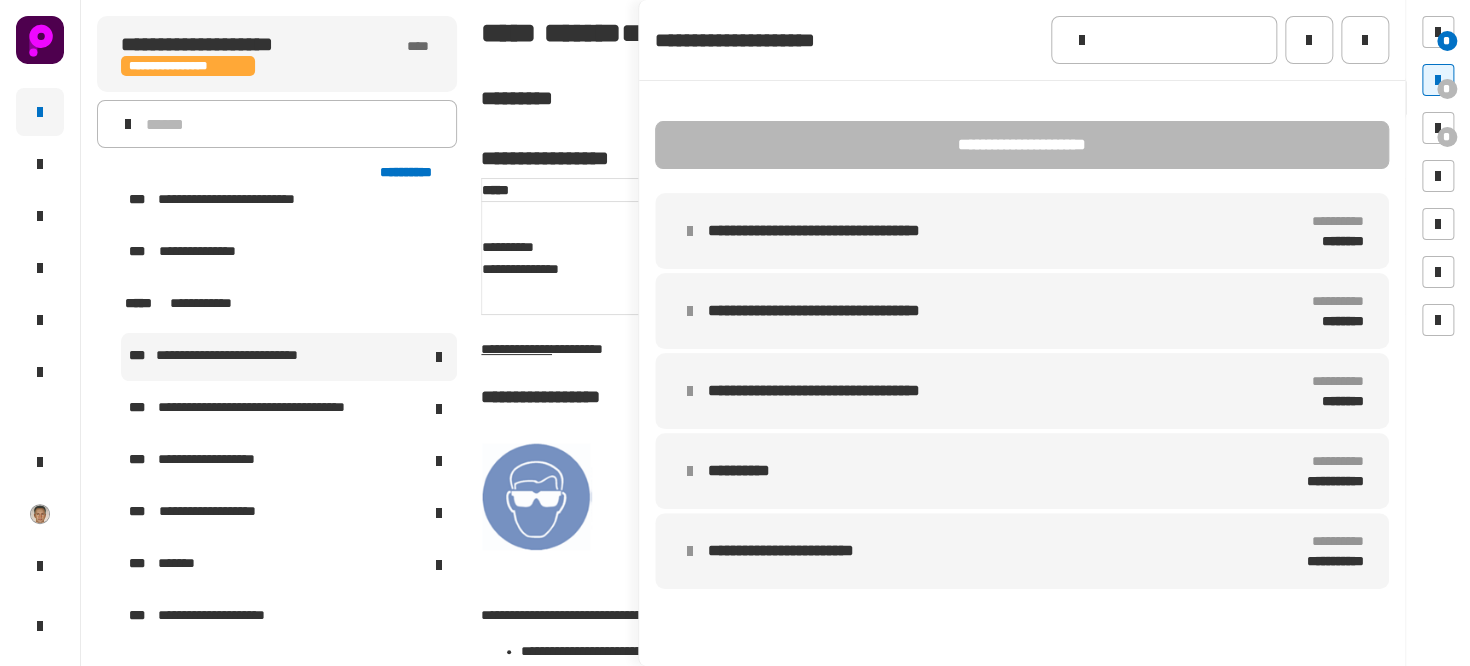 click on "**********" 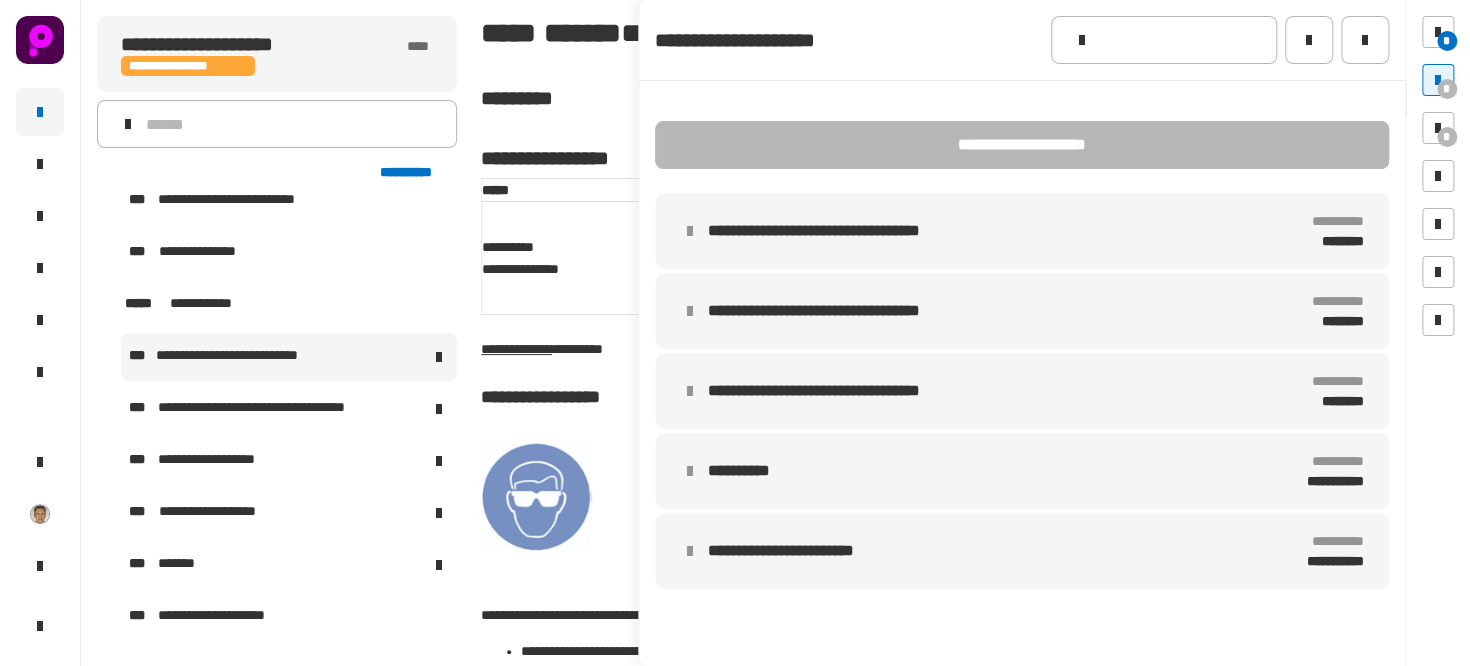 click on "**********" 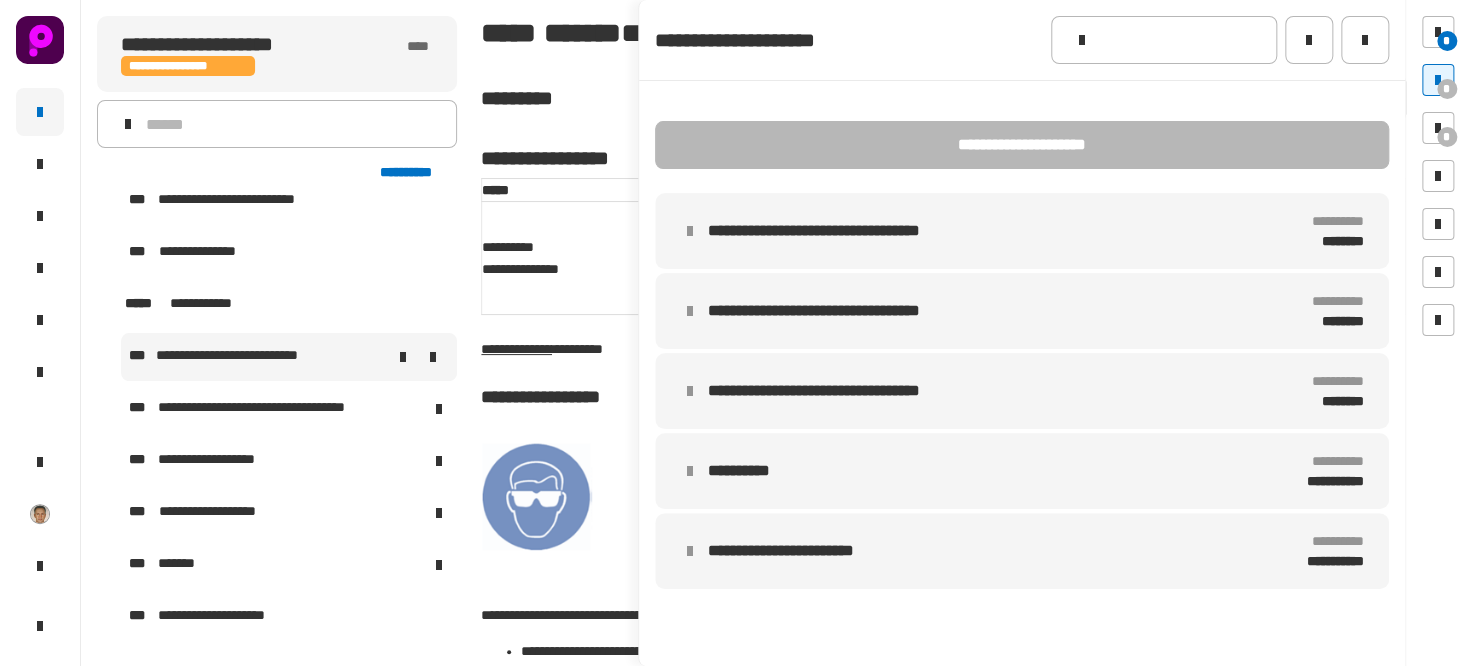 click on "***" at bounding box center (138, 357) 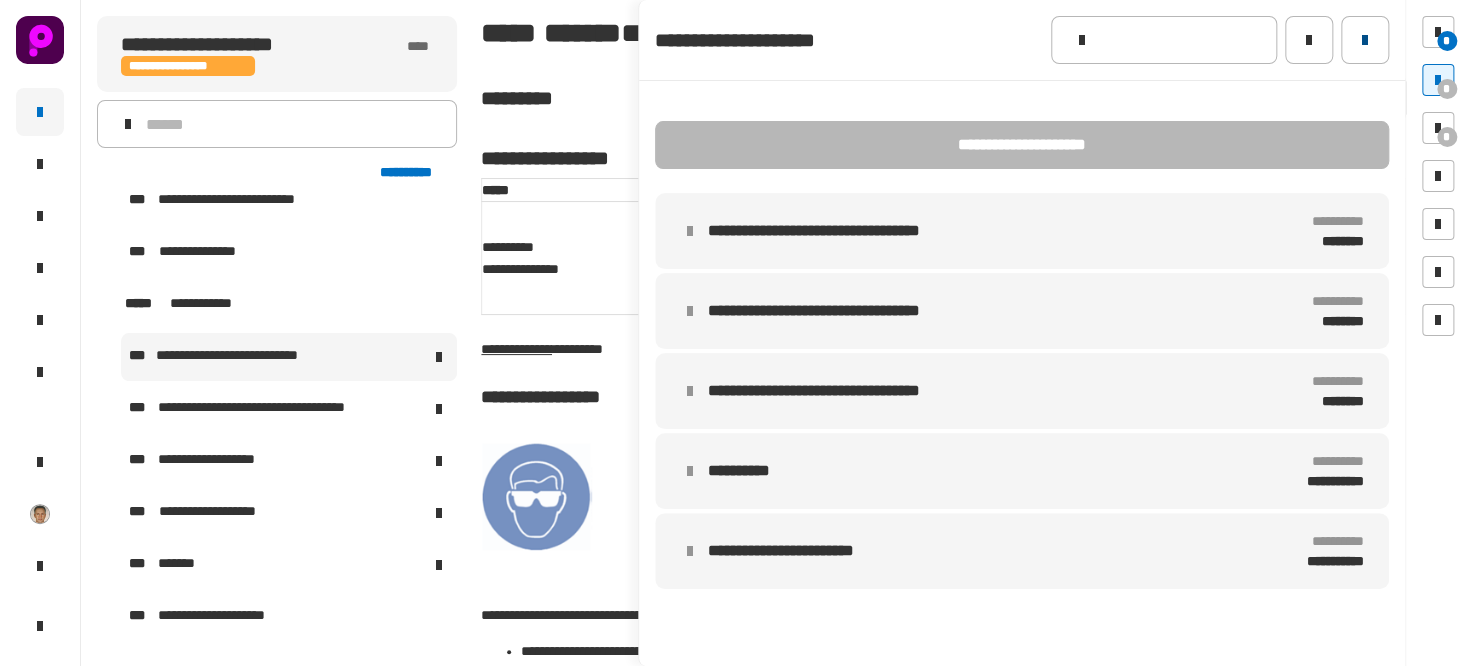 click 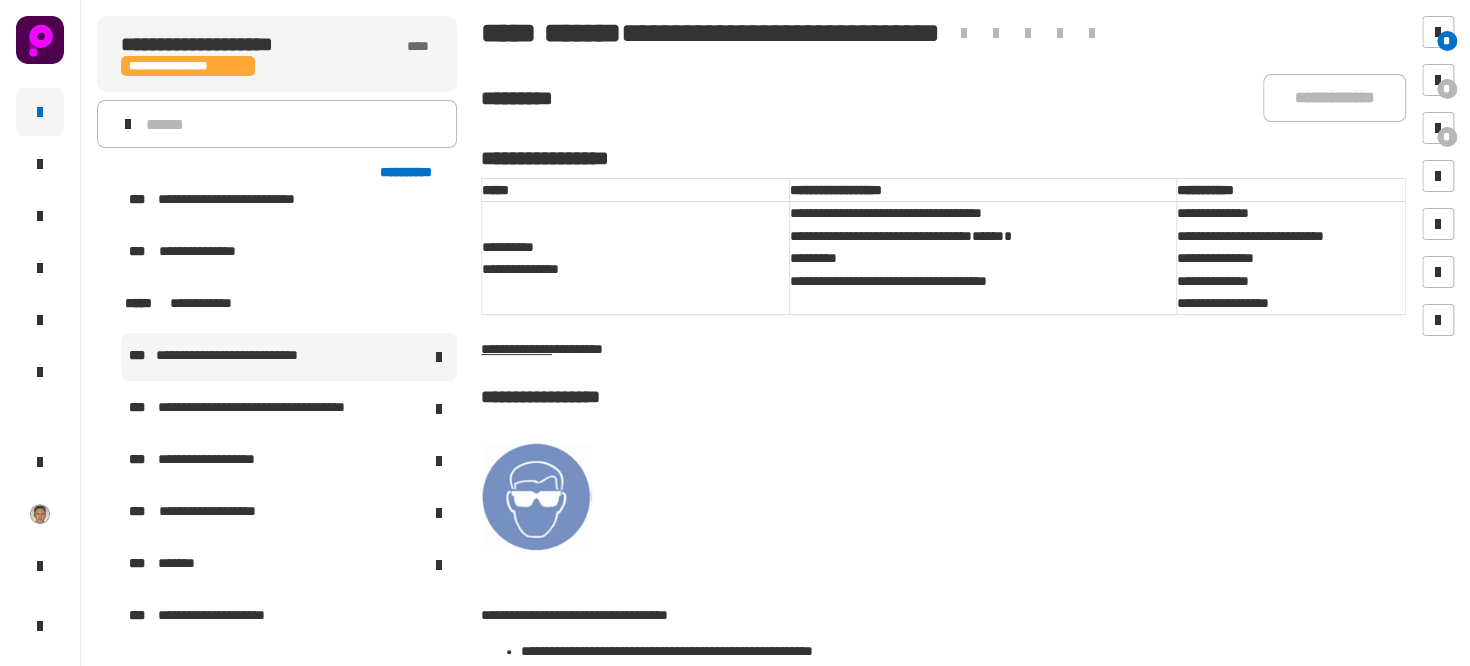 click on "**********" at bounding box center [735, 333] 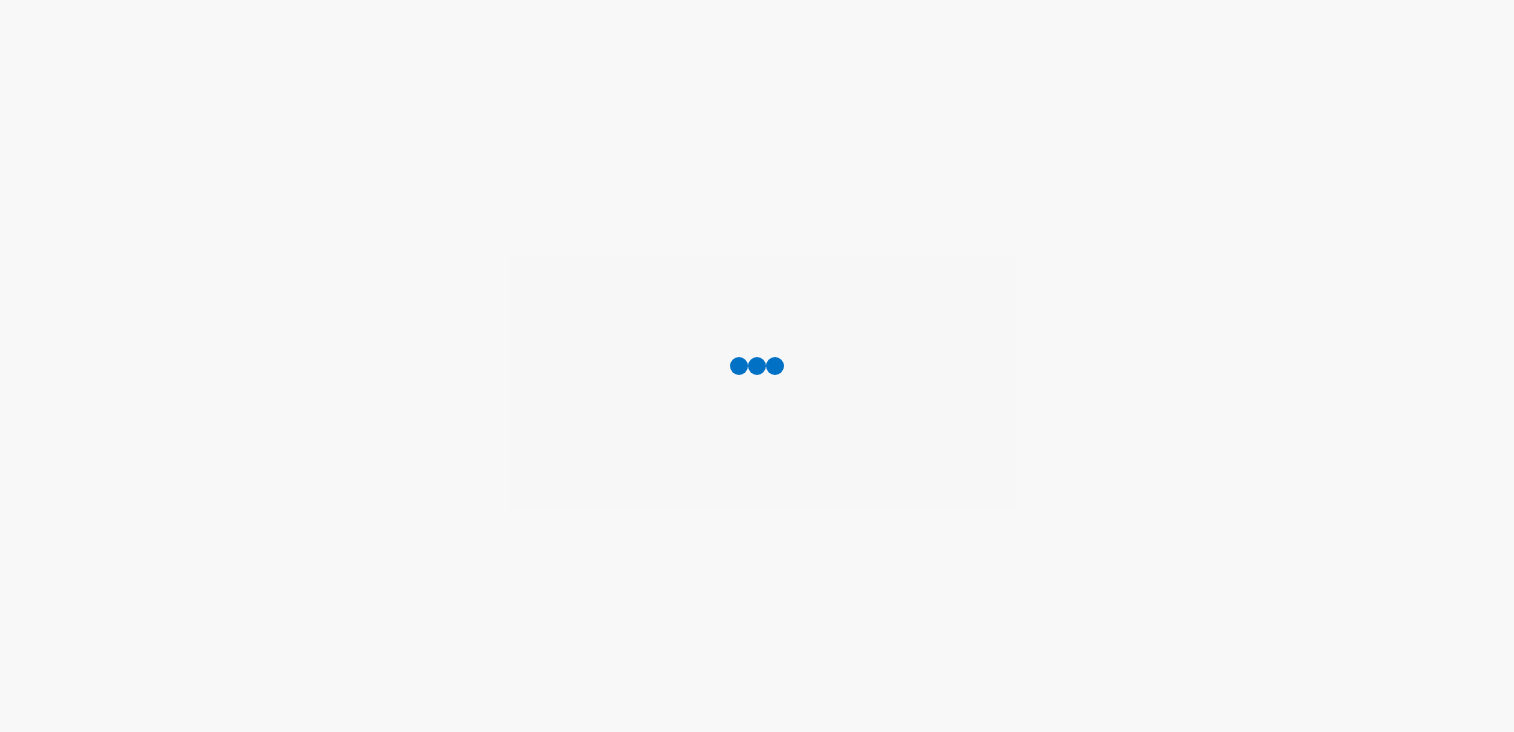 scroll, scrollTop: 0, scrollLeft: 0, axis: both 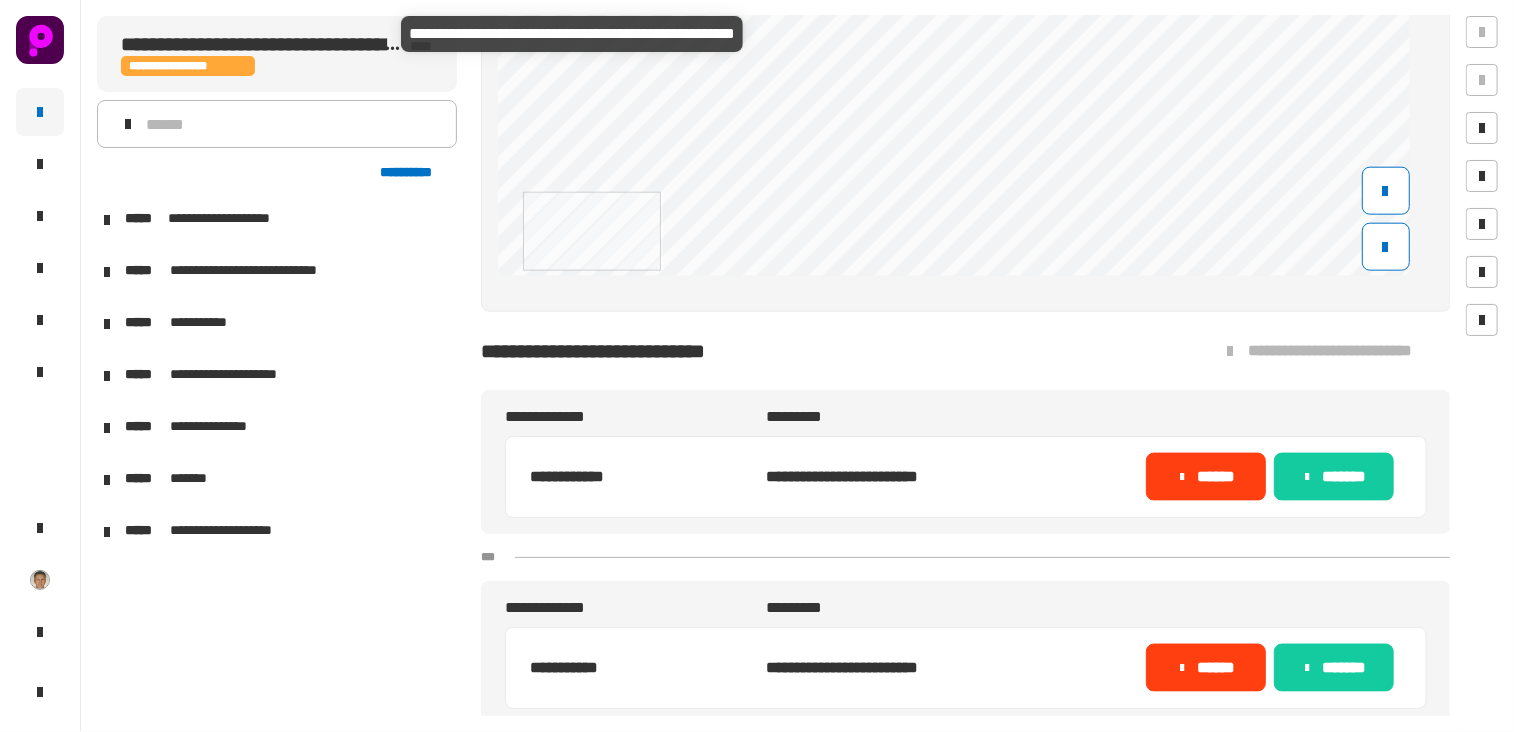 click on "**********" 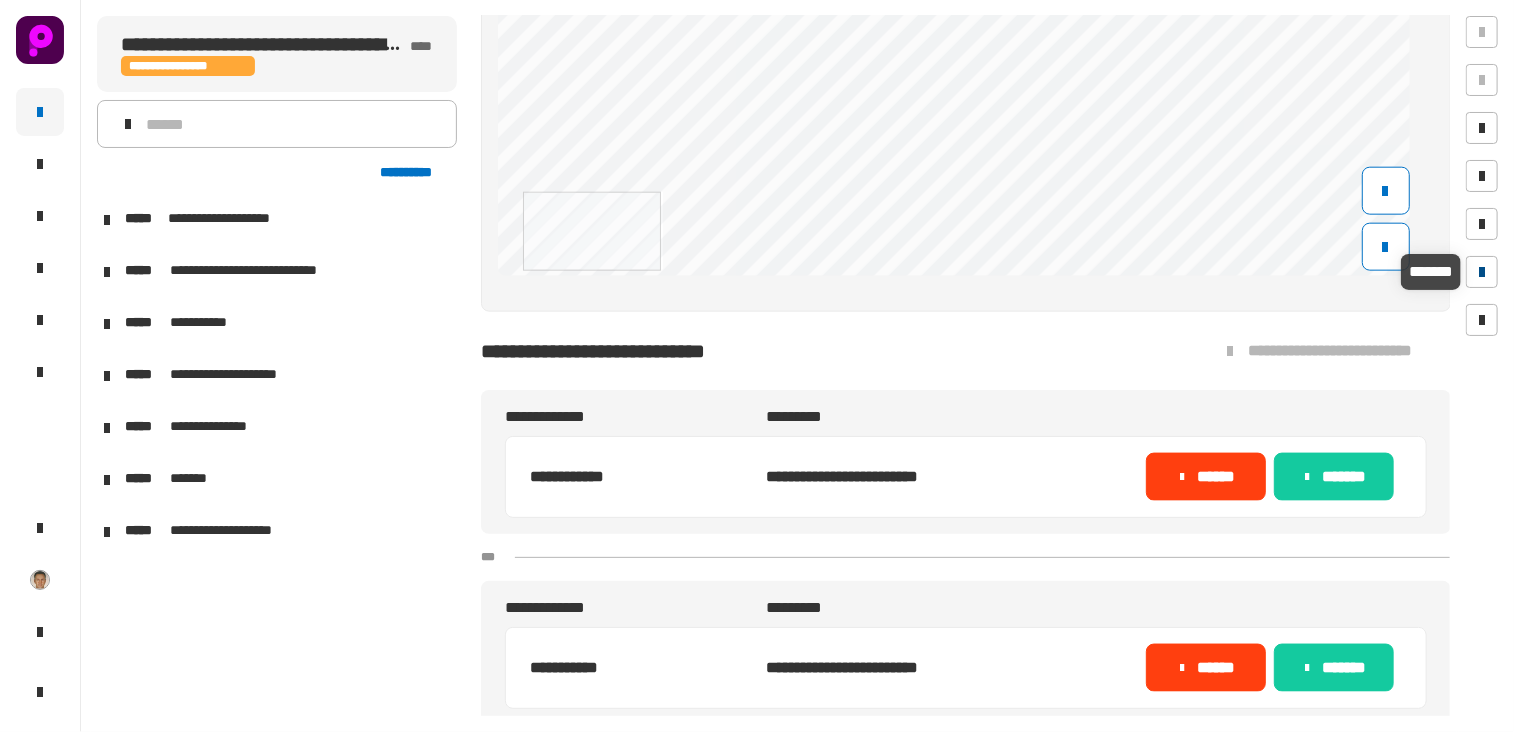 click at bounding box center [1482, 272] 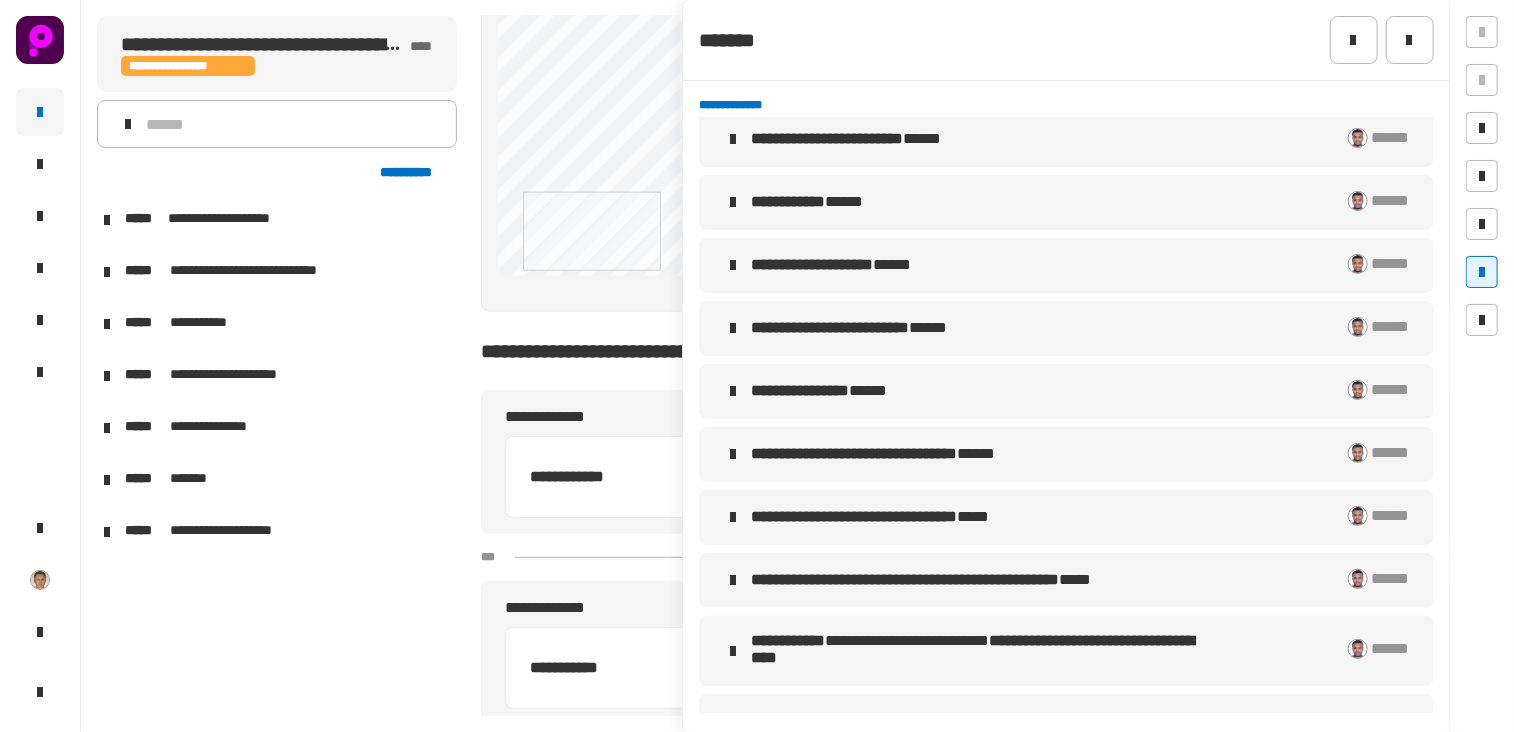 scroll, scrollTop: 796, scrollLeft: 0, axis: vertical 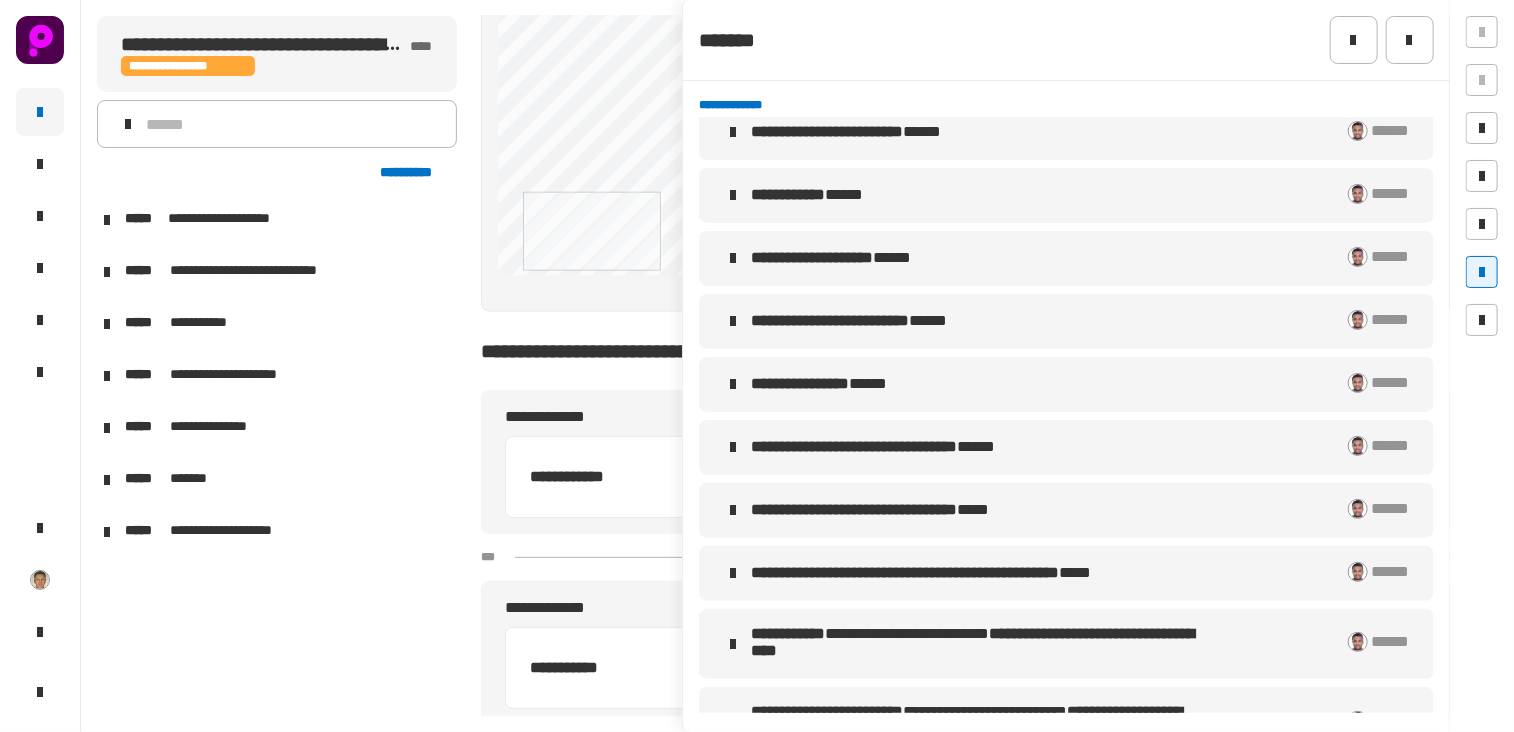 click on "**********" 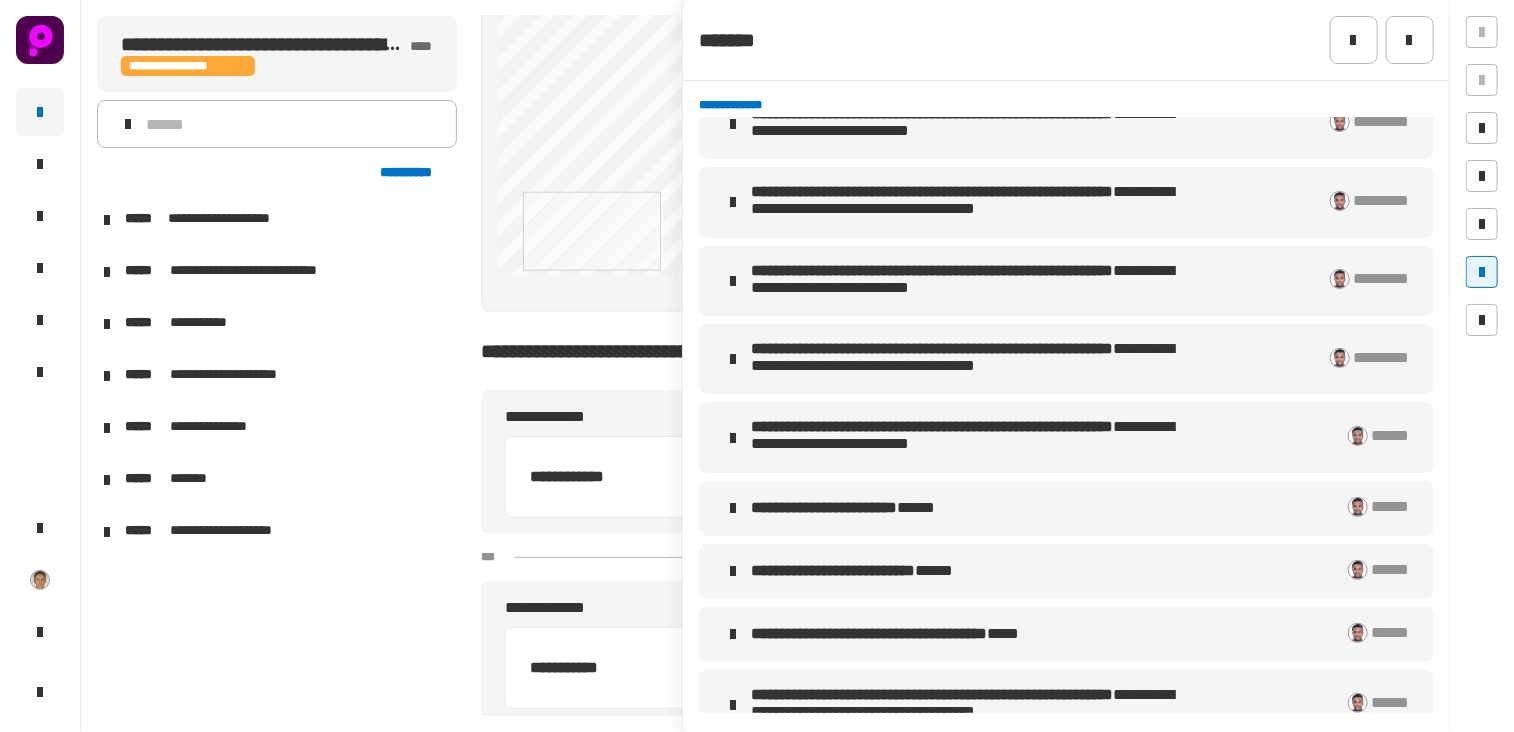 scroll, scrollTop: 0, scrollLeft: 0, axis: both 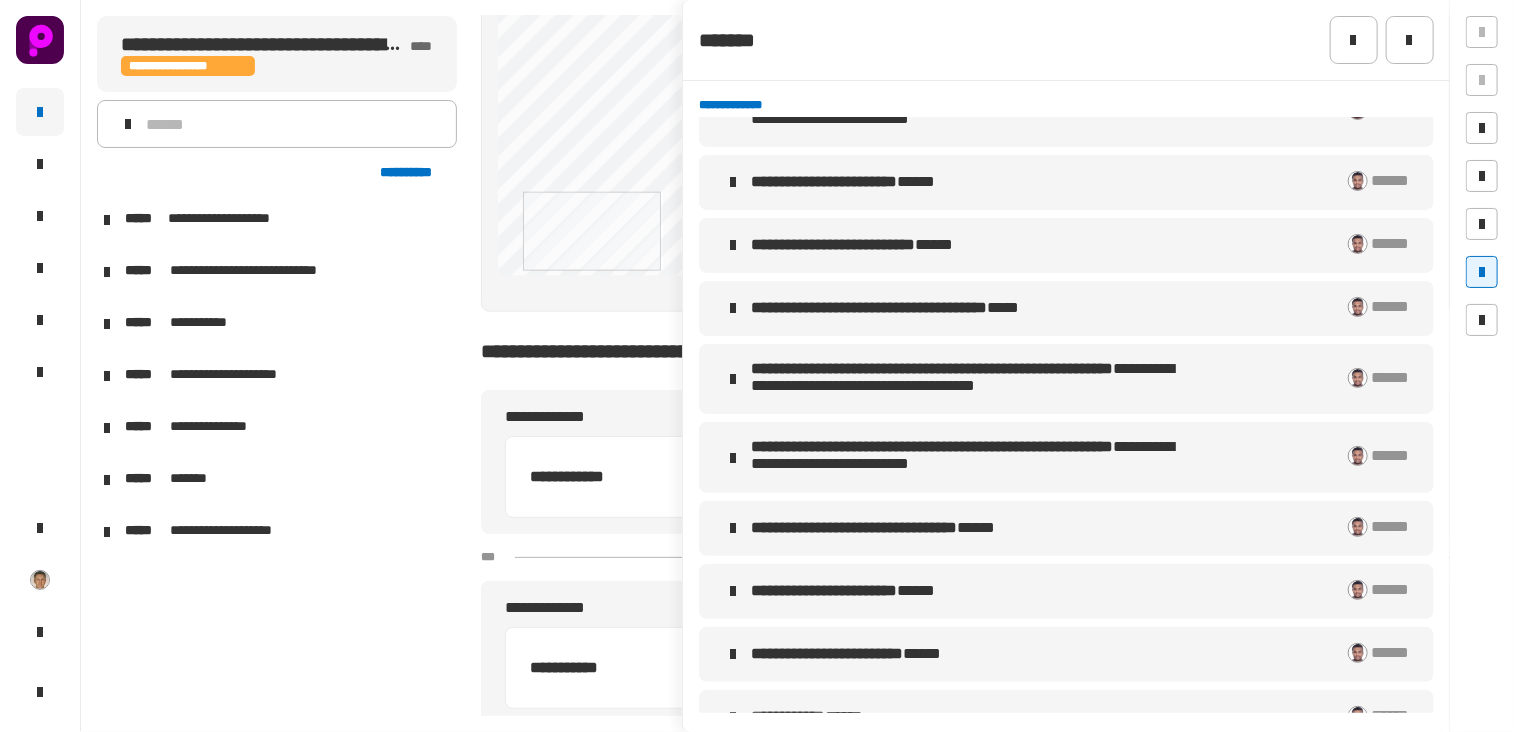 click at bounding box center (107, 376) 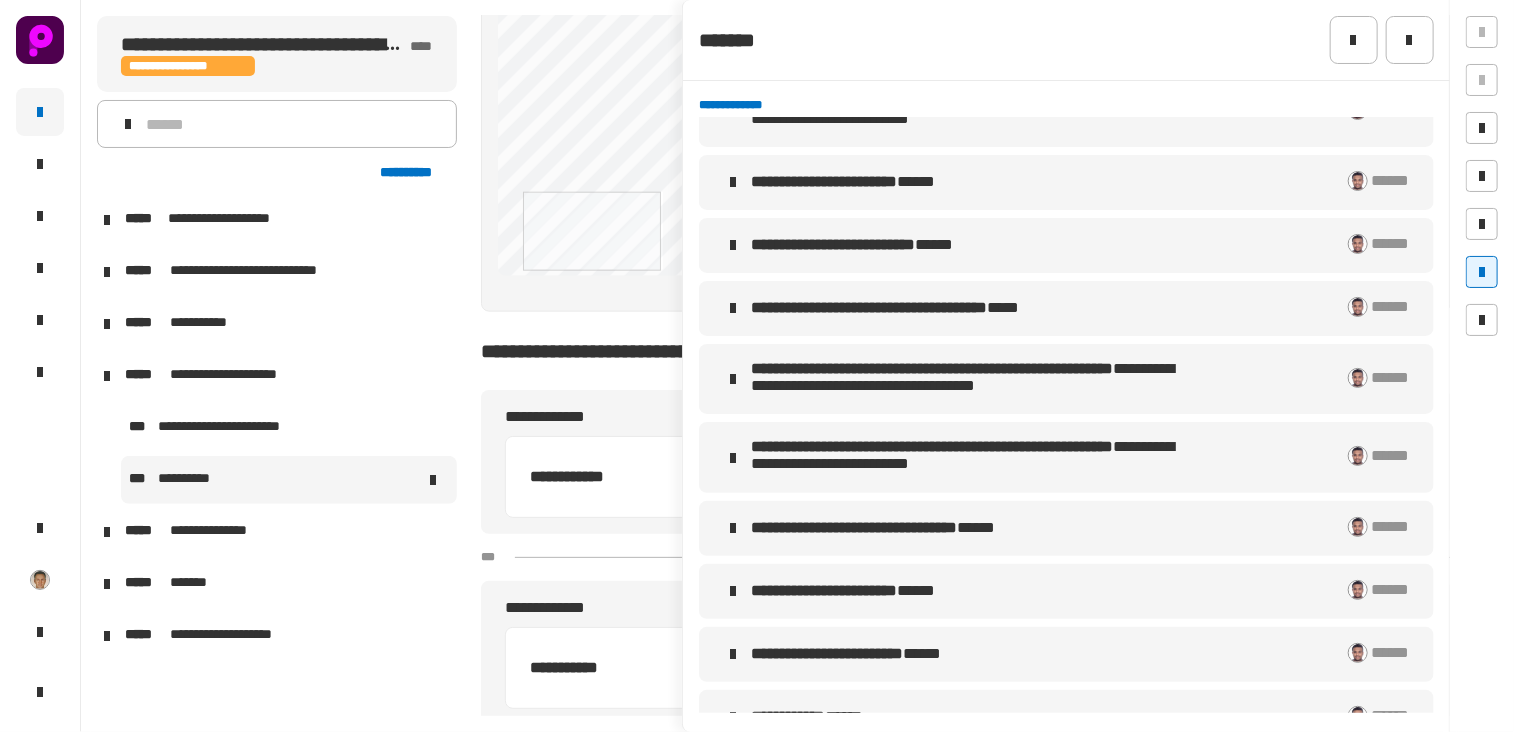 click on "**********" at bounding box center [194, 480] 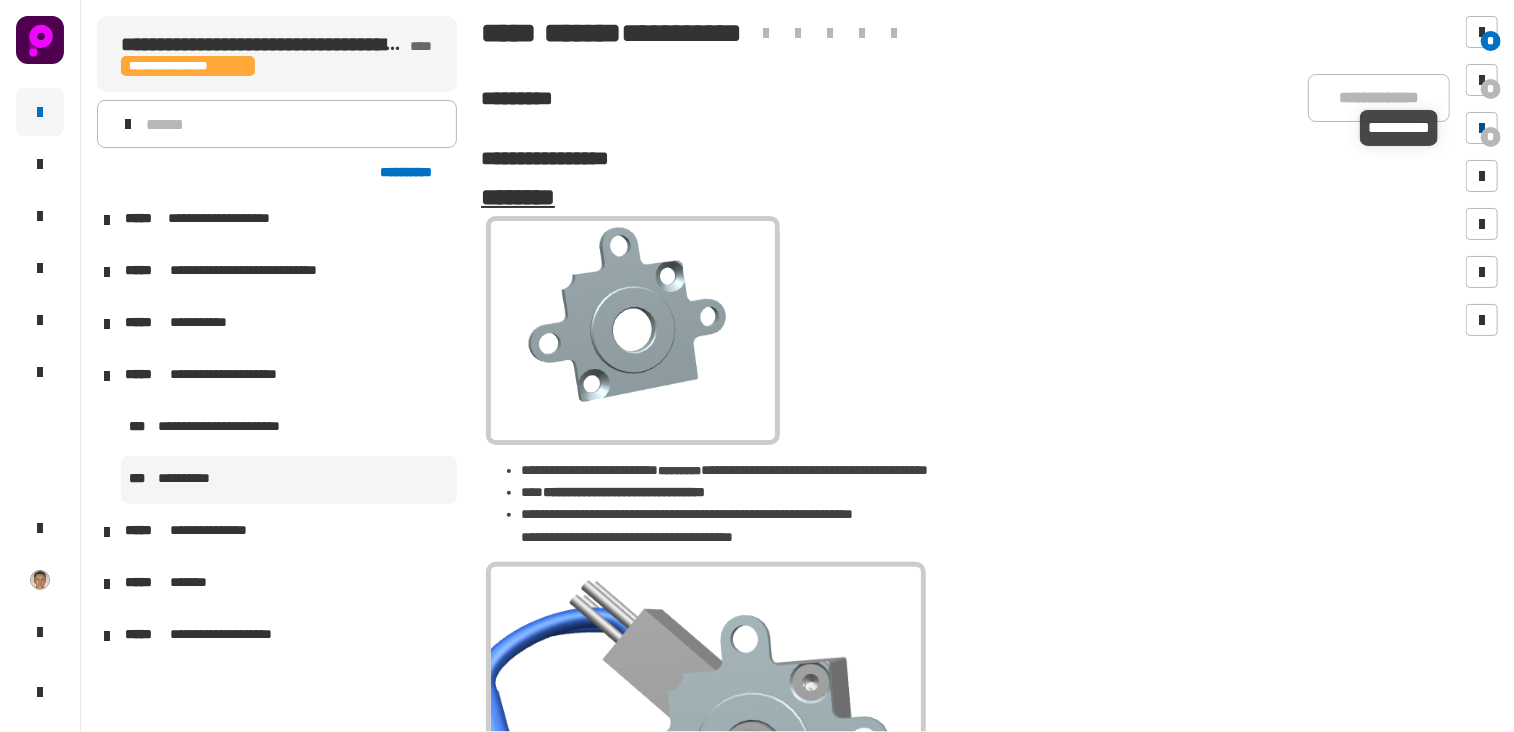 click on "*" at bounding box center [1491, 137] 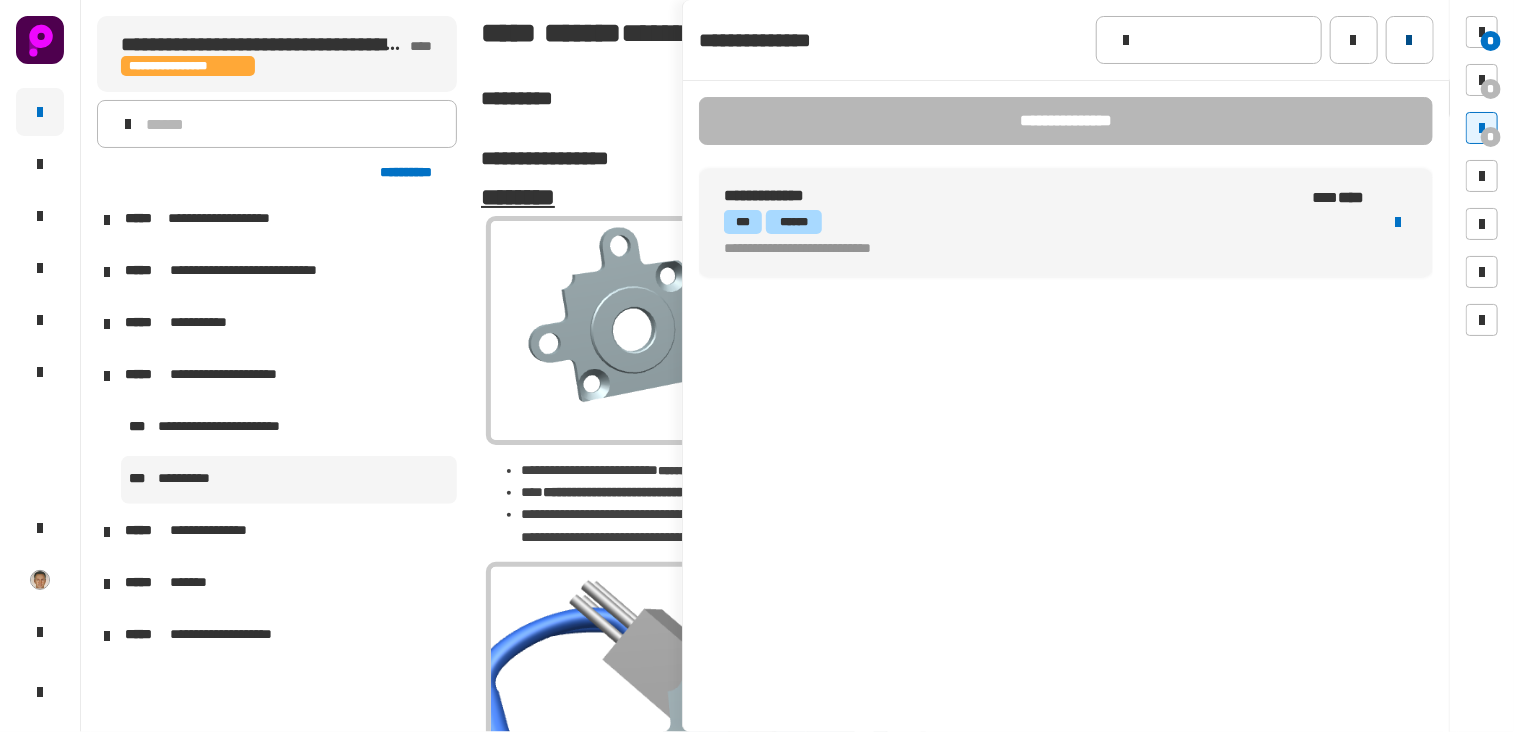 click 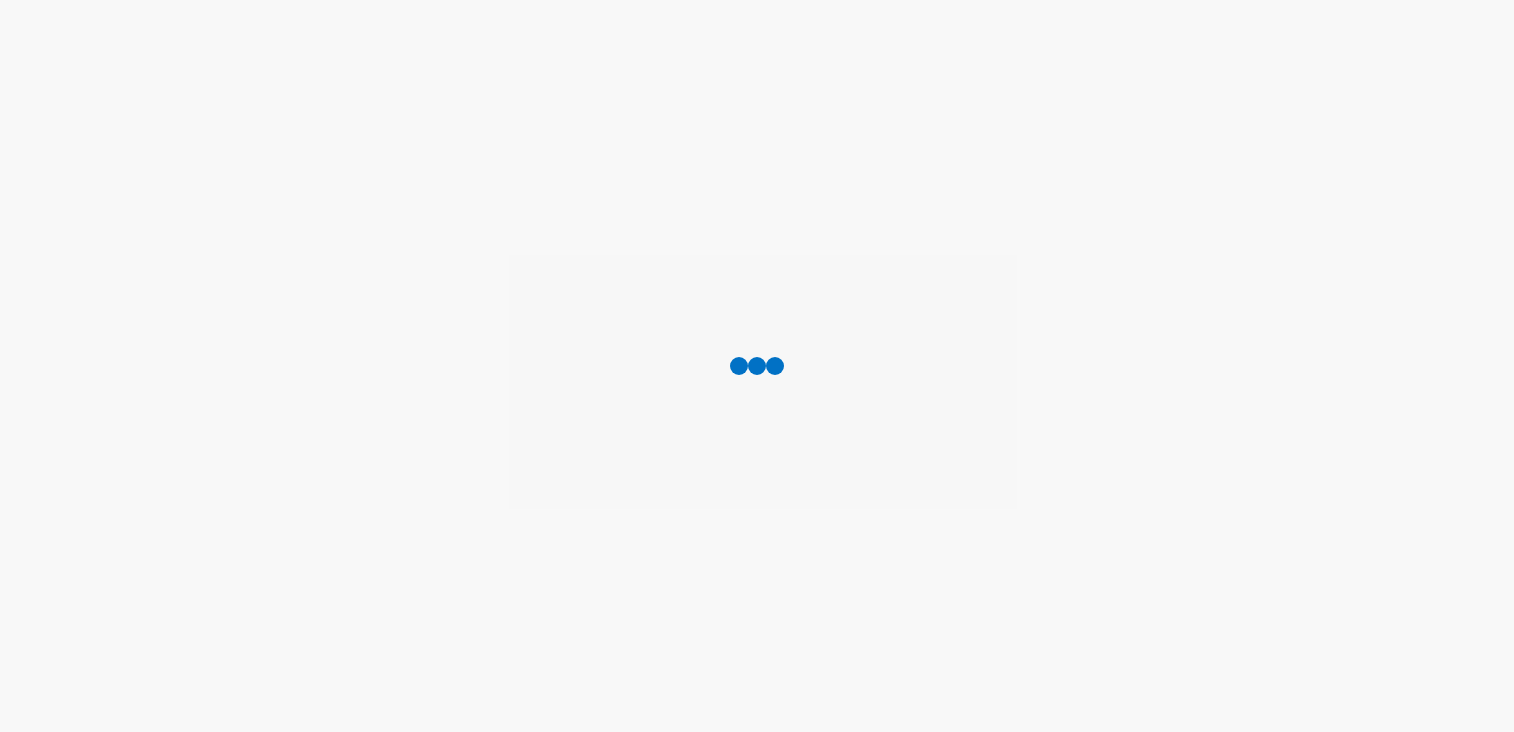 scroll, scrollTop: 0, scrollLeft: 0, axis: both 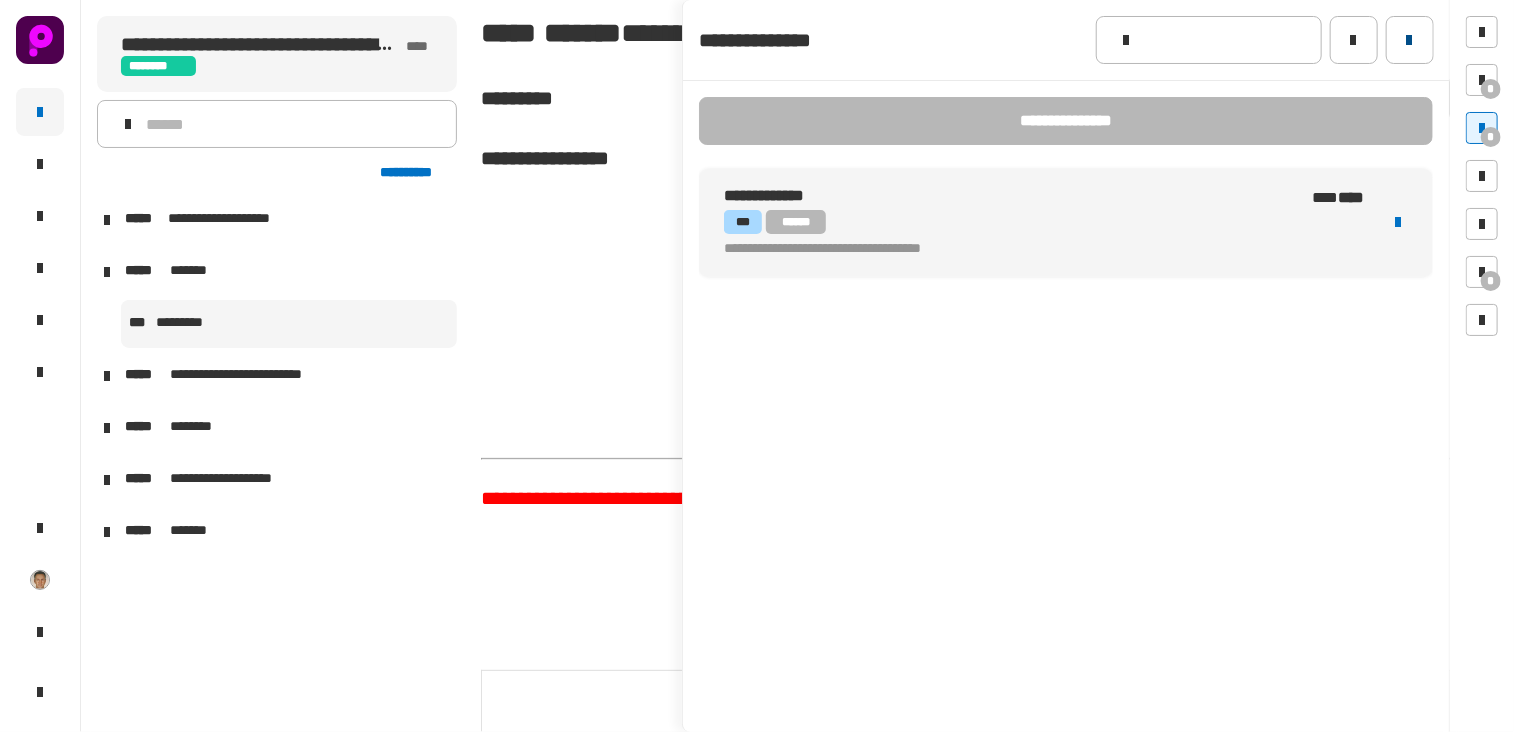 click 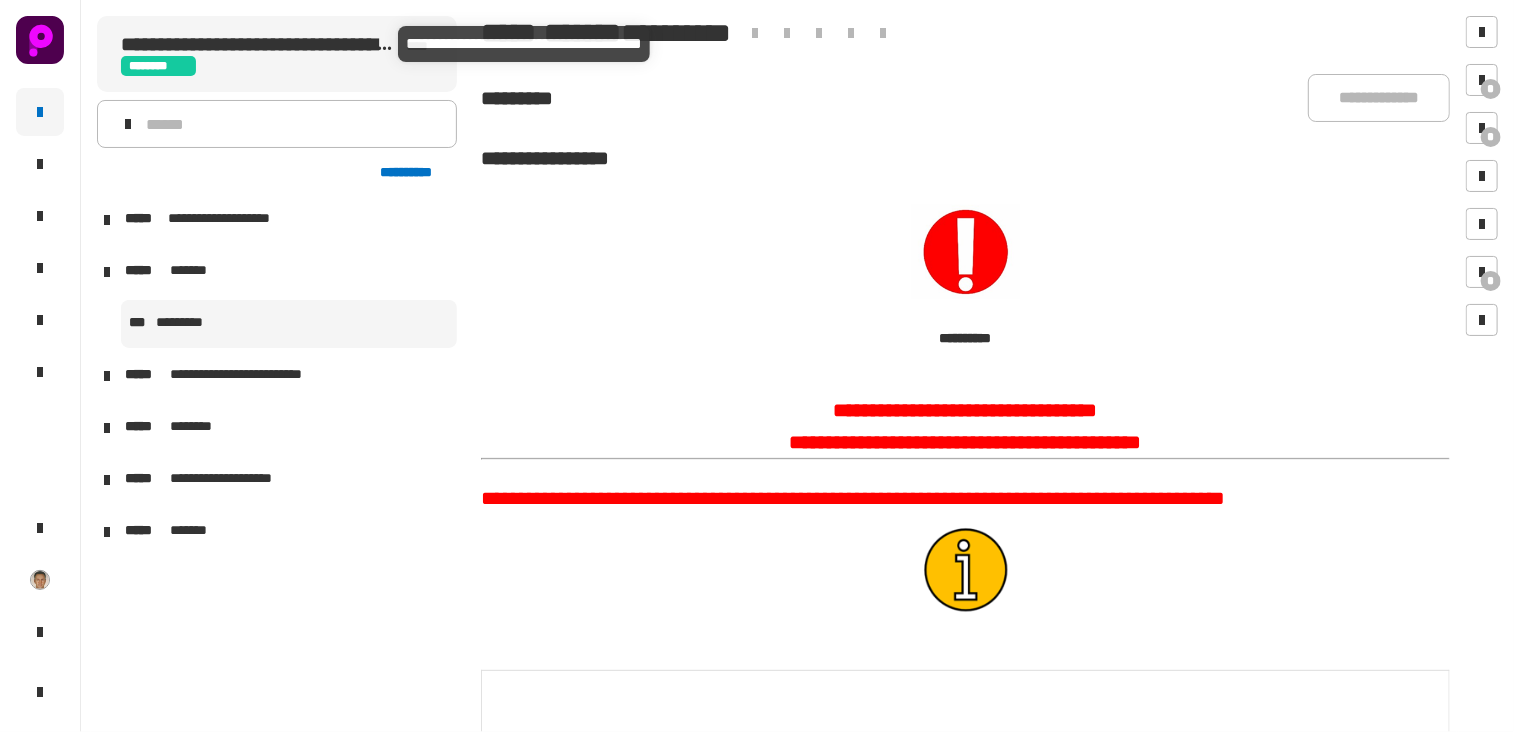 click on "**********" 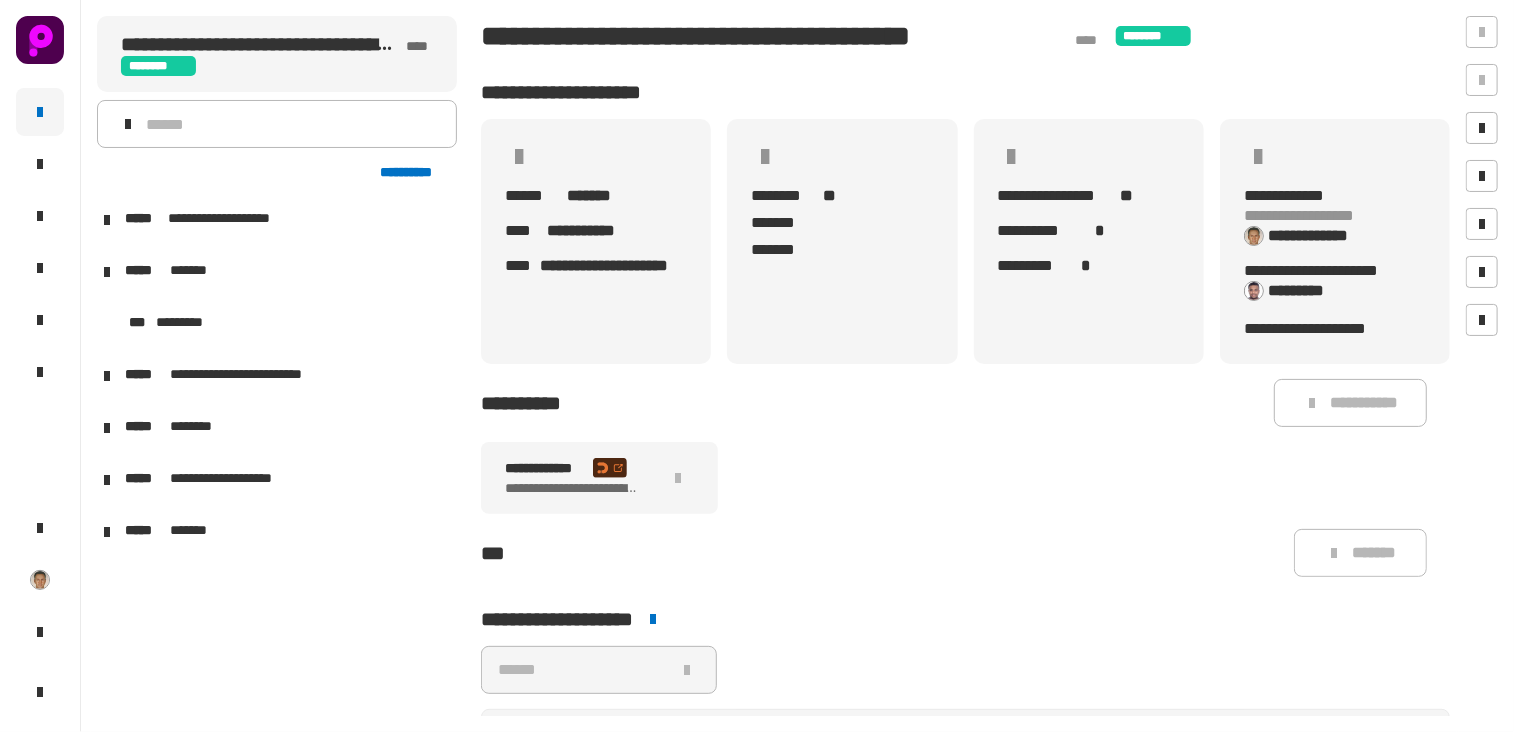 scroll, scrollTop: 0, scrollLeft: 12, axis: horizontal 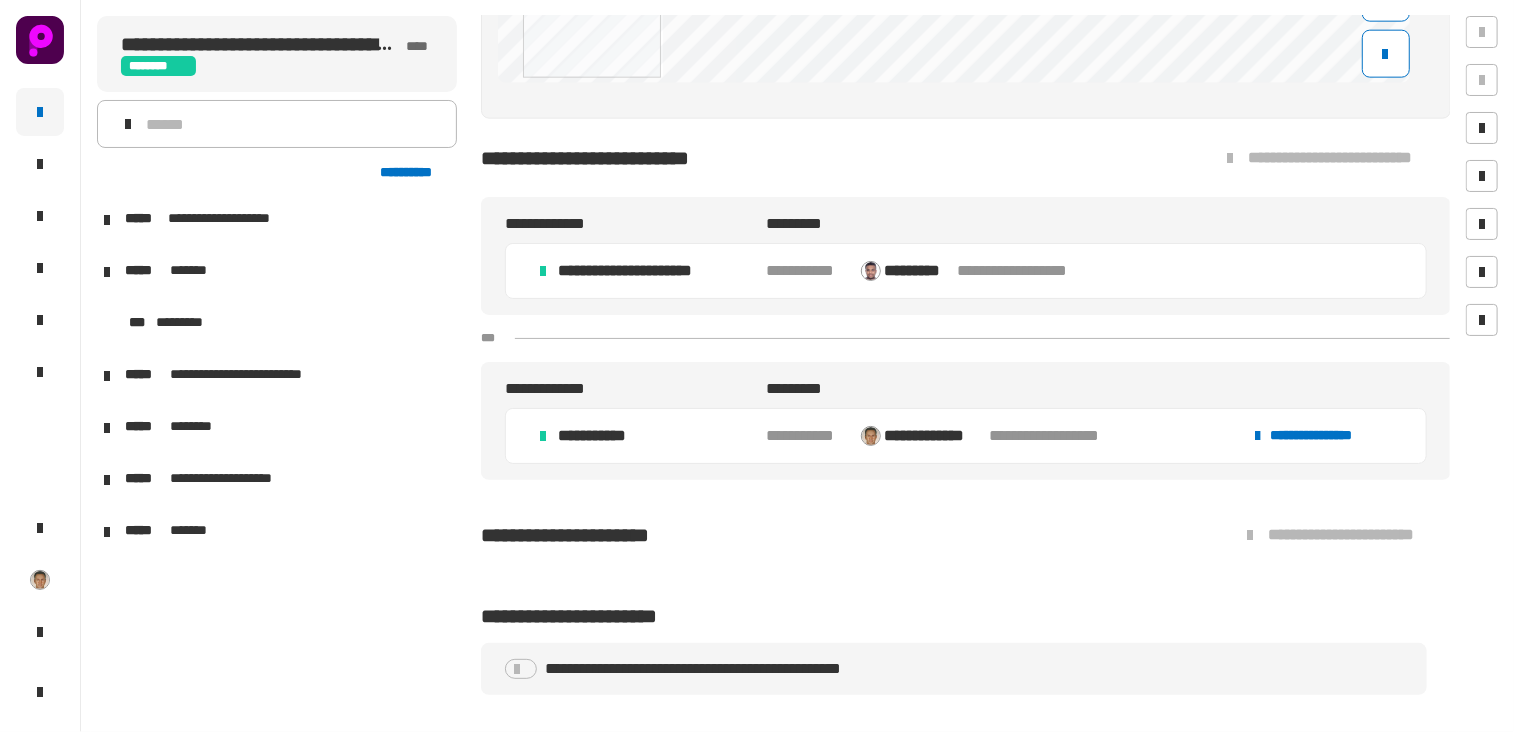 click on "**********" 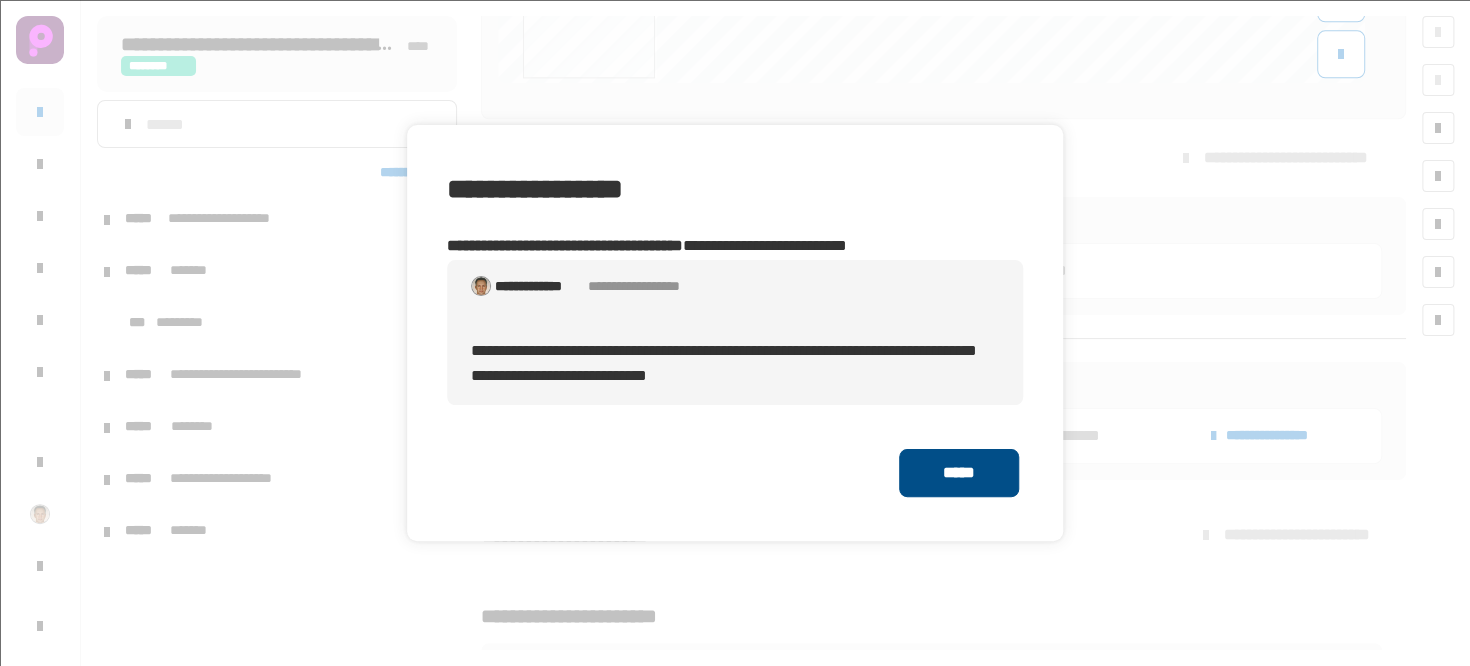 click on "*****" 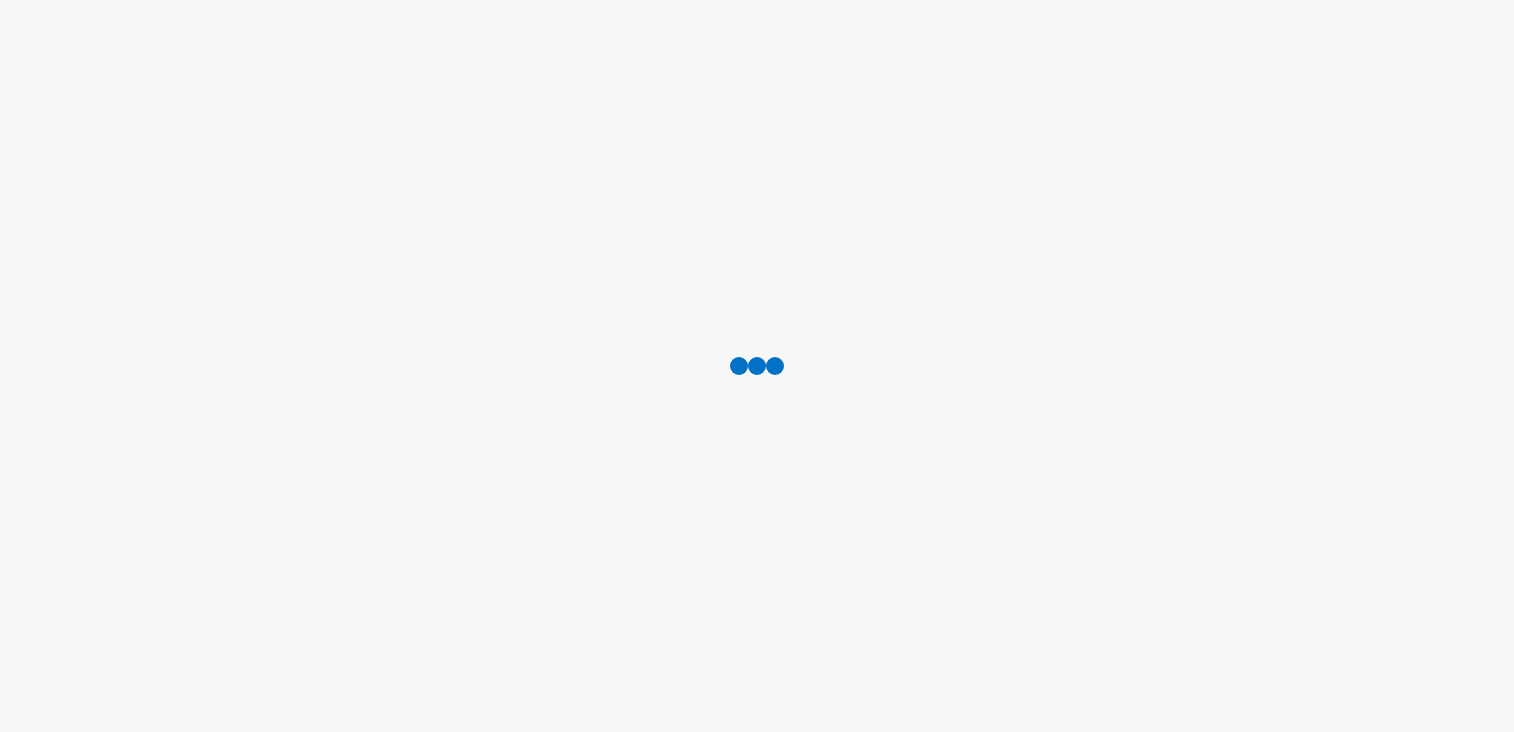 scroll, scrollTop: 0, scrollLeft: 0, axis: both 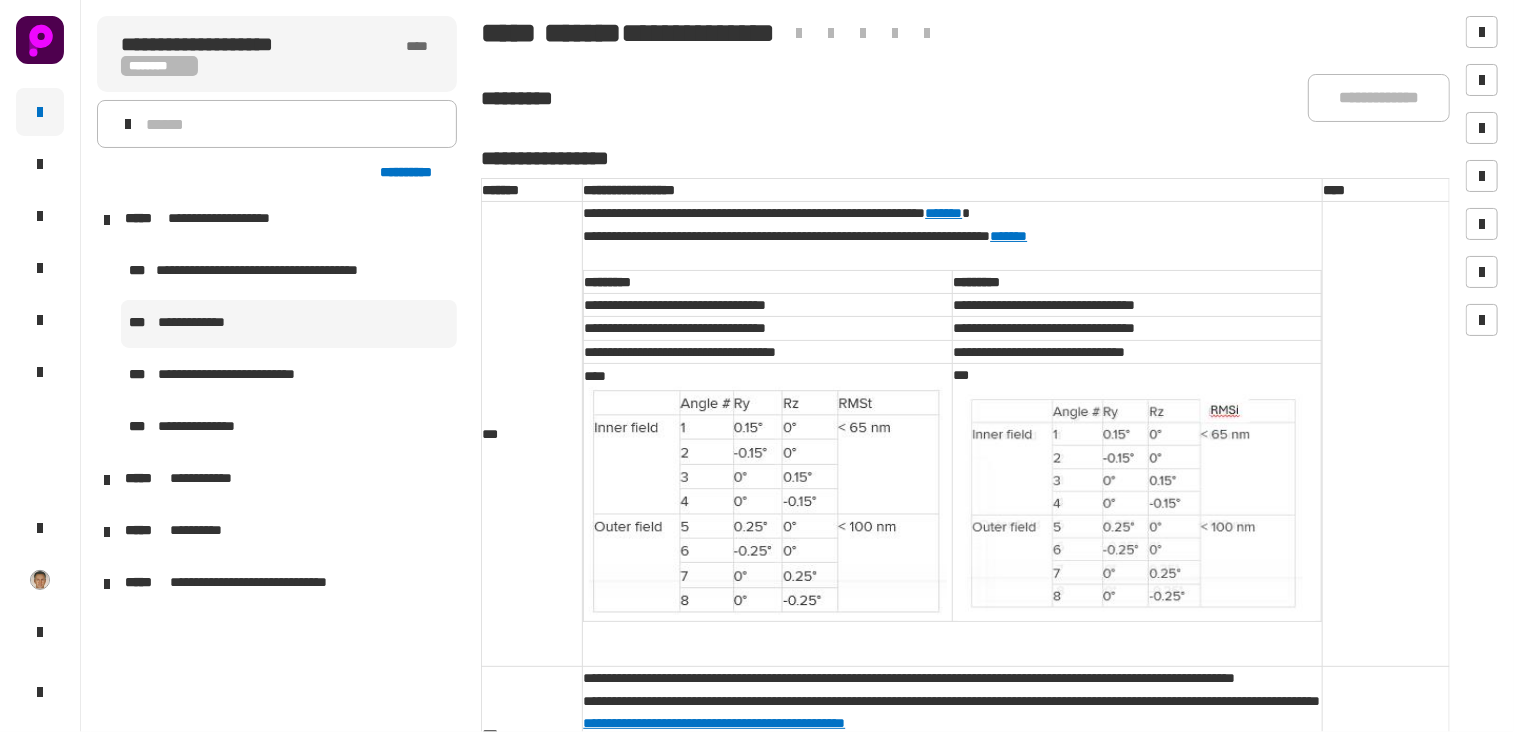 click on "**********" 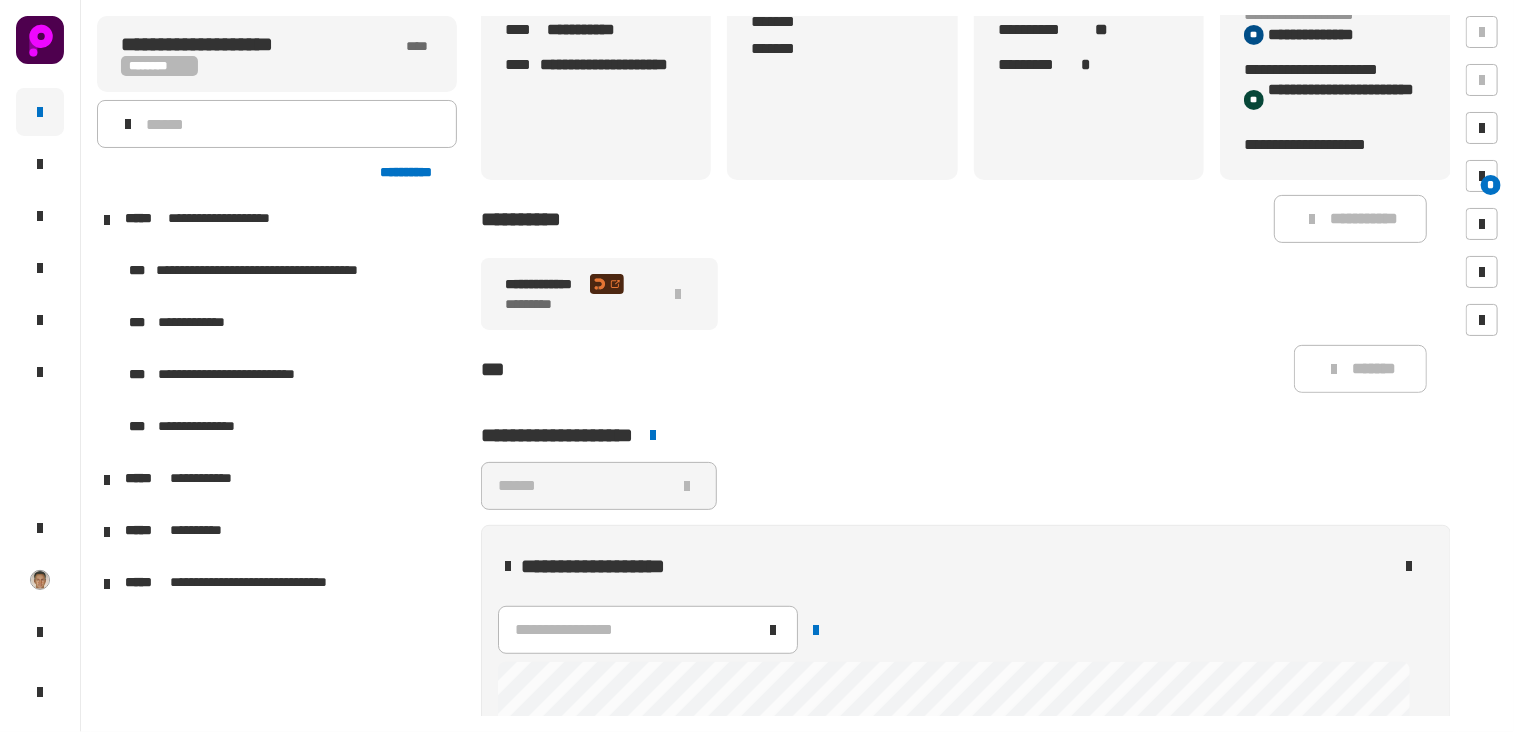 scroll, scrollTop: 191, scrollLeft: 0, axis: vertical 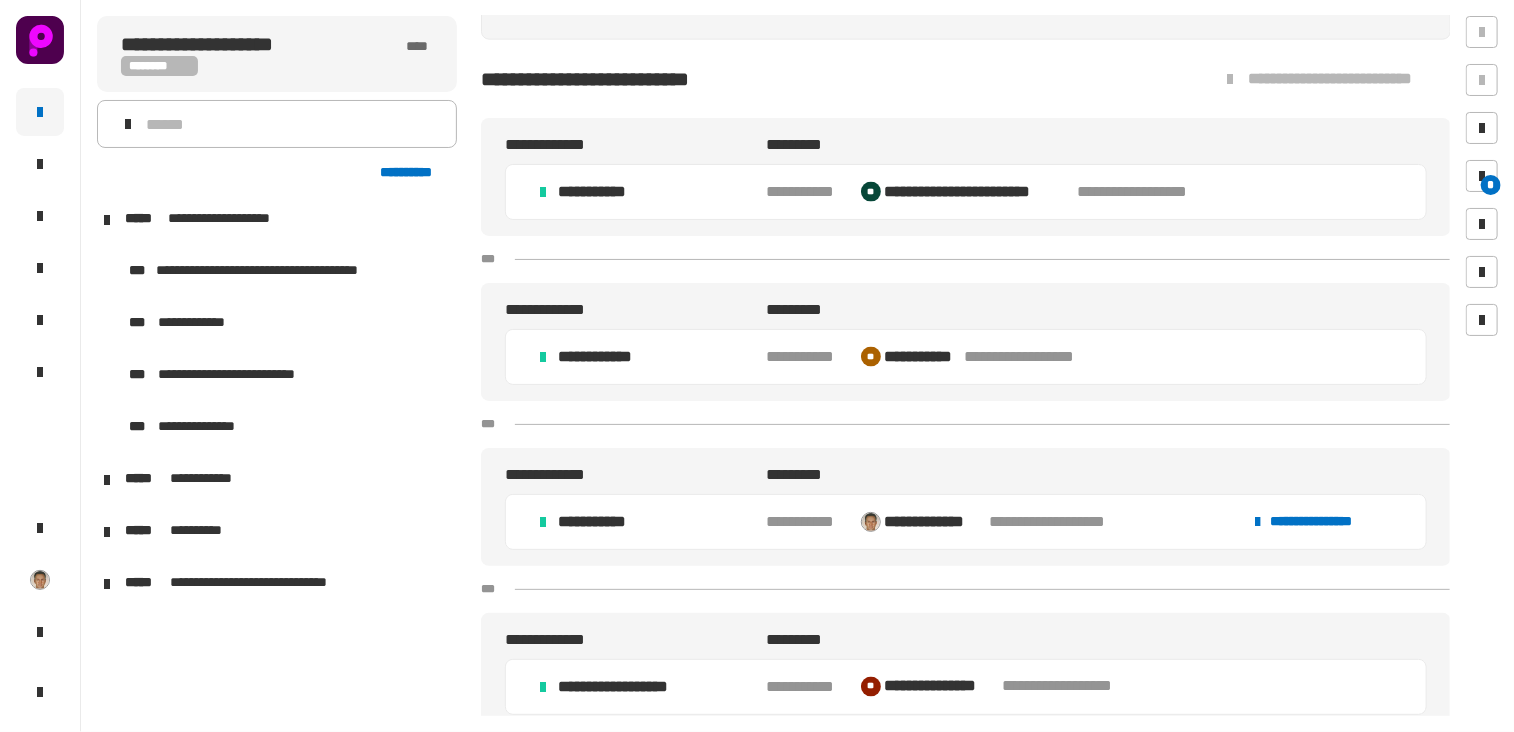 click on "**********" 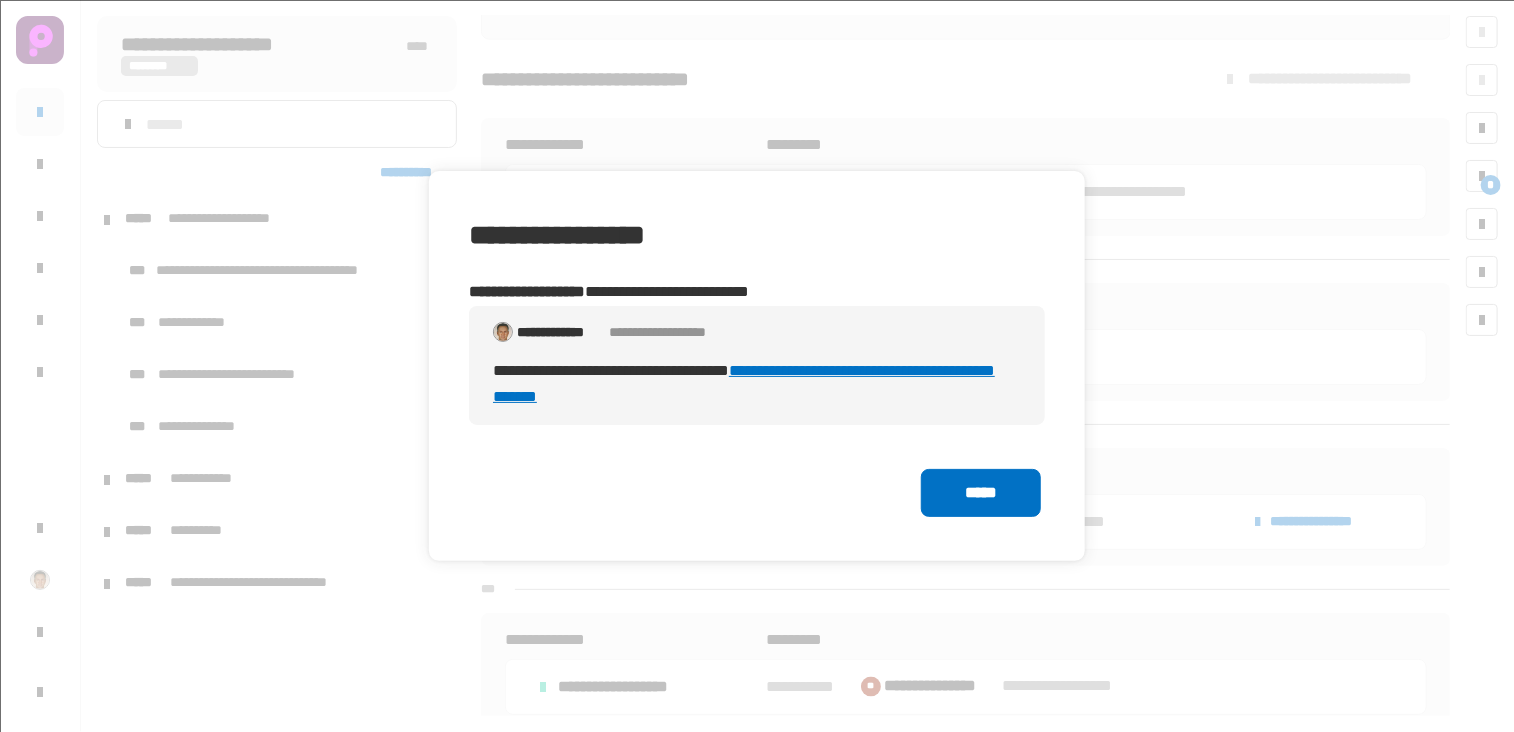 click 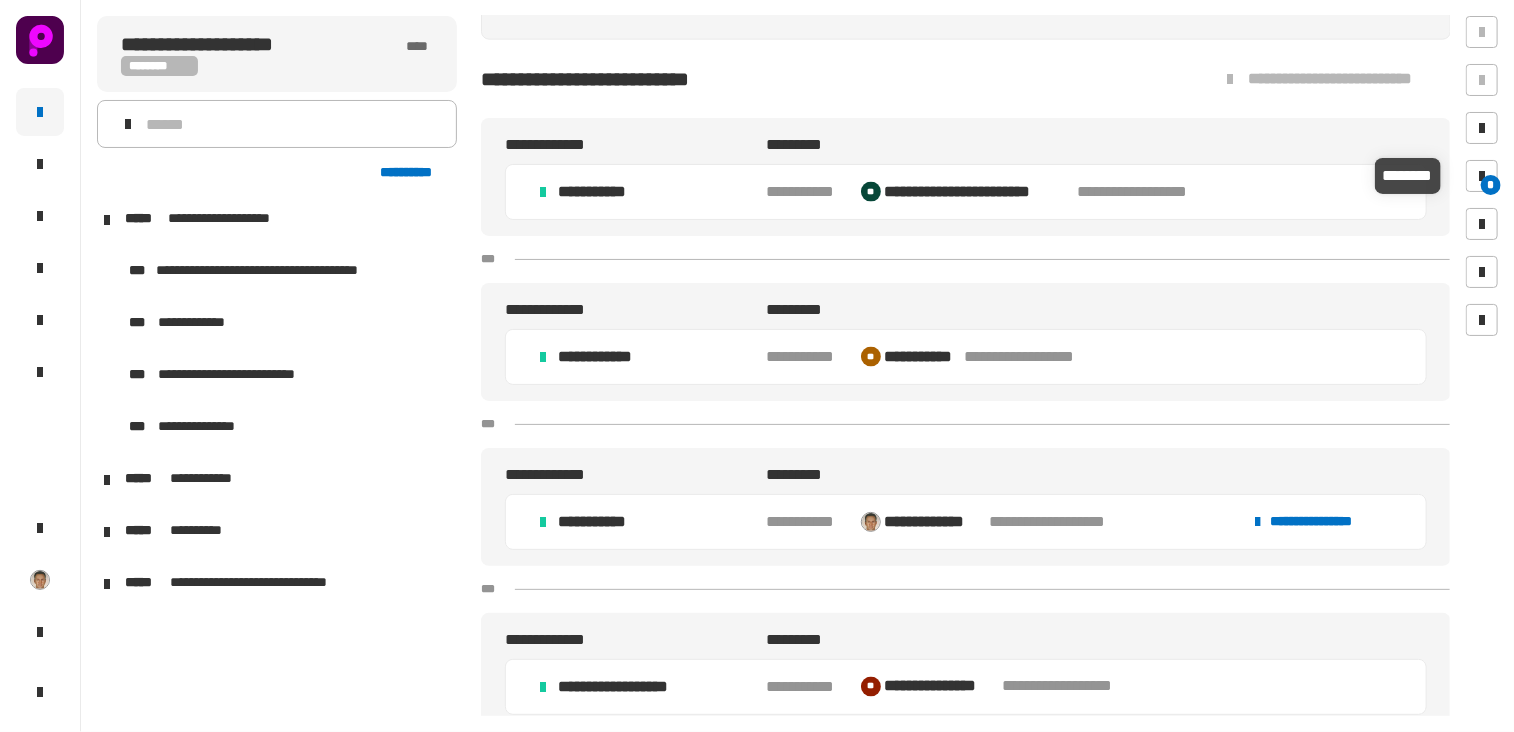 click at bounding box center (1482, 176) 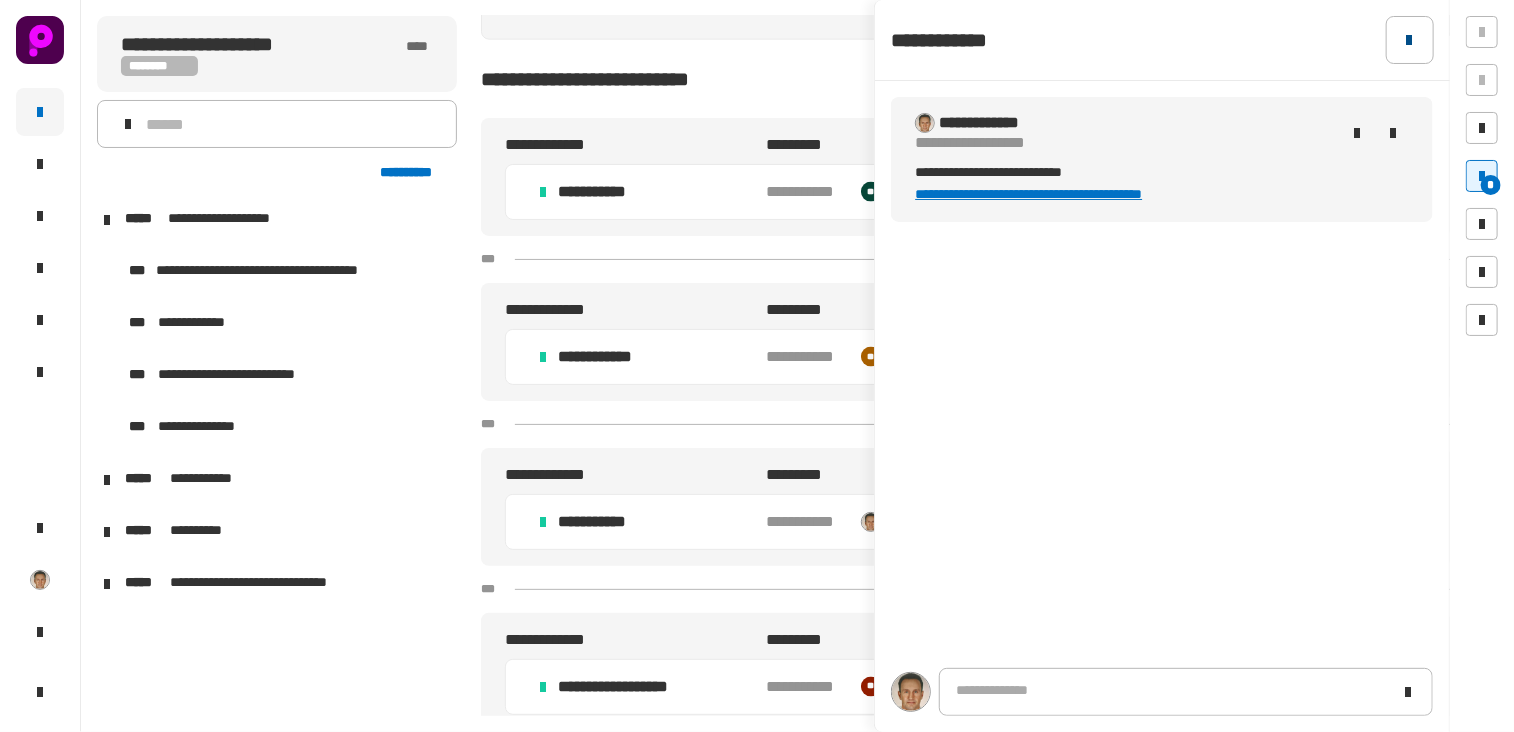click 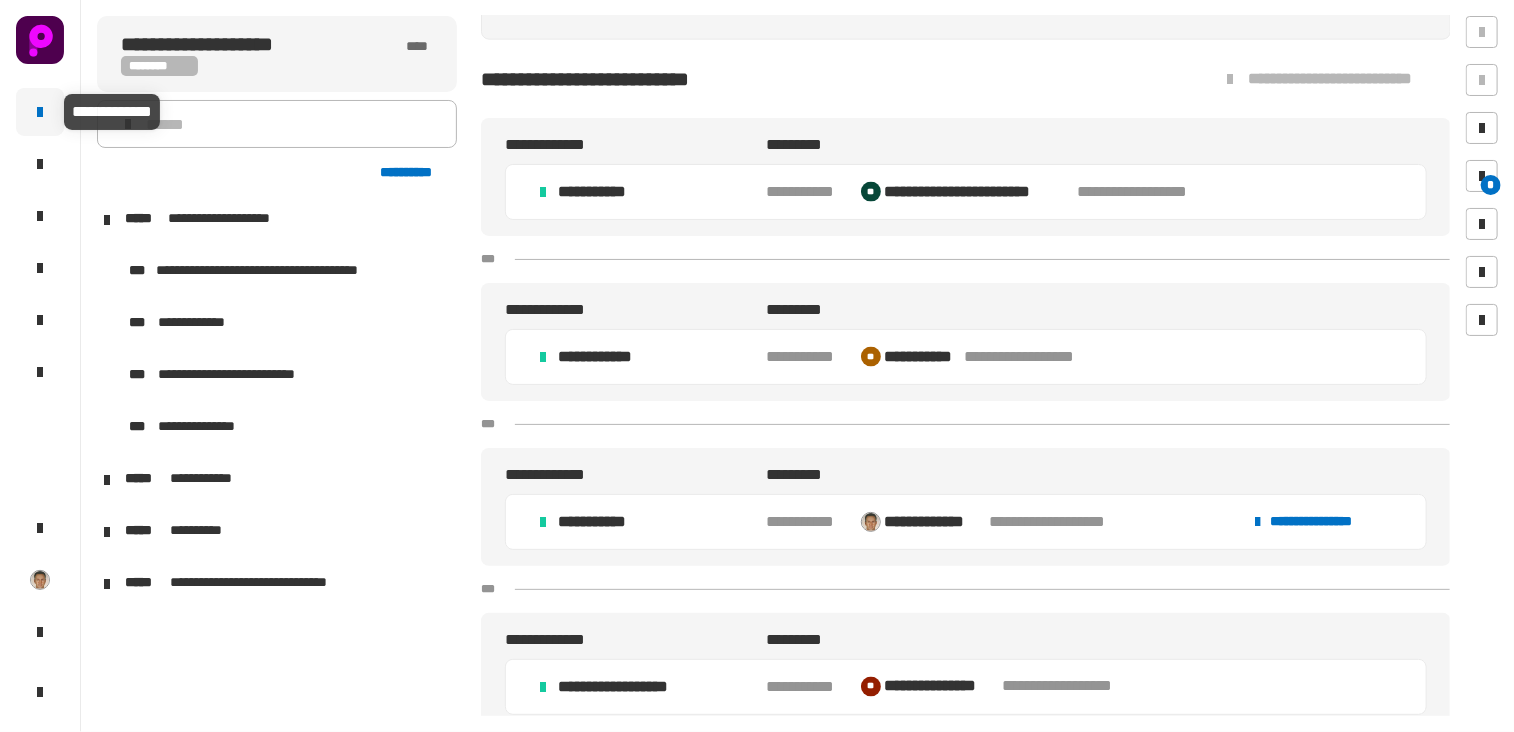 click 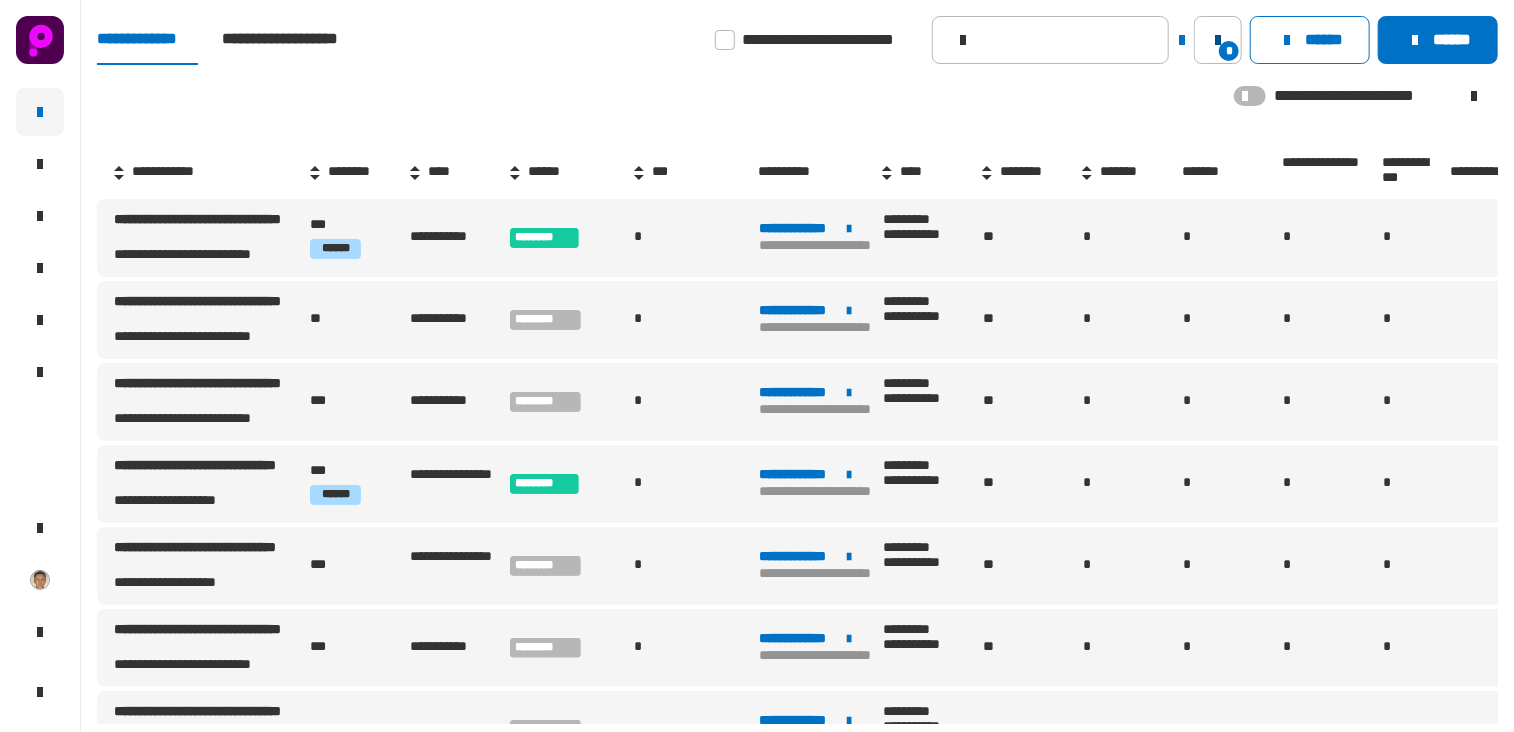 click 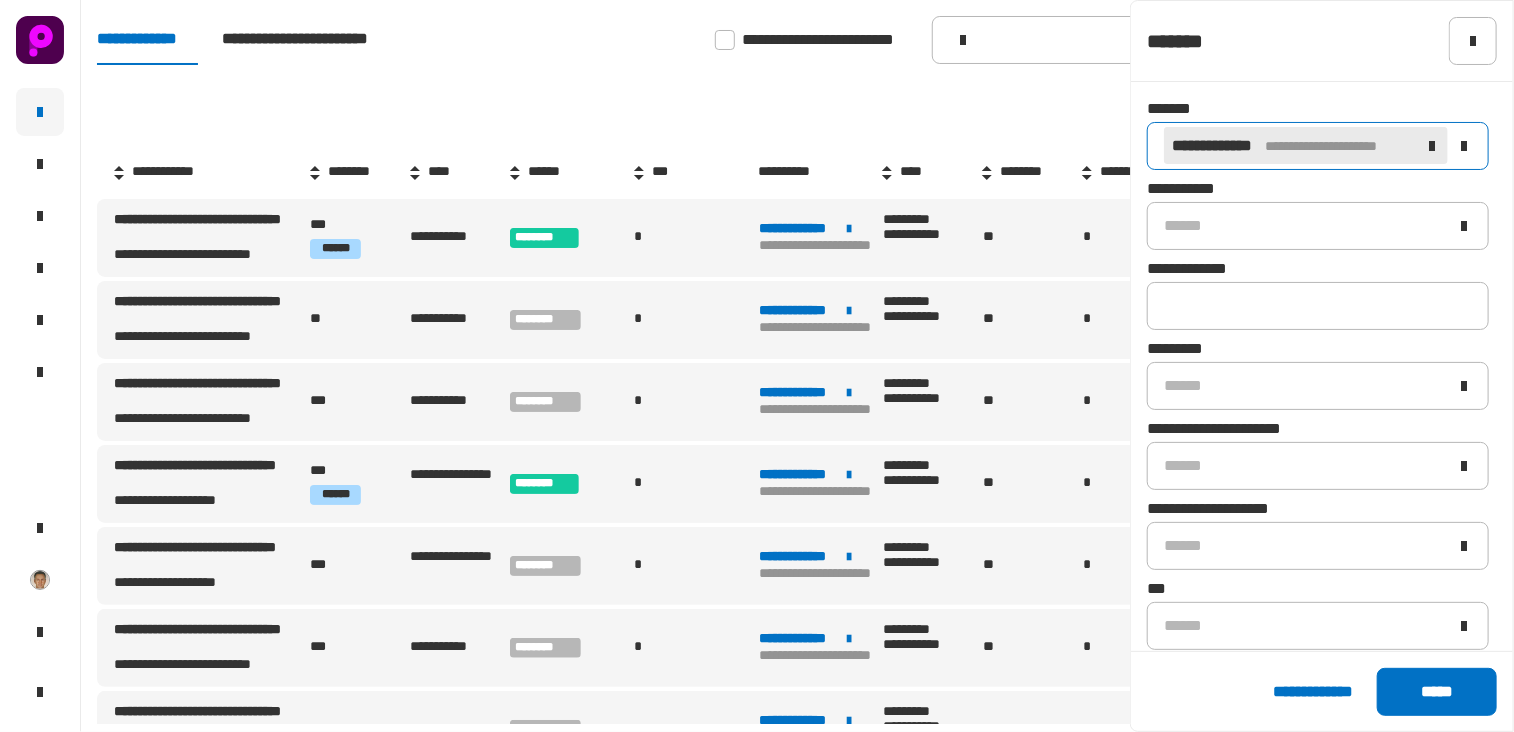 click 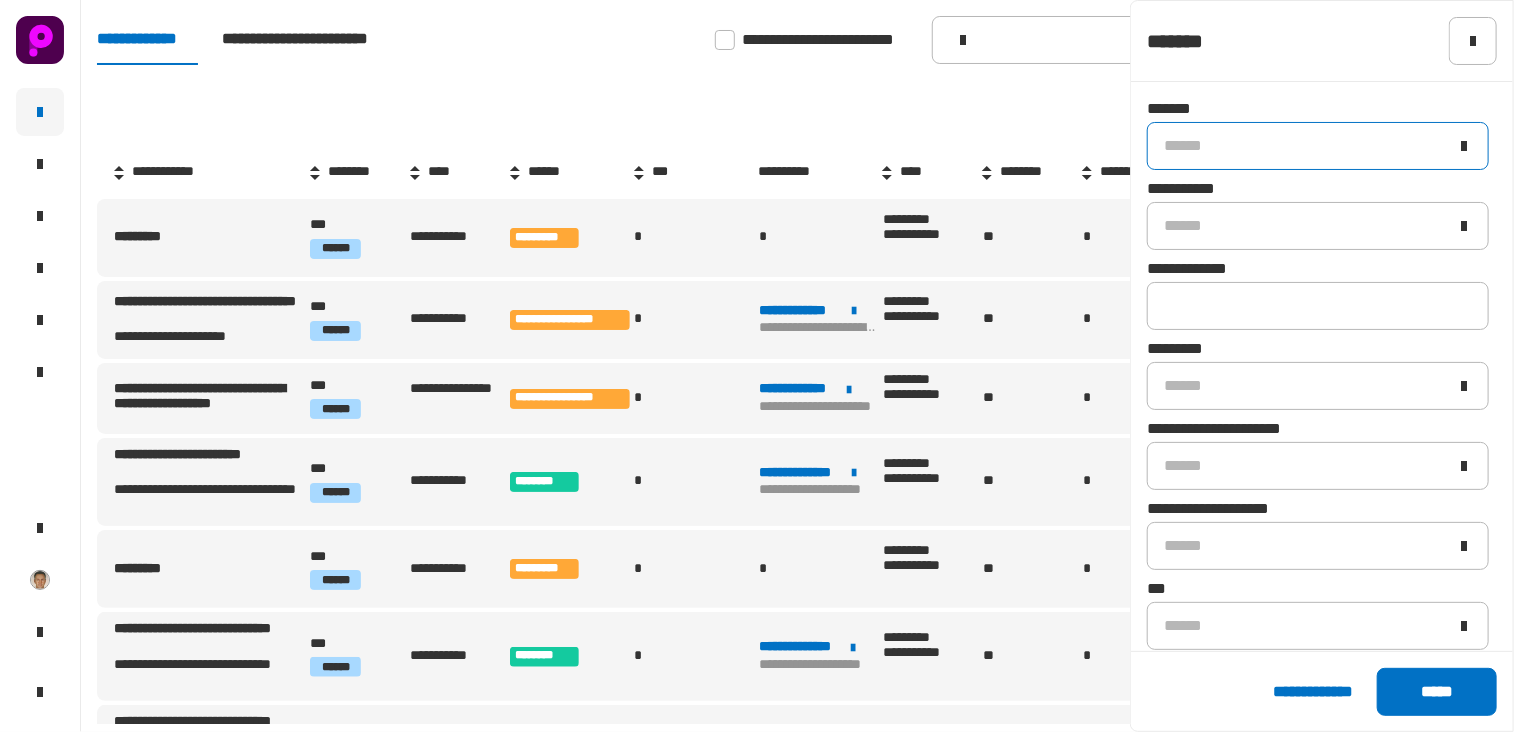 click on "******" 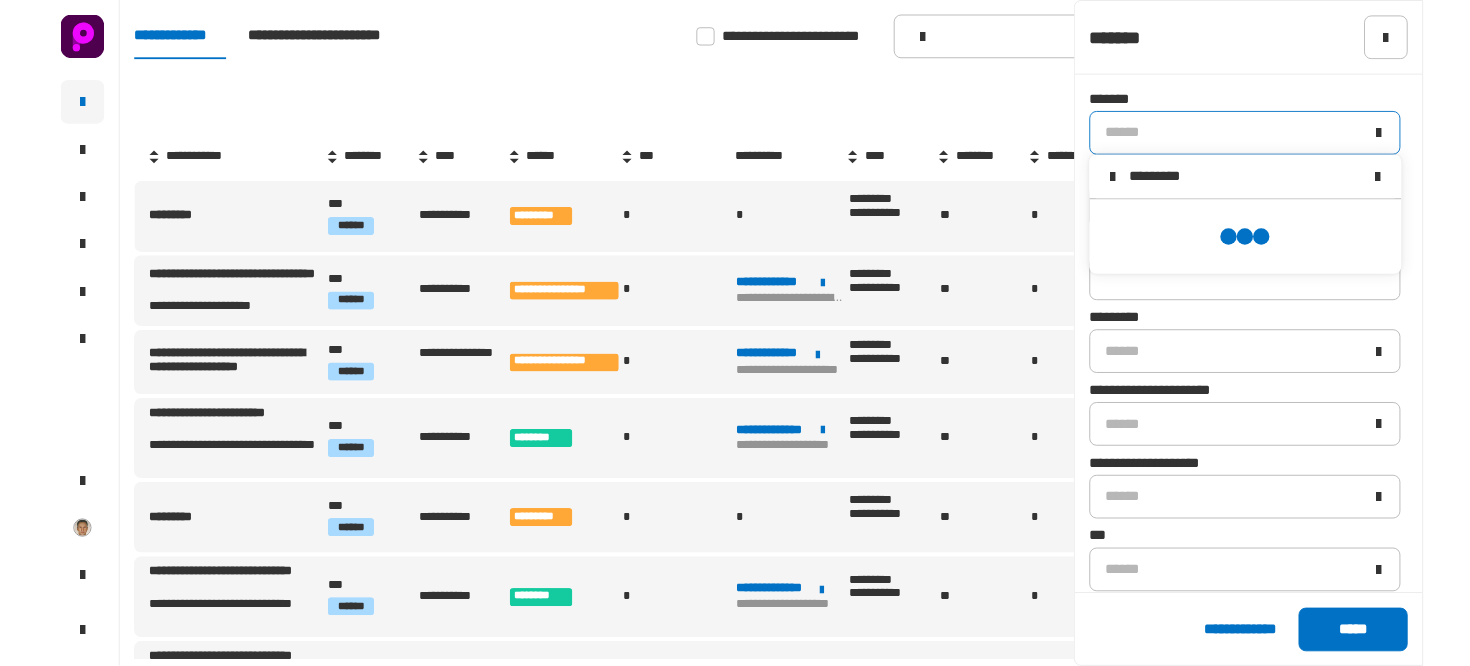 scroll, scrollTop: 0, scrollLeft: 0, axis: both 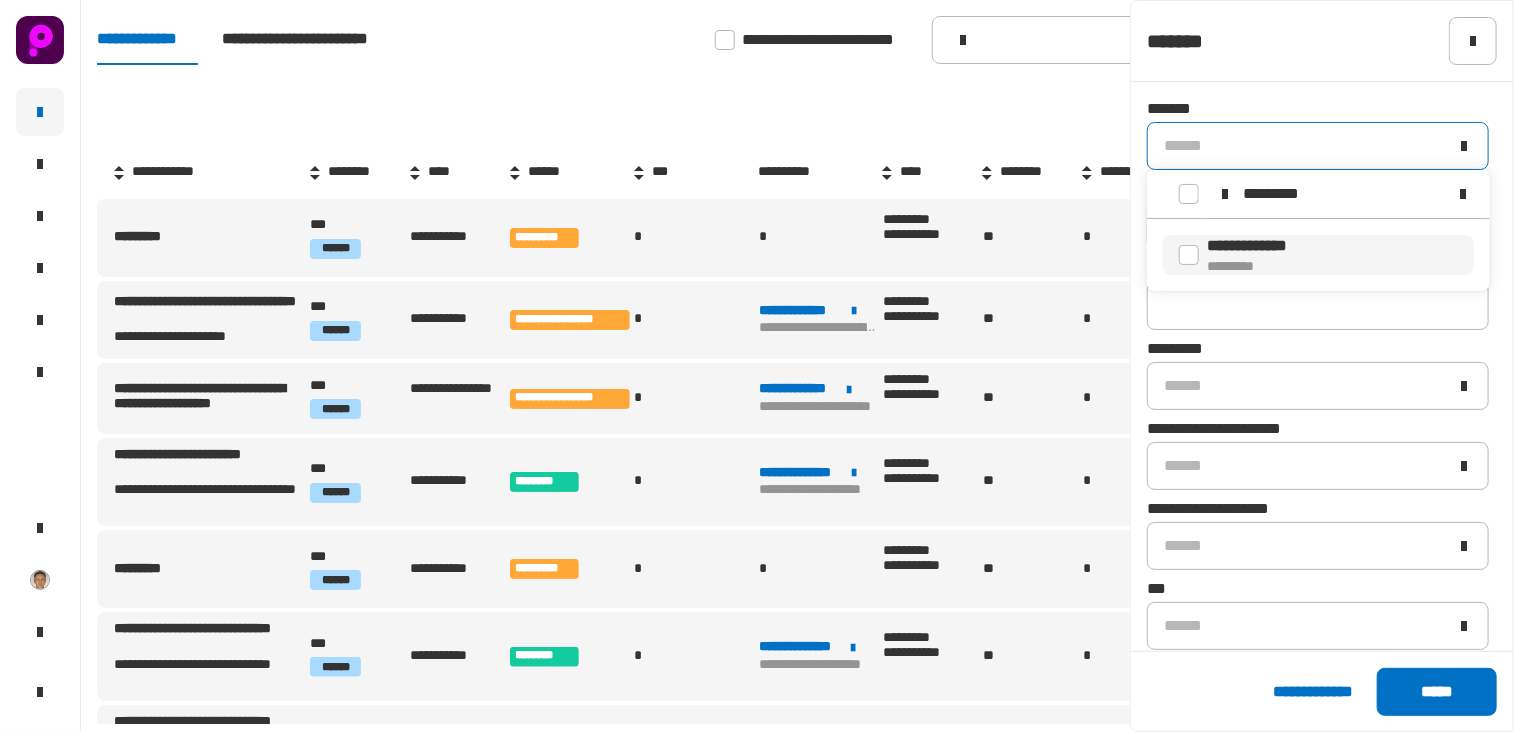 type on "*********" 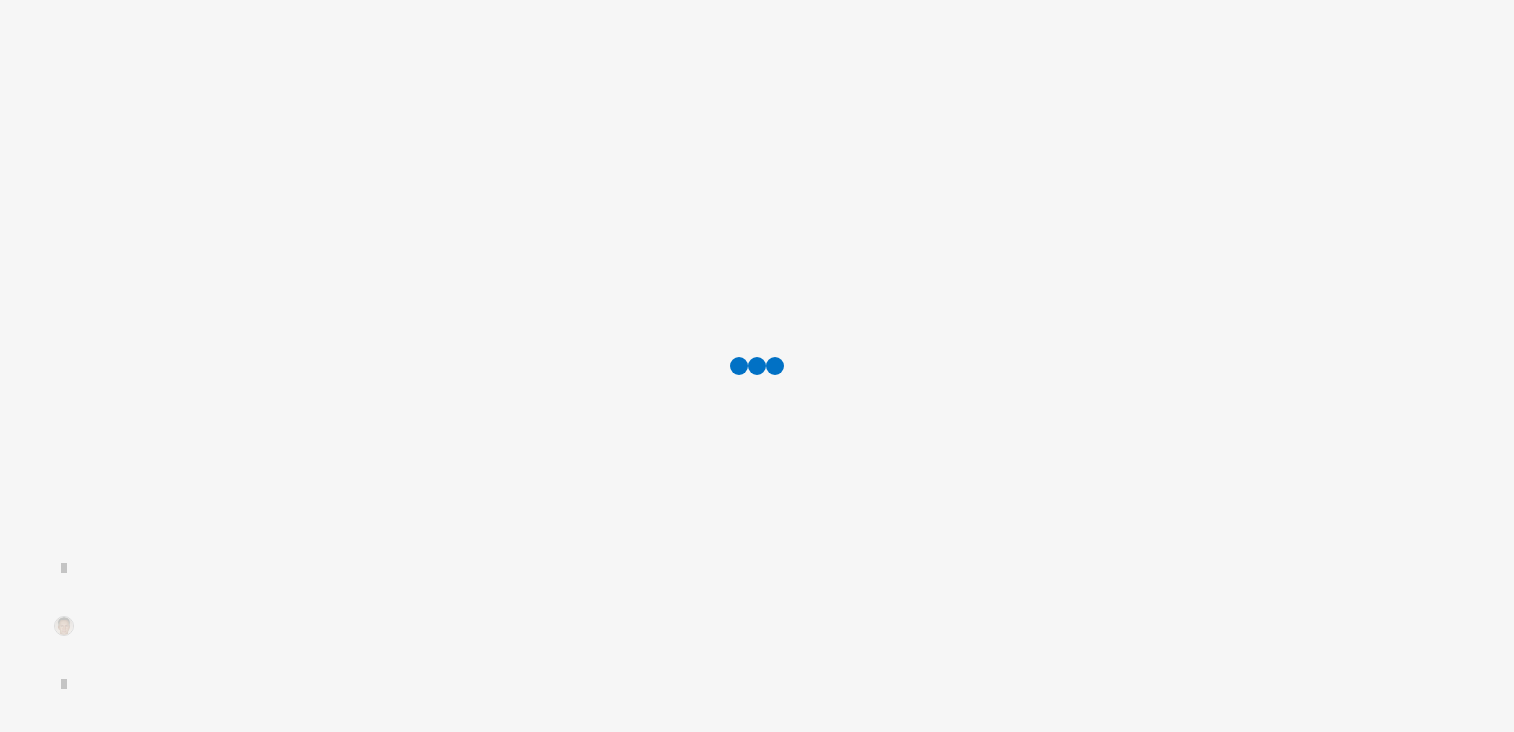 scroll, scrollTop: 0, scrollLeft: 0, axis: both 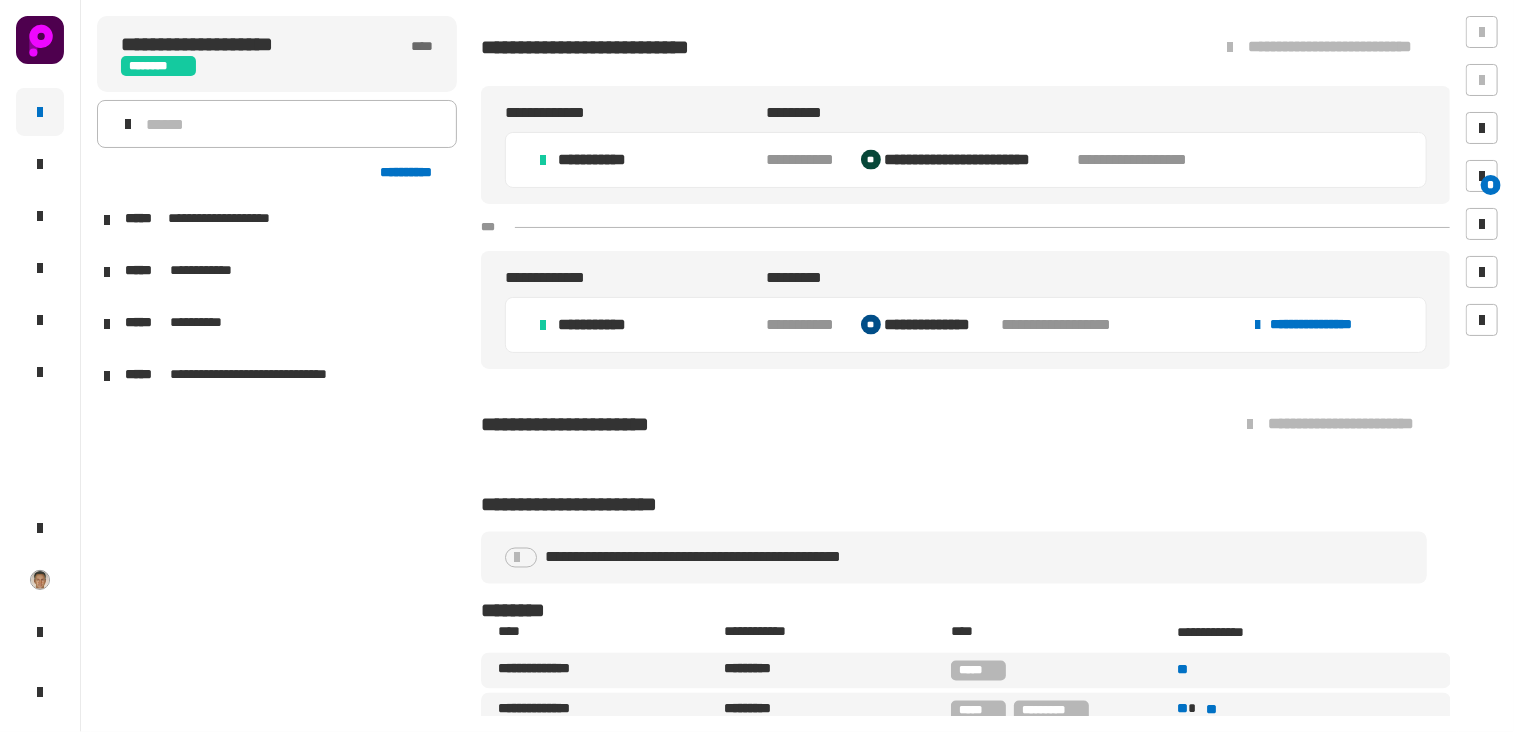 click on "**********" 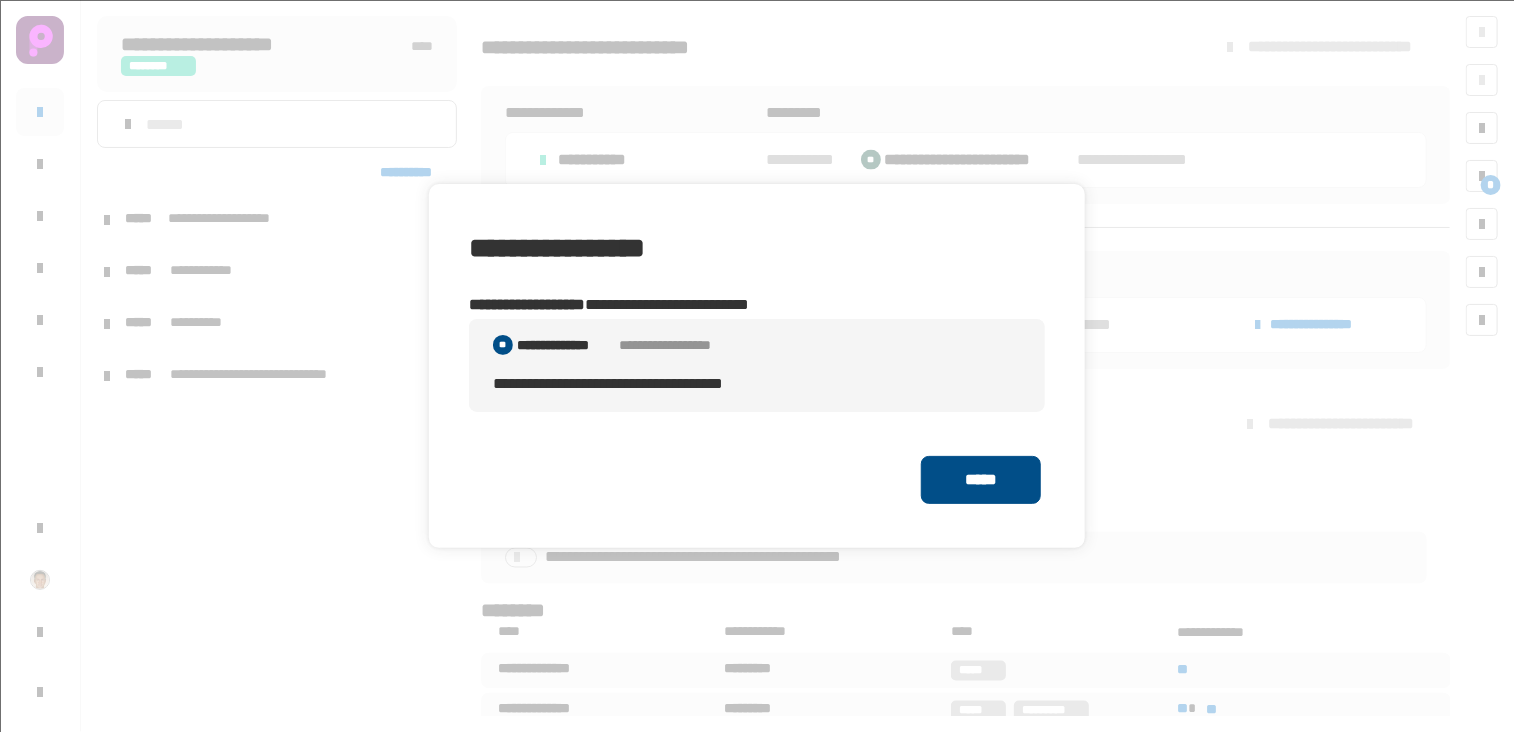 click on "*****" 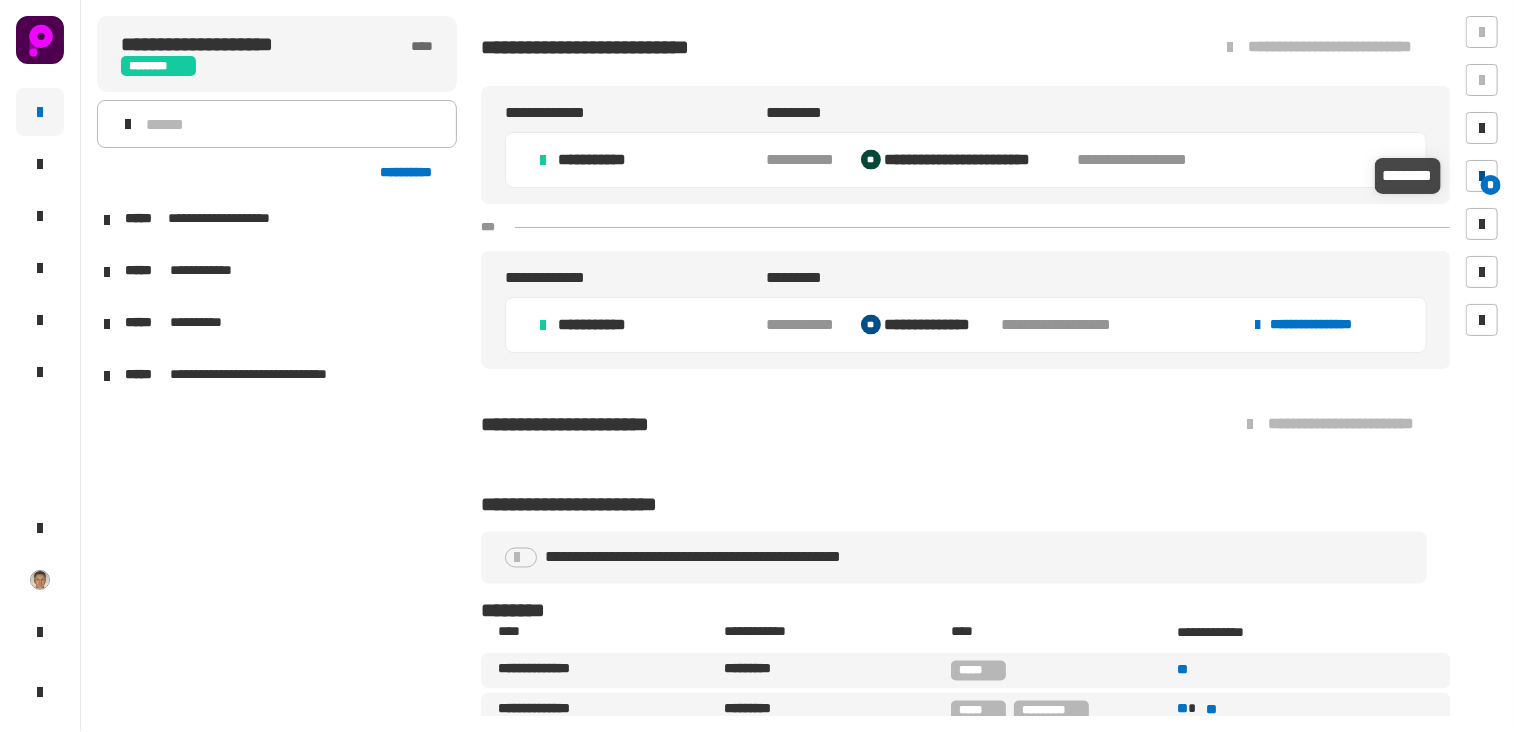 click at bounding box center (1482, 176) 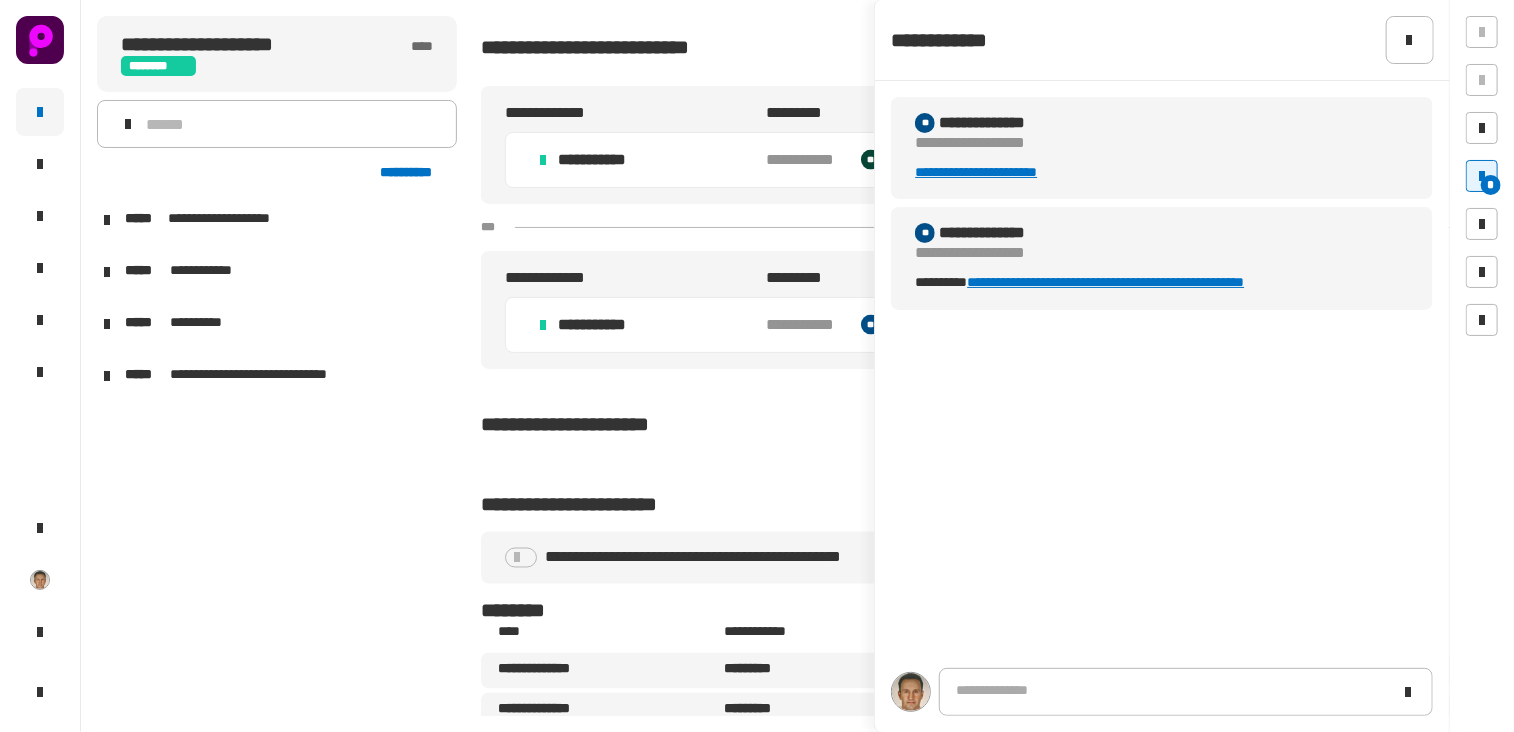 click on "**********" at bounding box center [1105, 282] 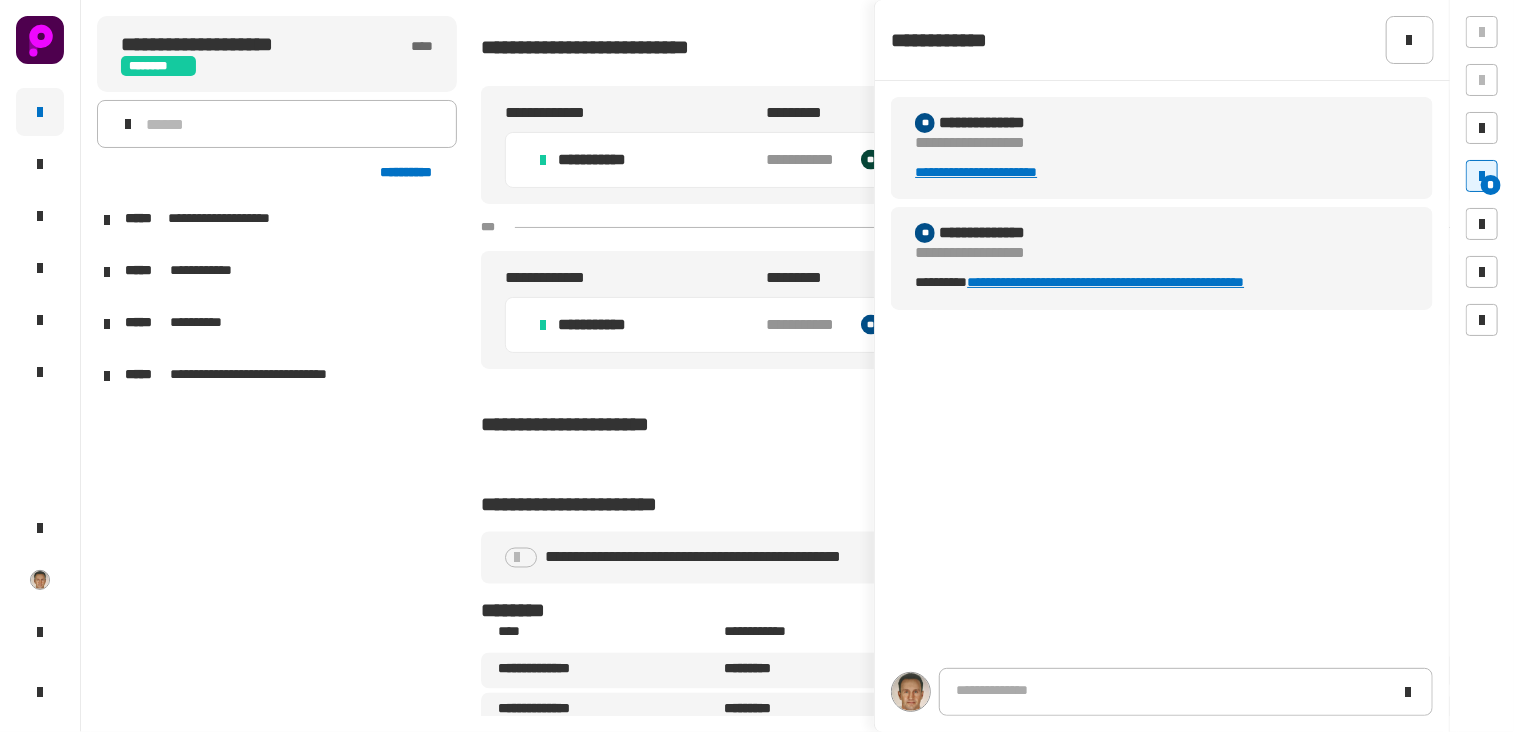 click at bounding box center [107, 272] 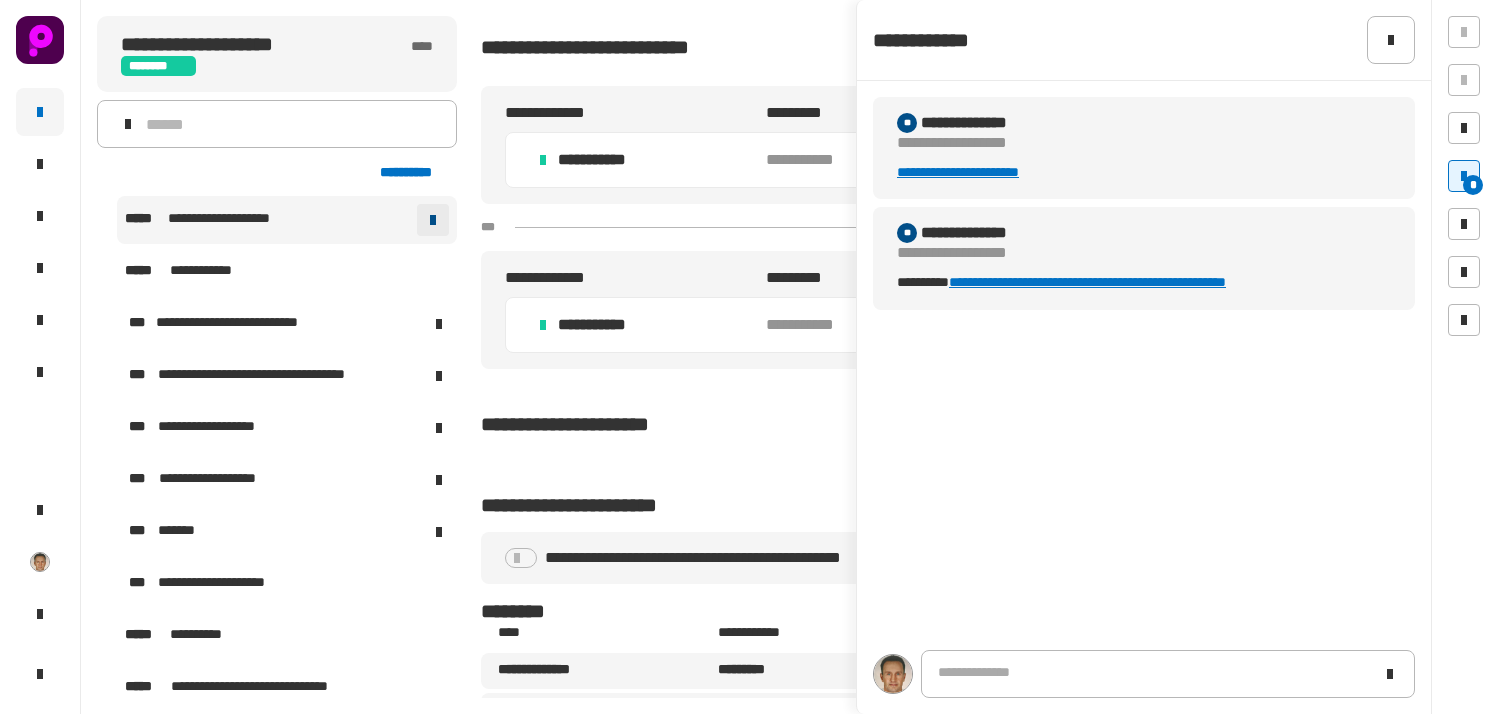 click at bounding box center [433, 220] 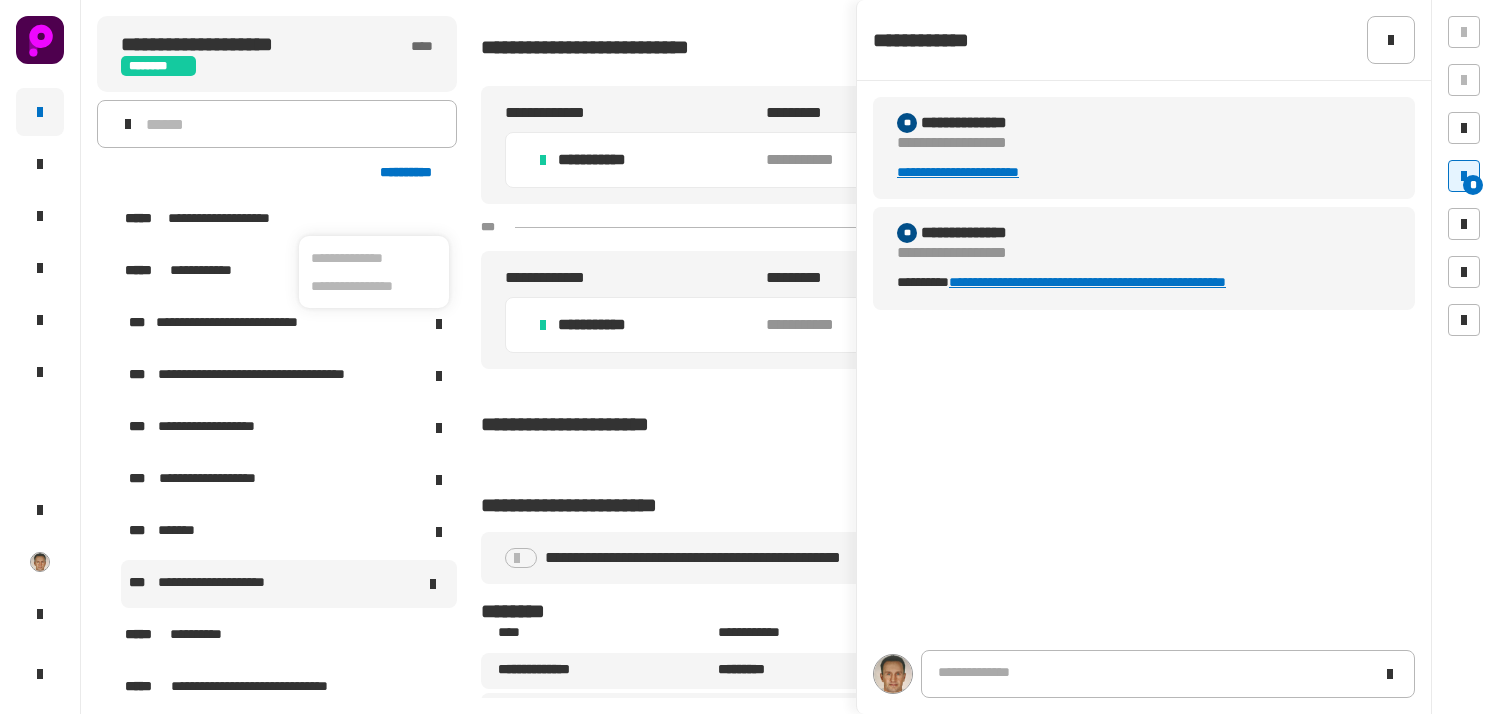 click at bounding box center (369, 584) 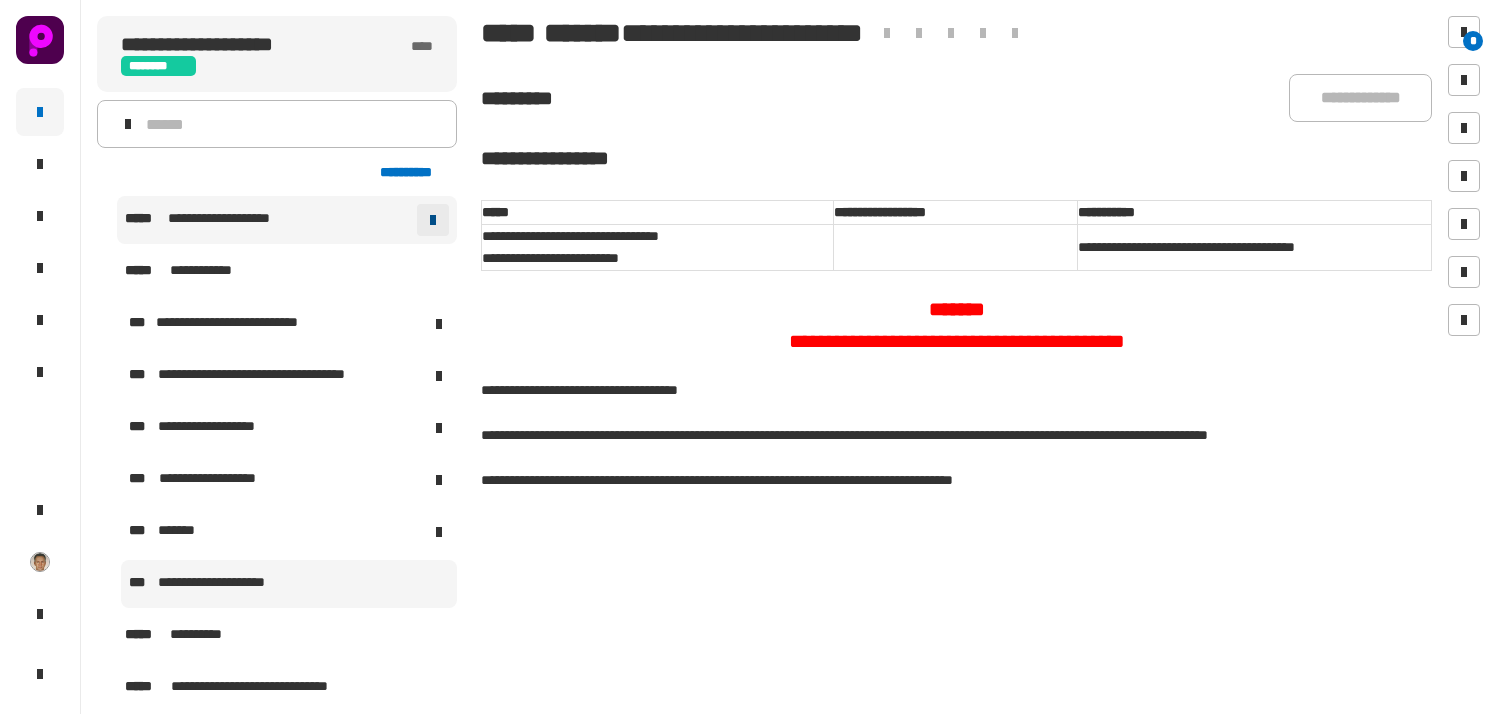 click at bounding box center (433, 220) 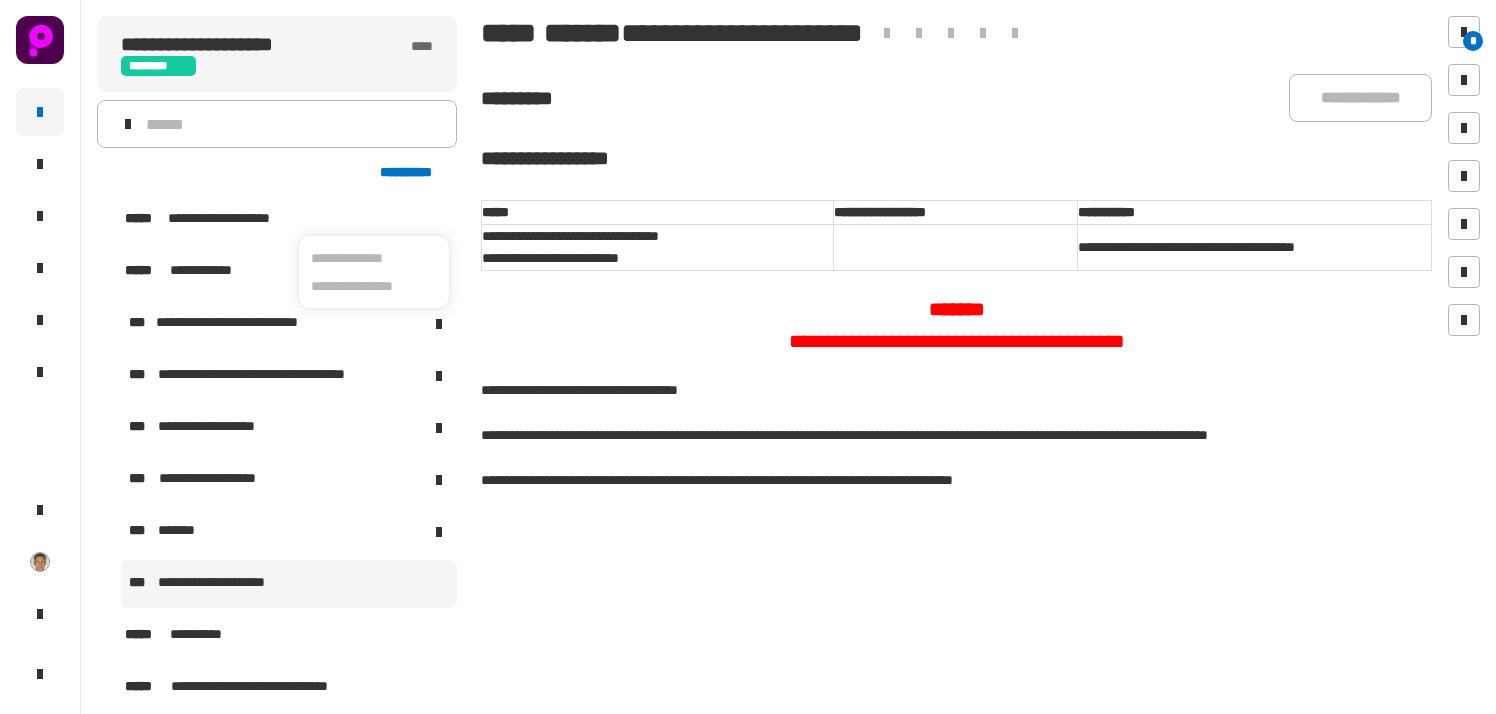 click 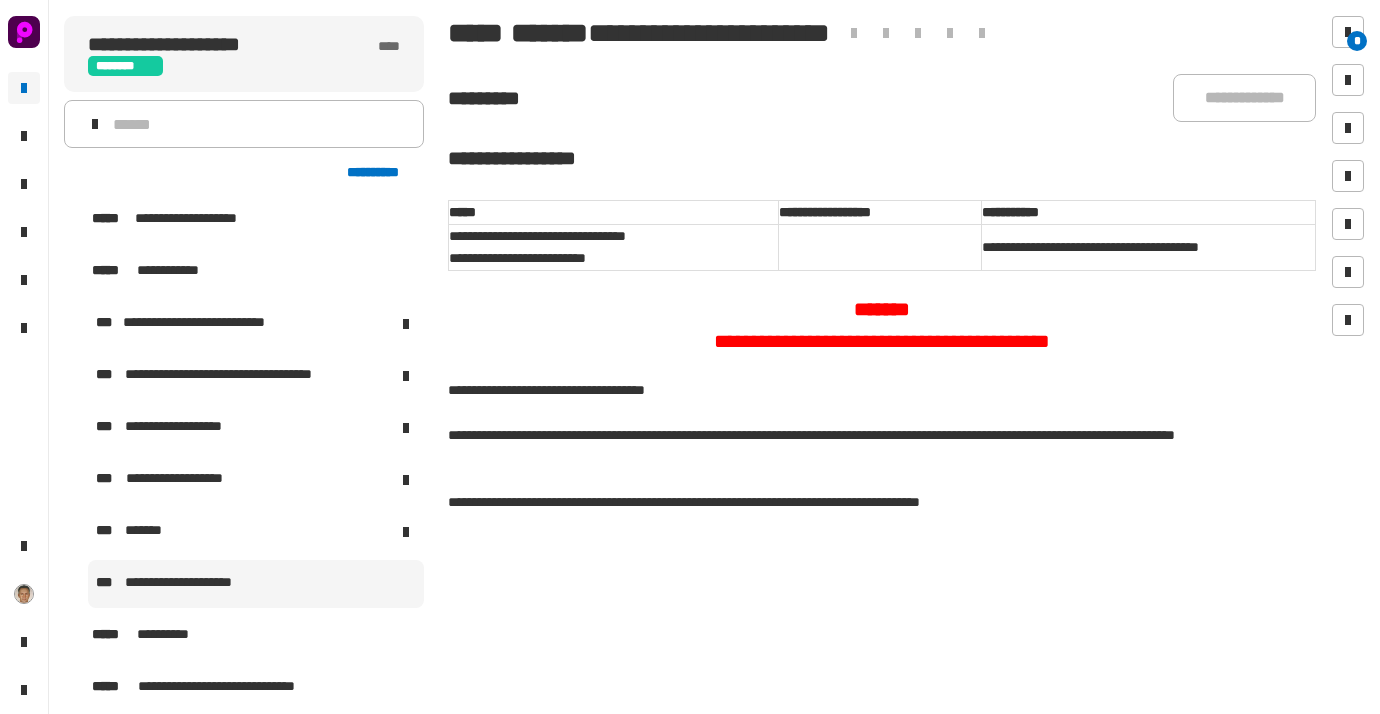 click on "John Doe lives at 123 Main St, Anytown, CA 90210." 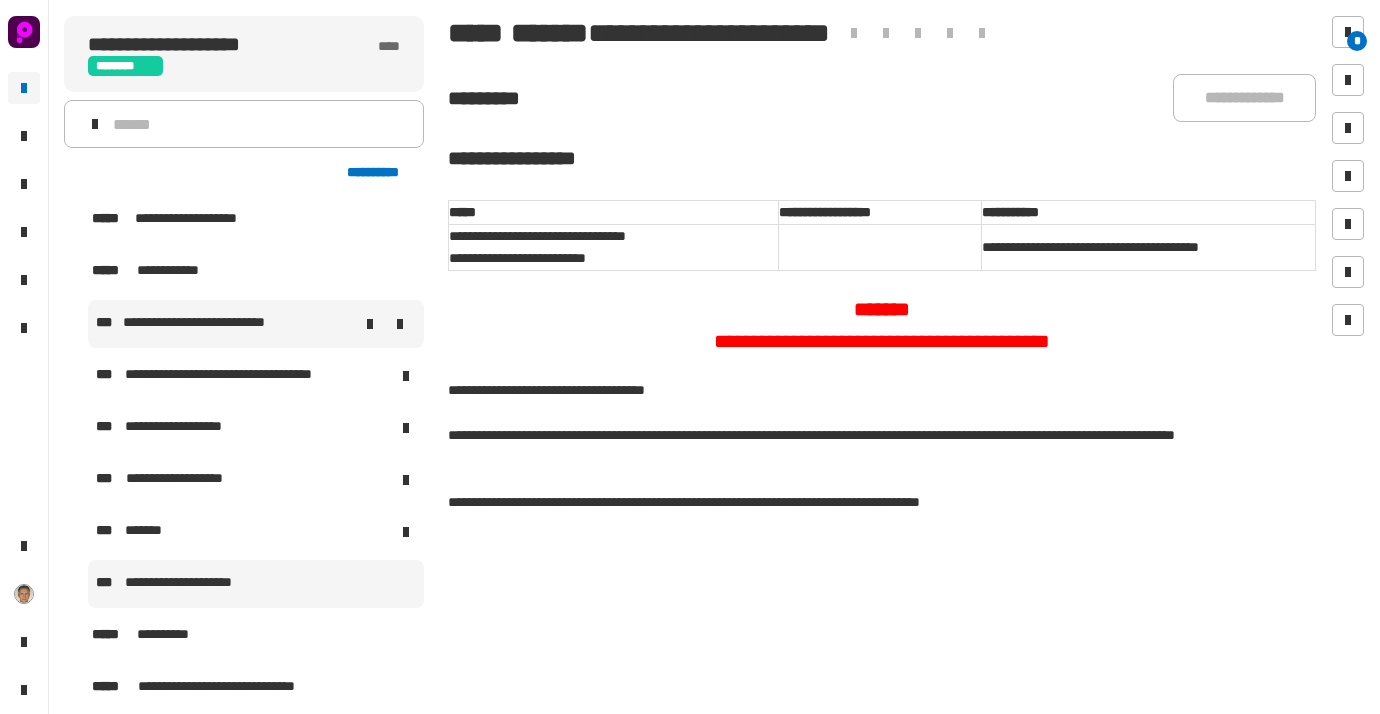 click on "**********" at bounding box center (204, 324) 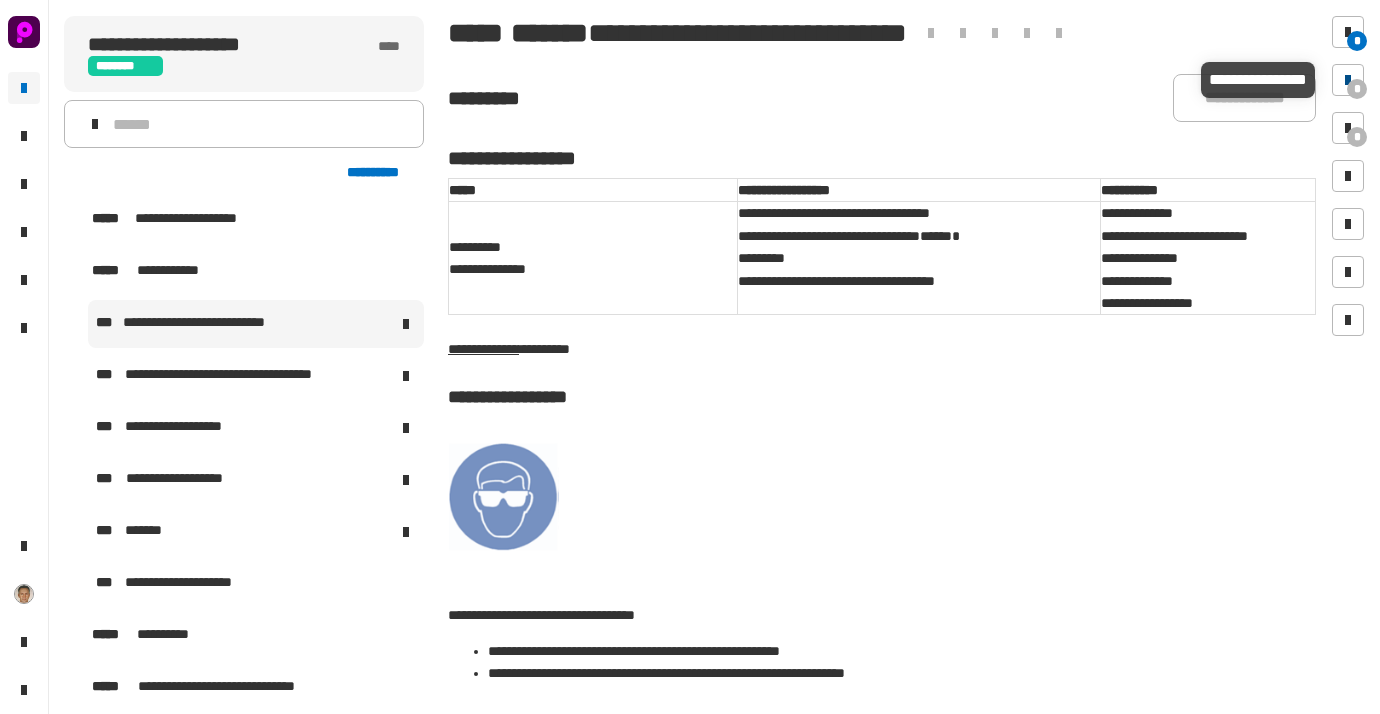 click at bounding box center [1348, 80] 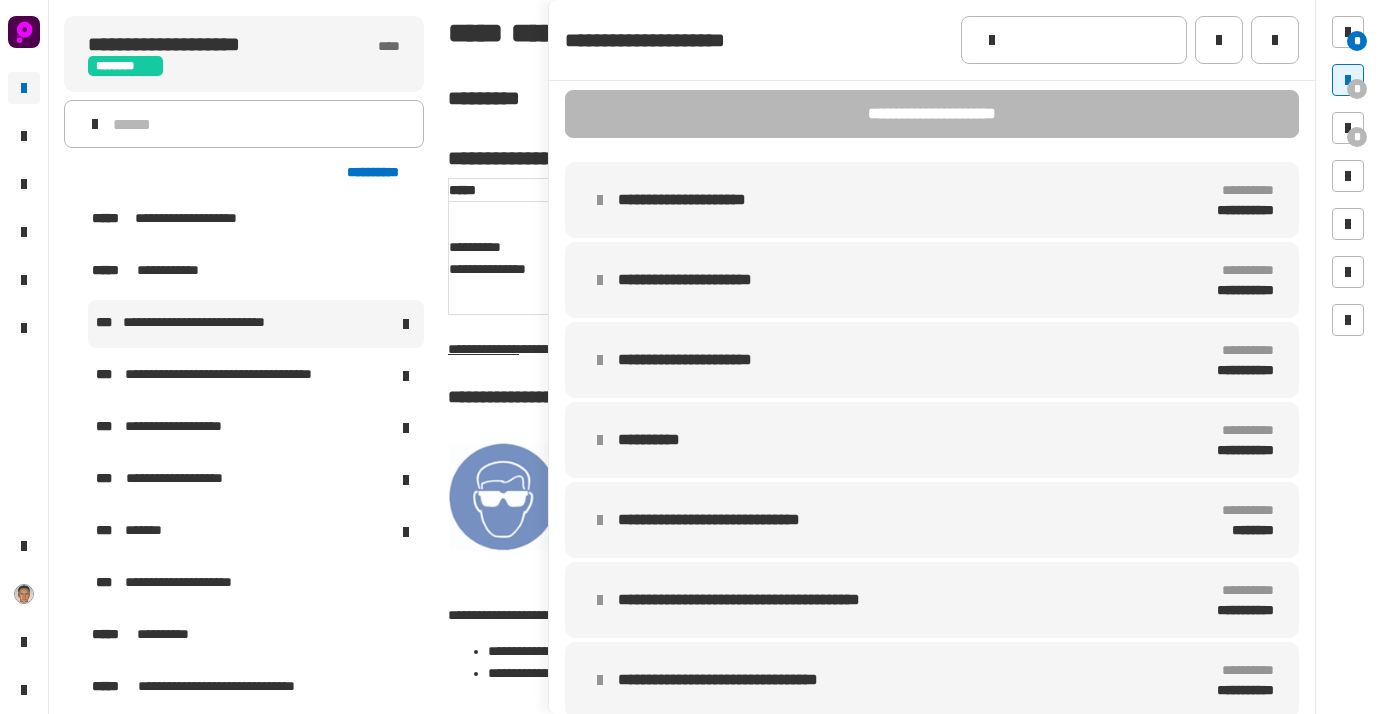 scroll, scrollTop: 34, scrollLeft: 0, axis: vertical 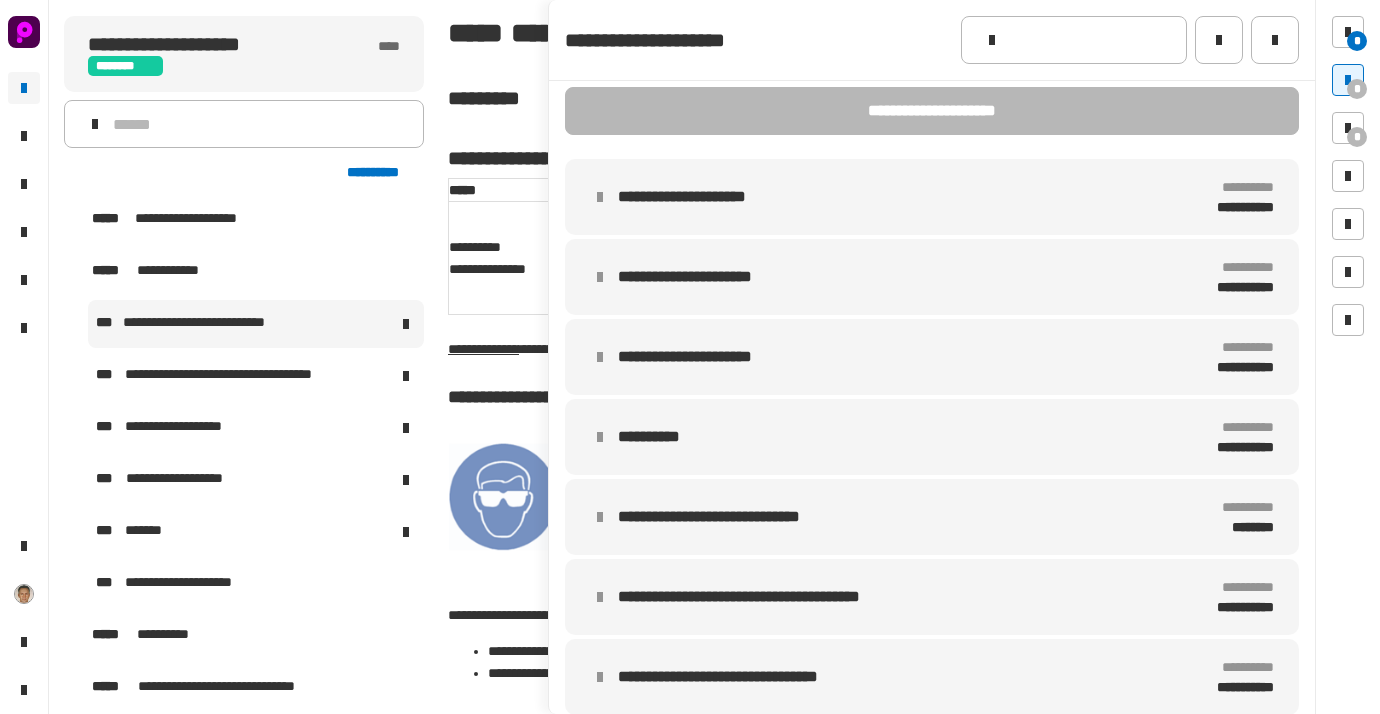 click on "* * *" 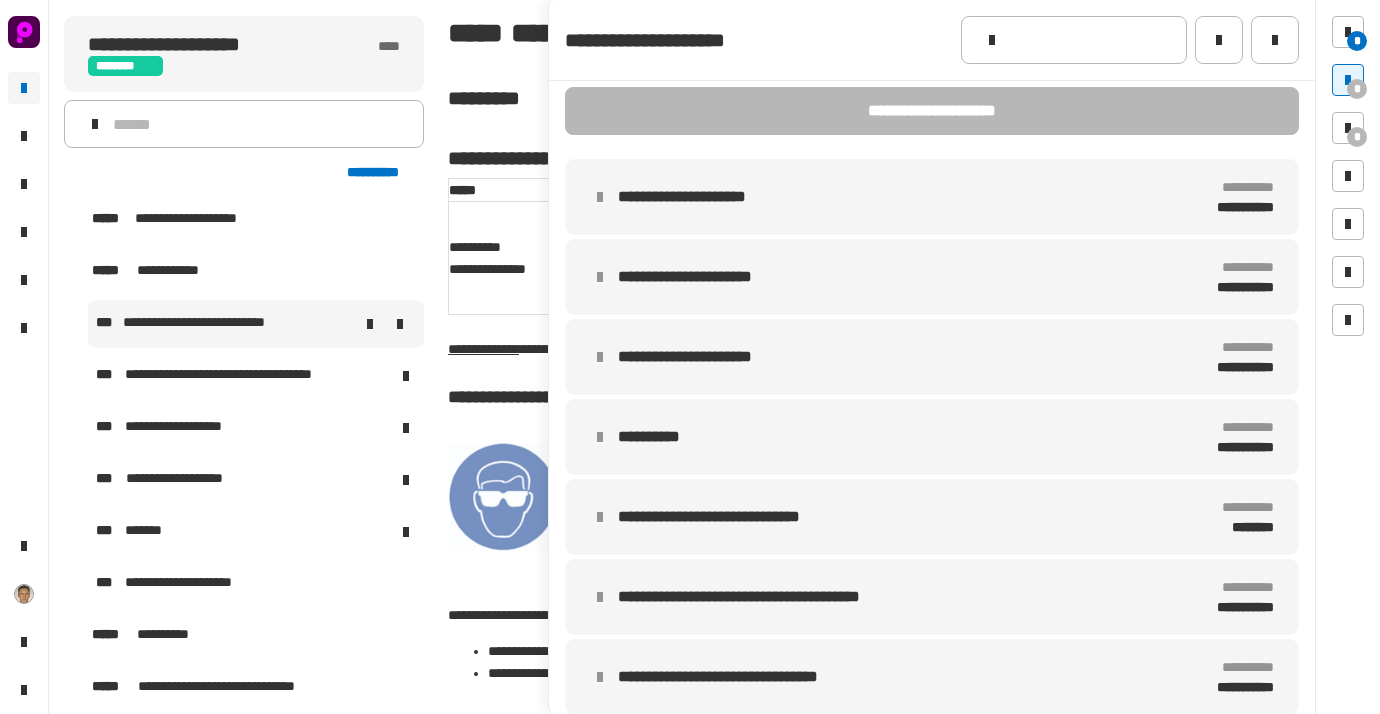 click on "**********" at bounding box center (204, 324) 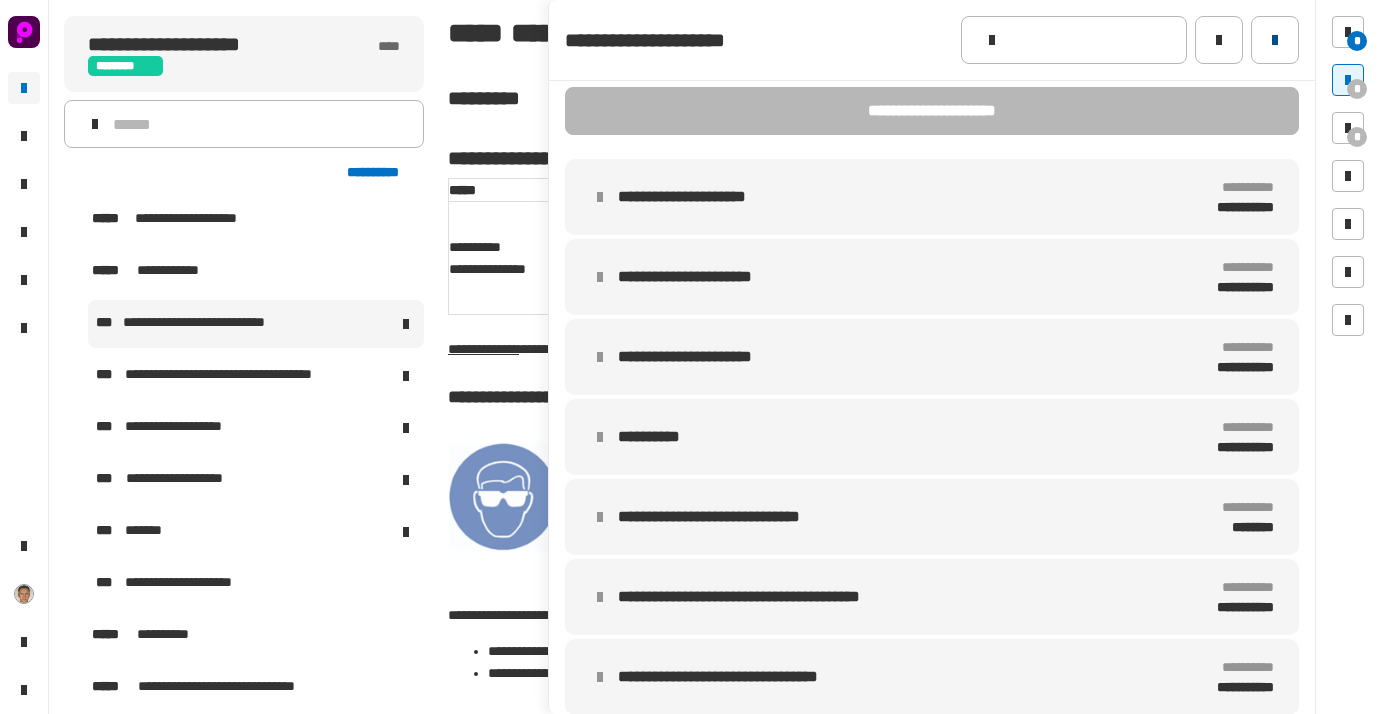 click 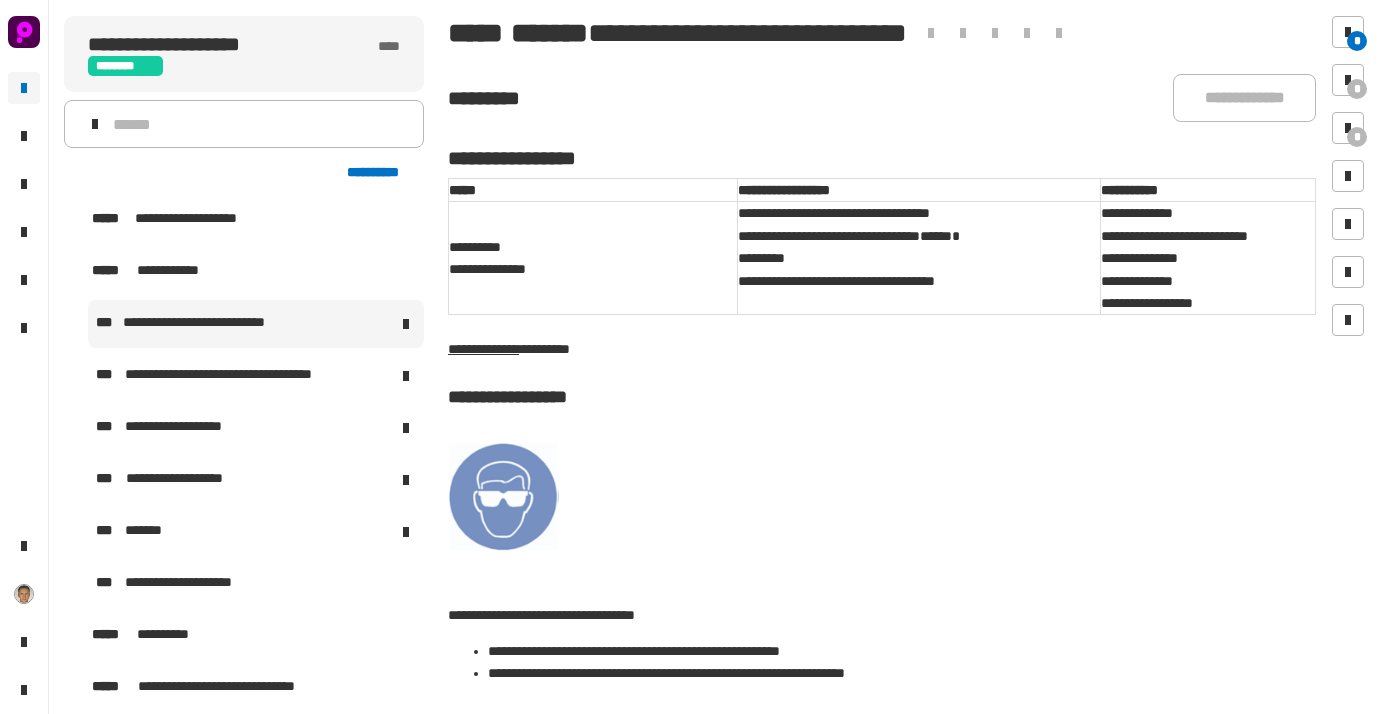 click on "* * *" 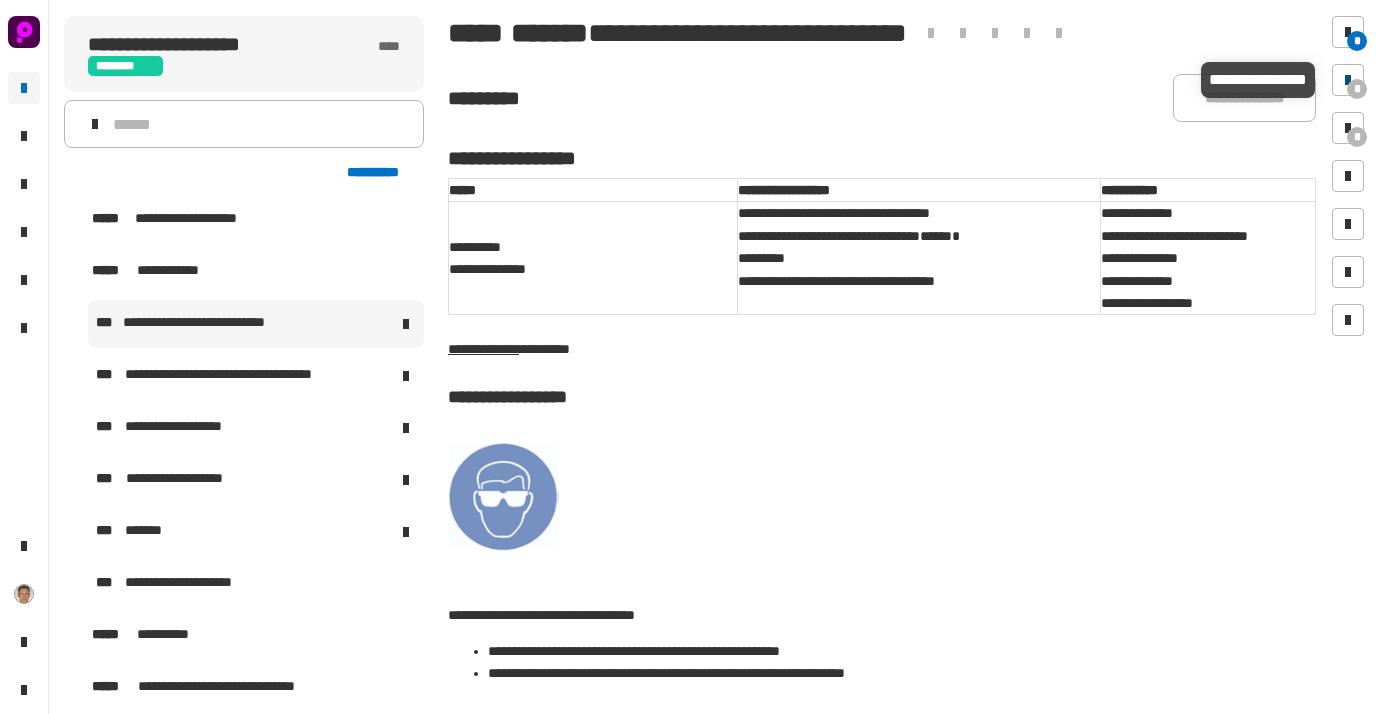 click on "*" at bounding box center (1357, 89) 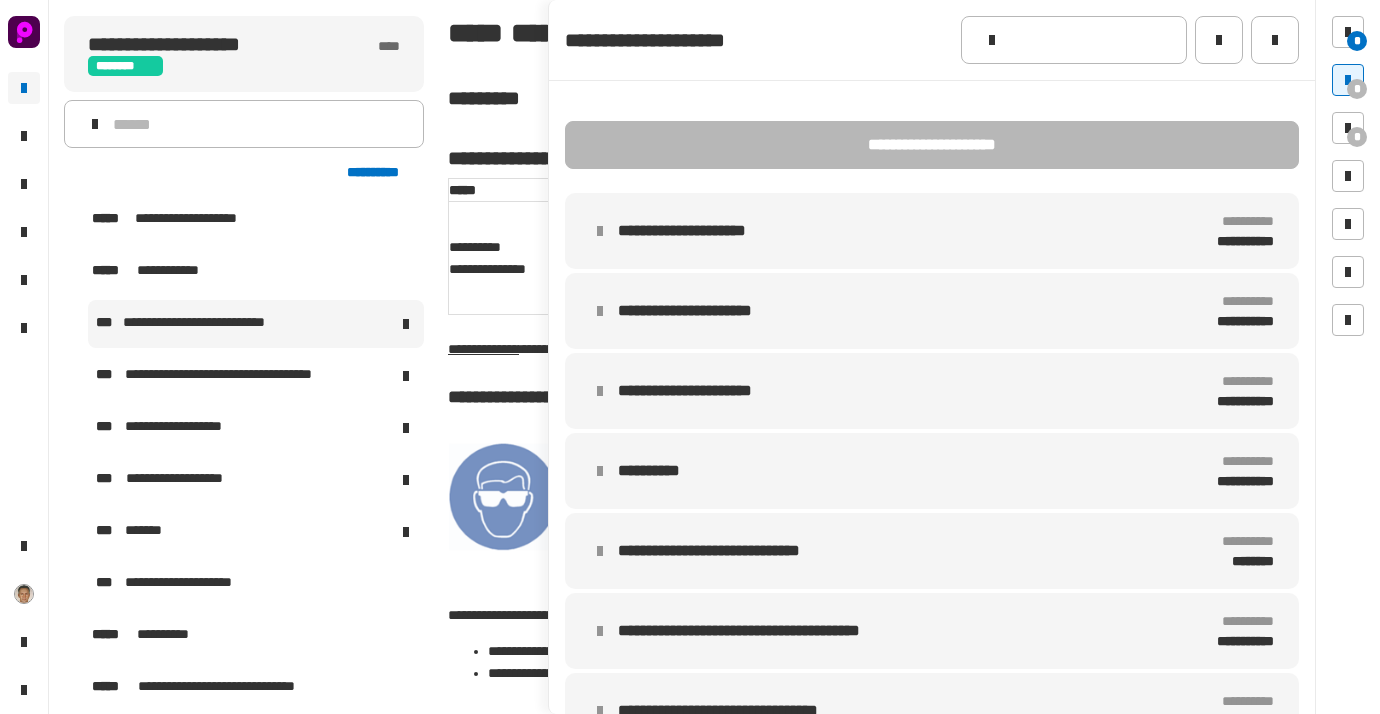scroll, scrollTop: 34, scrollLeft: 0, axis: vertical 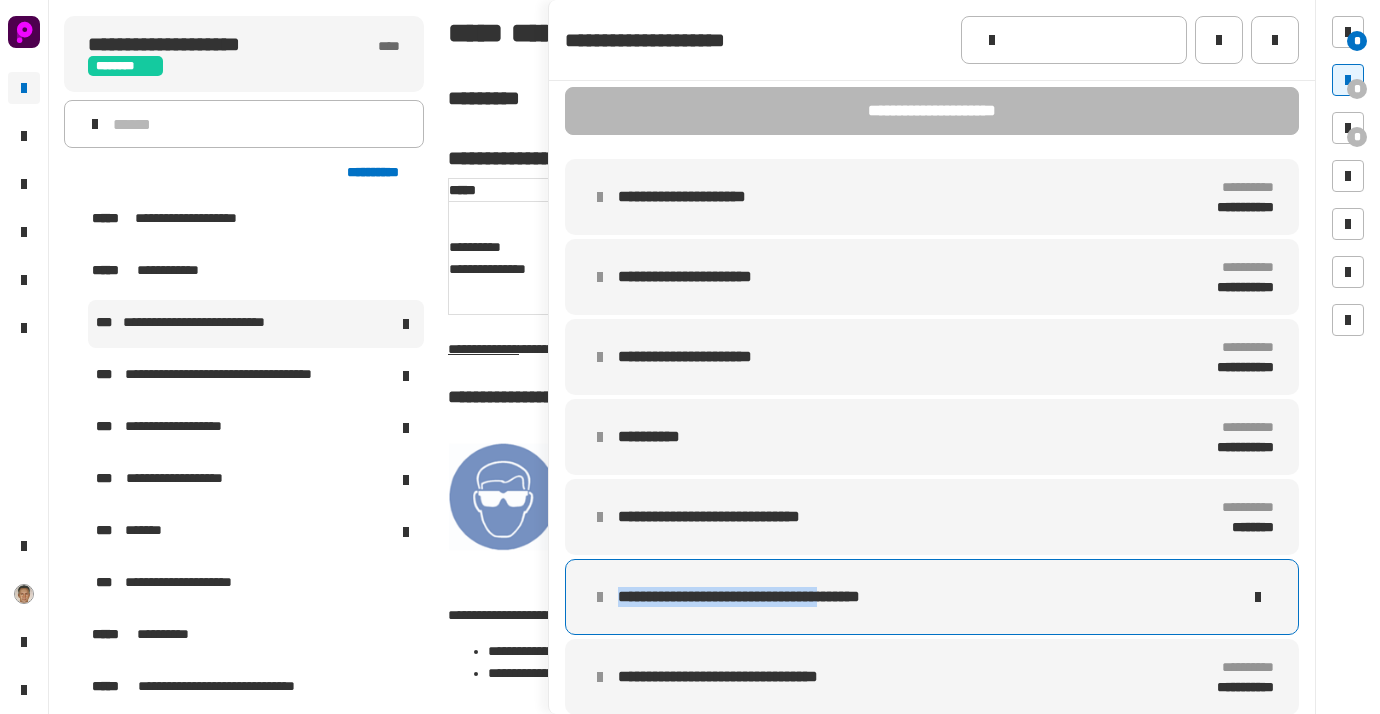 drag, startPoint x: 614, startPoint y: 595, endPoint x: 862, endPoint y: 606, distance: 248.24384 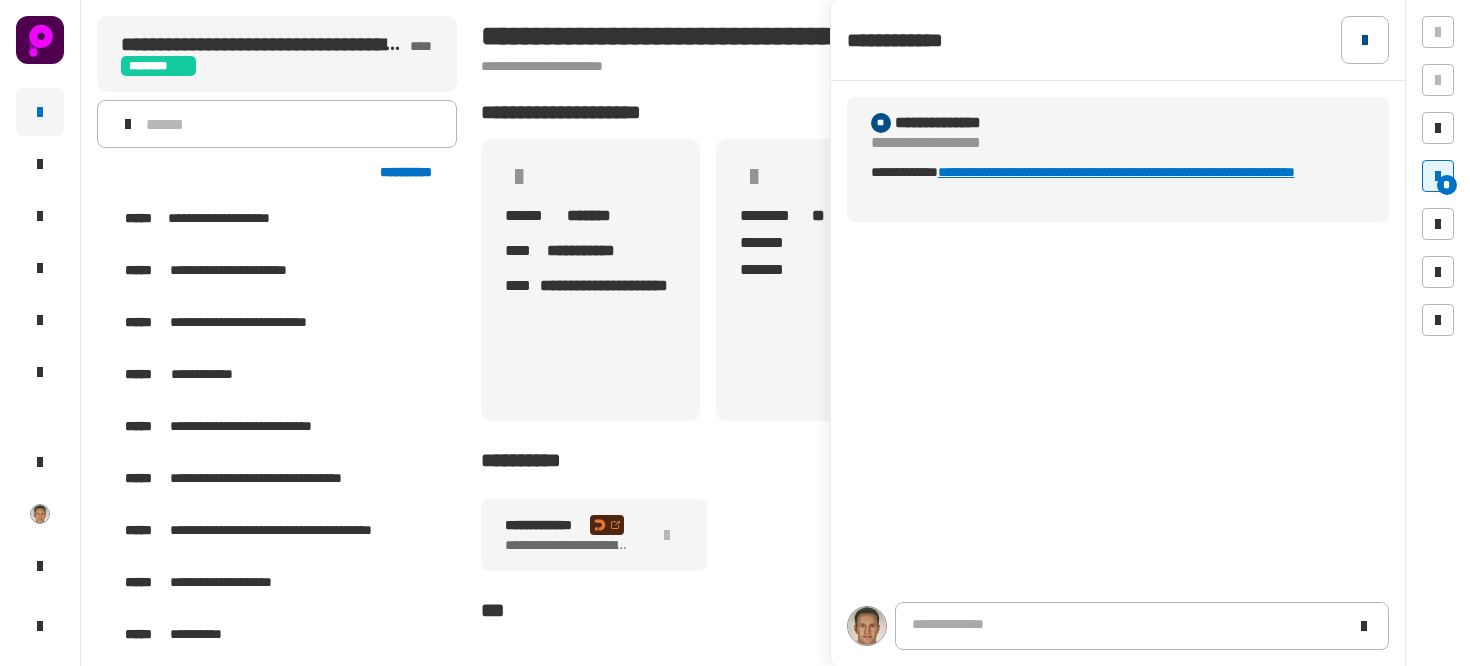 scroll, scrollTop: 0, scrollLeft: 0, axis: both 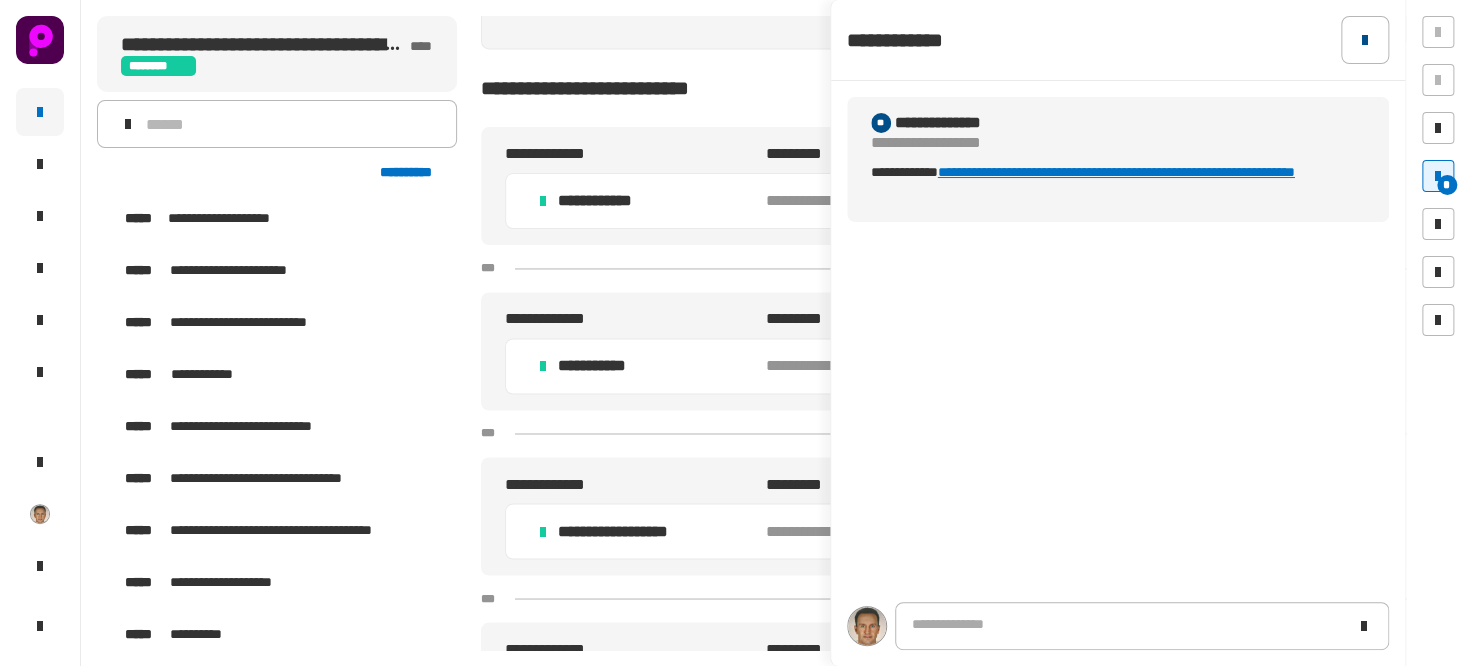 click 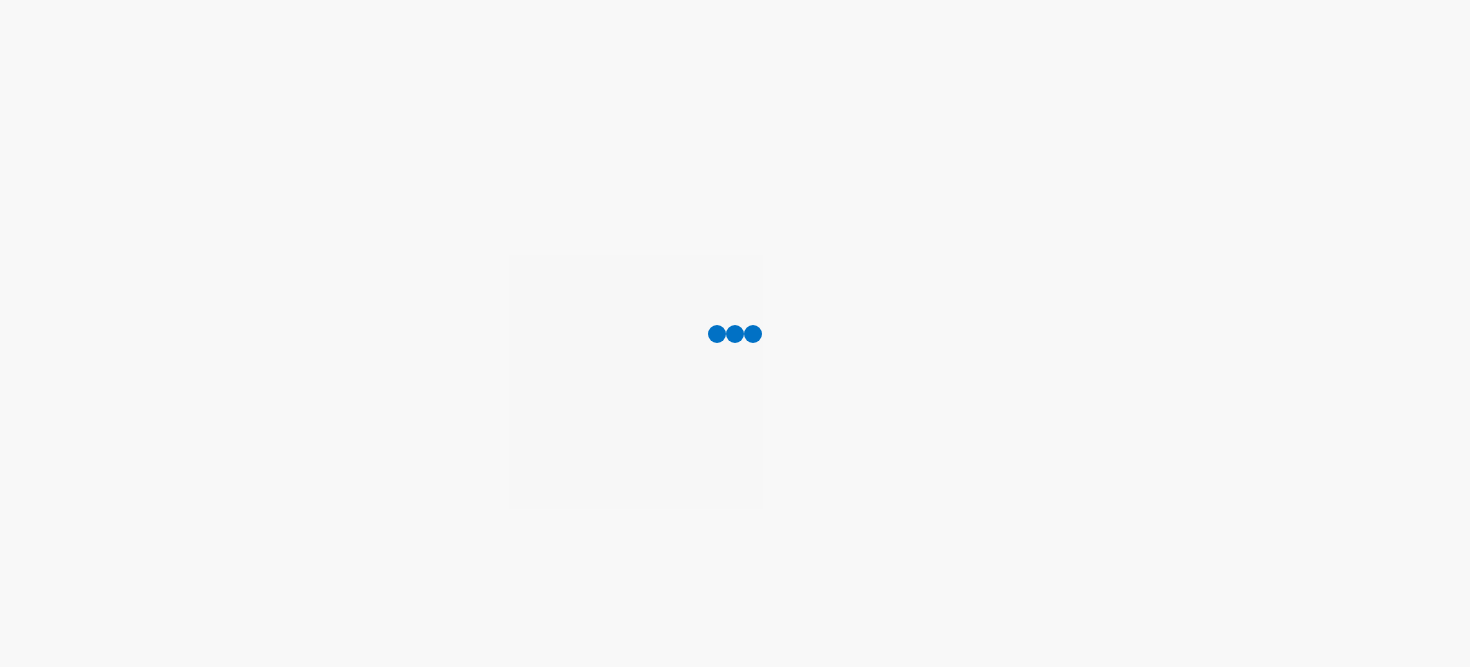 scroll, scrollTop: 0, scrollLeft: 0, axis: both 